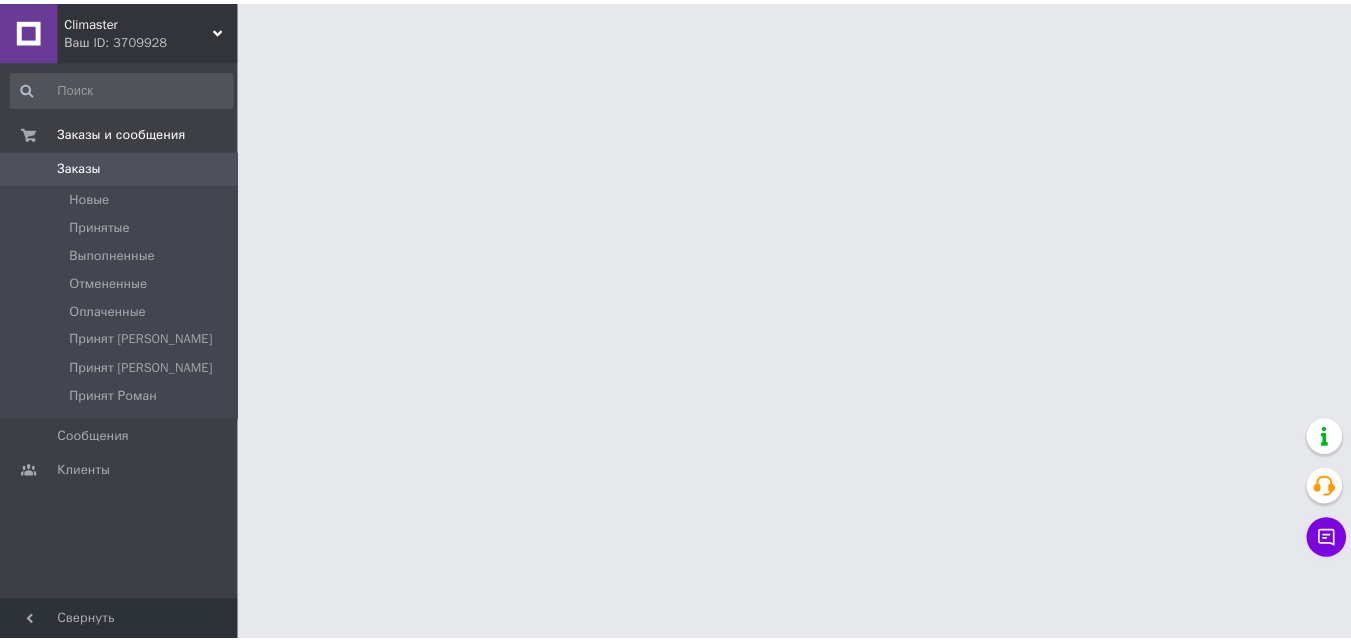scroll, scrollTop: 0, scrollLeft: 0, axis: both 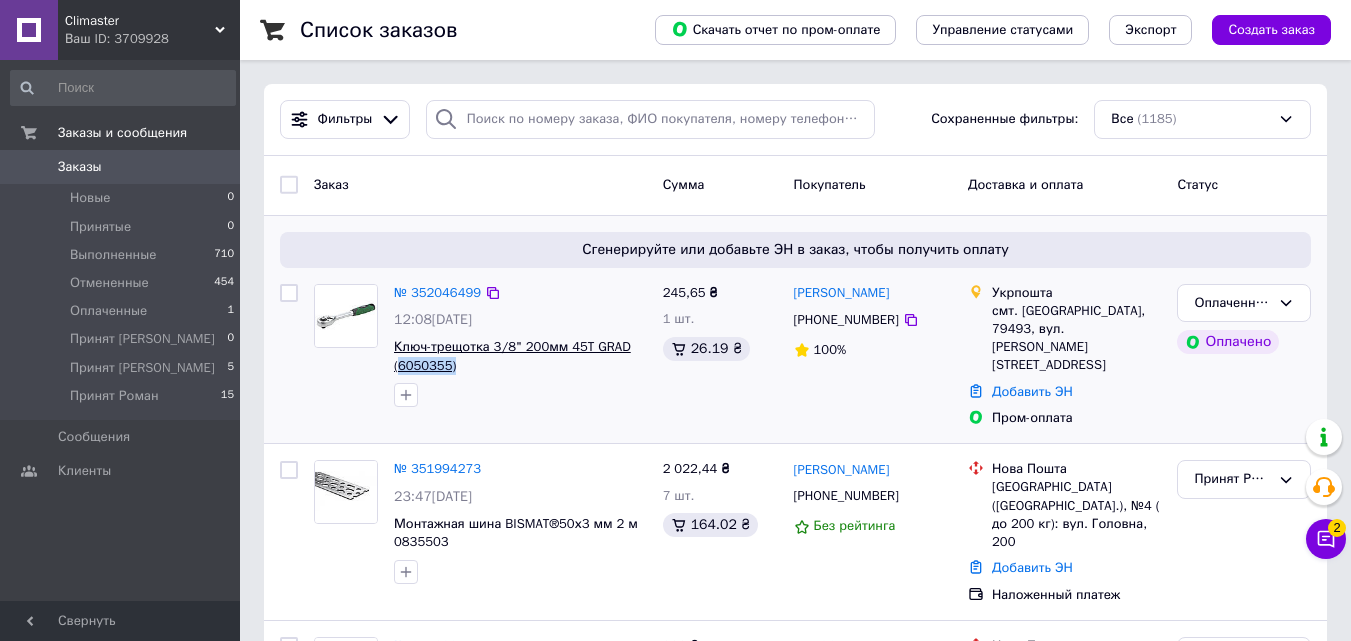 drag, startPoint x: 504, startPoint y: 384, endPoint x: 399, endPoint y: 369, distance: 106.06602 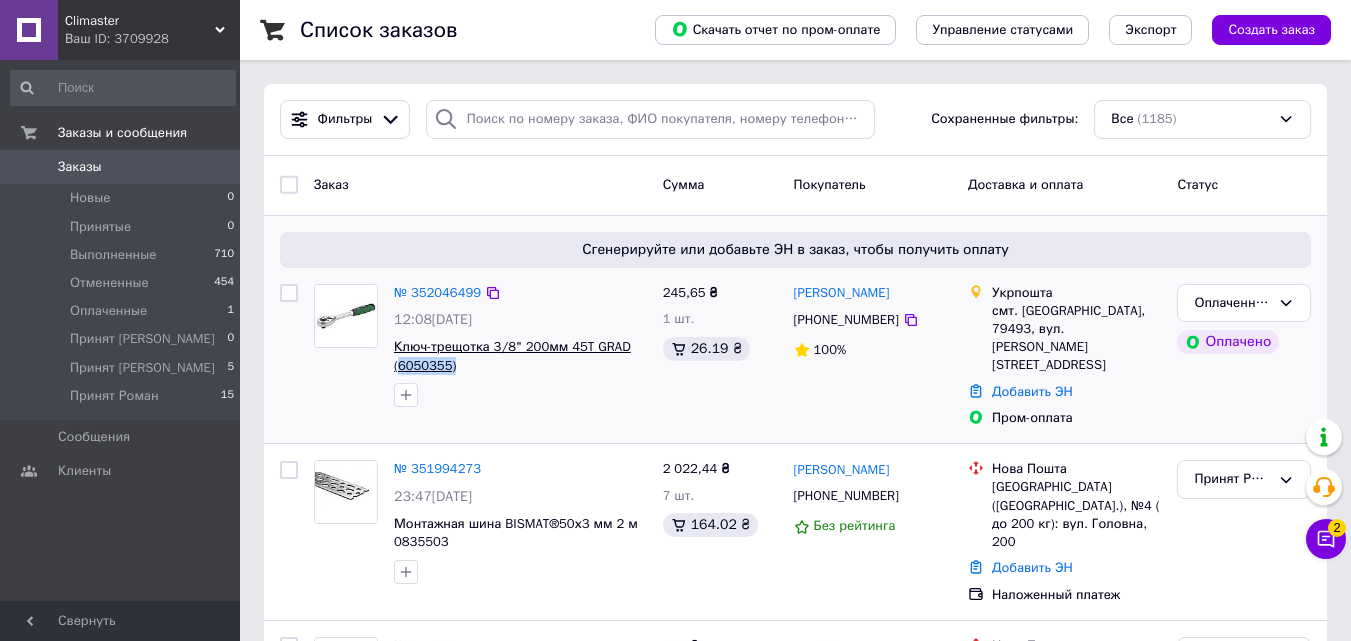 click on "№ 352046499 12:08, 10.07.2025 Ключ-трещотка 3/8" 200мм 45T GRAD (6050355)" at bounding box center (520, 346) 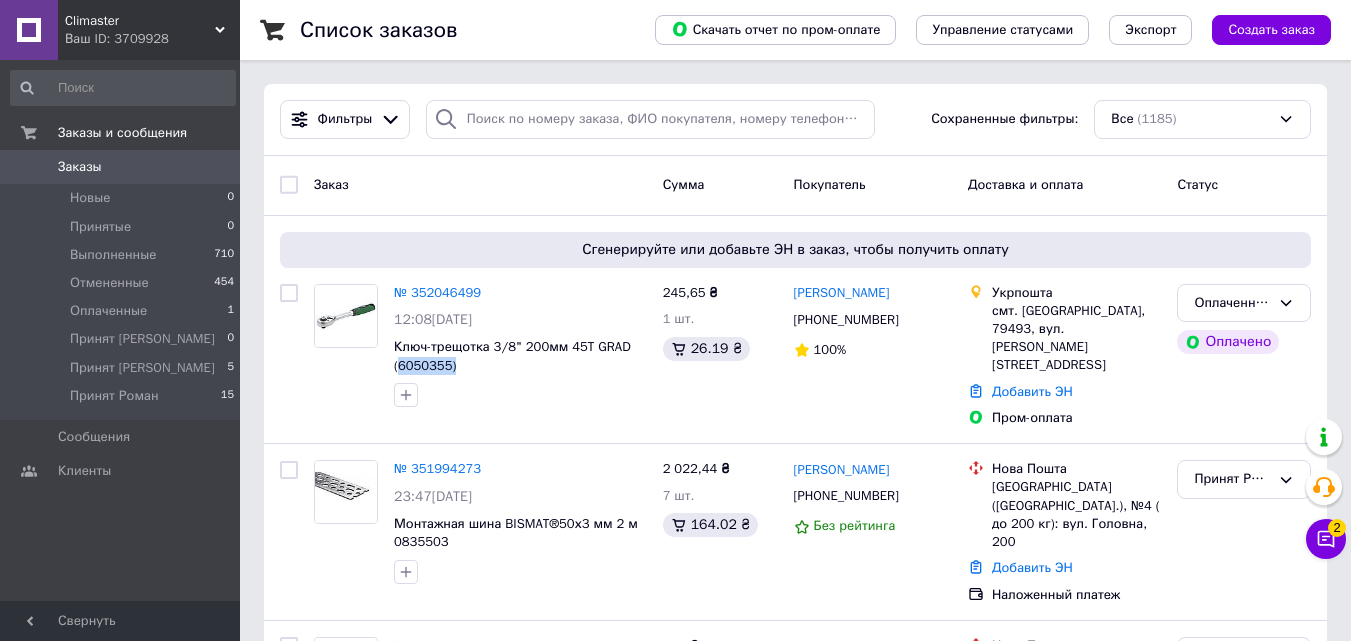 copy on "6050355)" 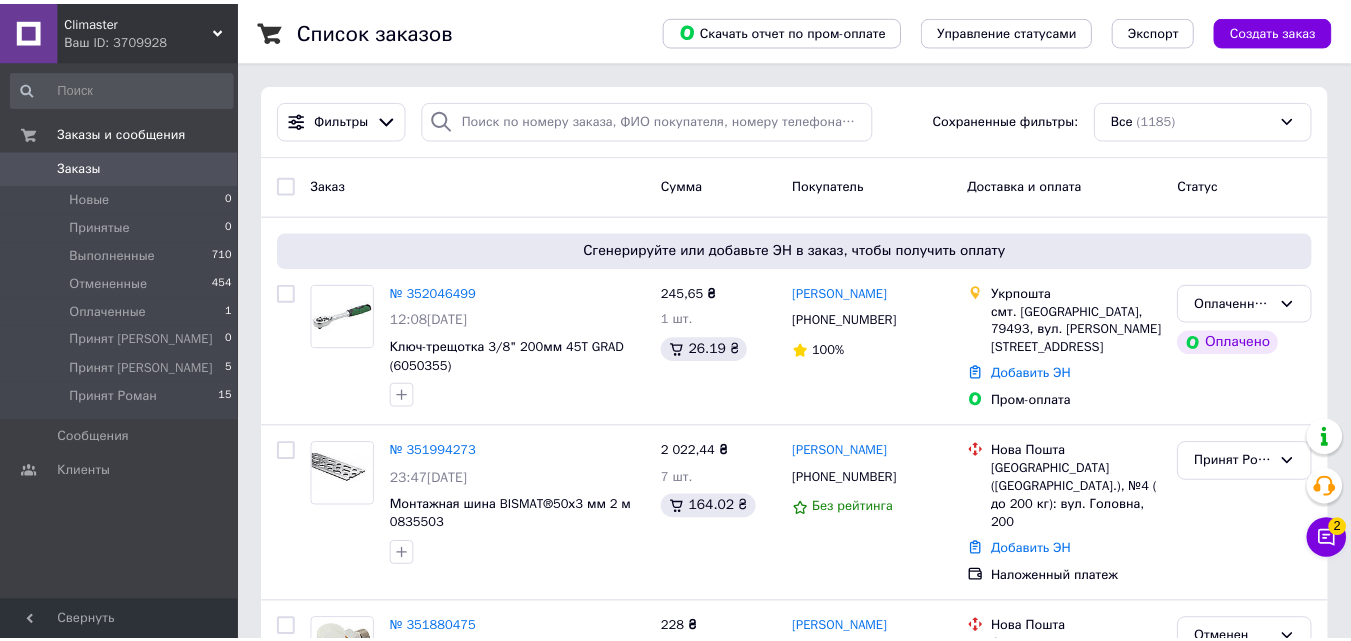 scroll, scrollTop: 0, scrollLeft: 0, axis: both 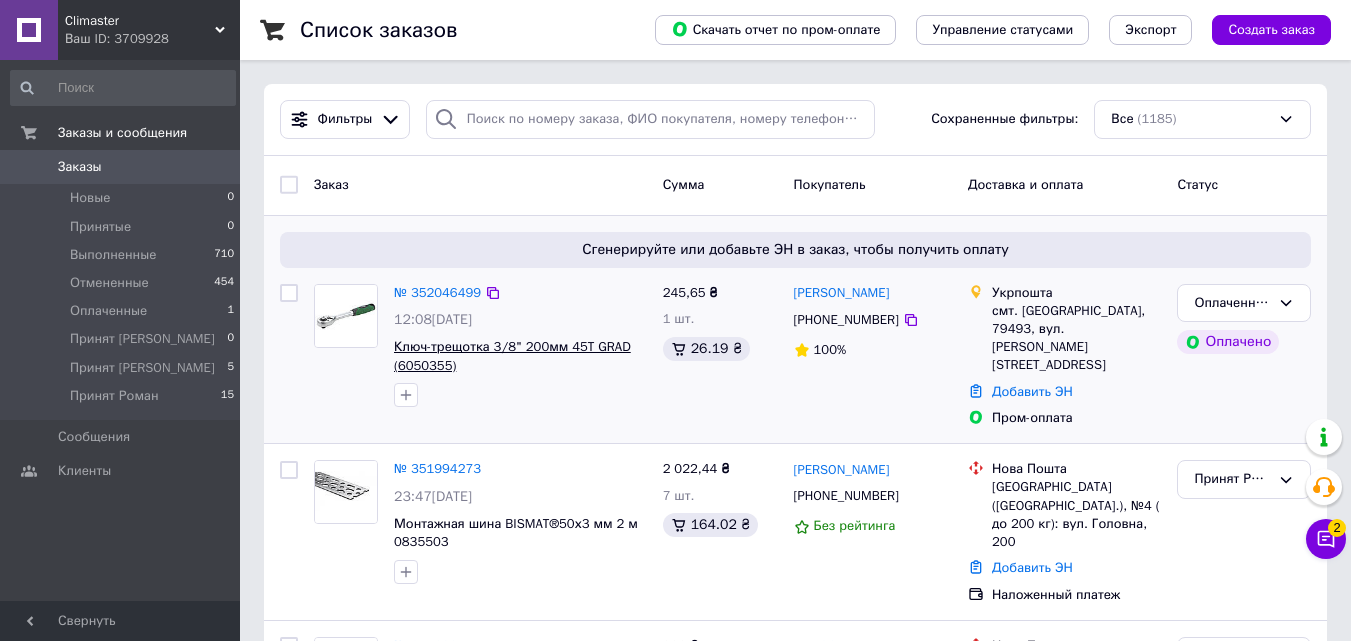 click on "Ключ-трещотка 3/8" 200мм 45T GRAD (6050355)" at bounding box center (512, 356) 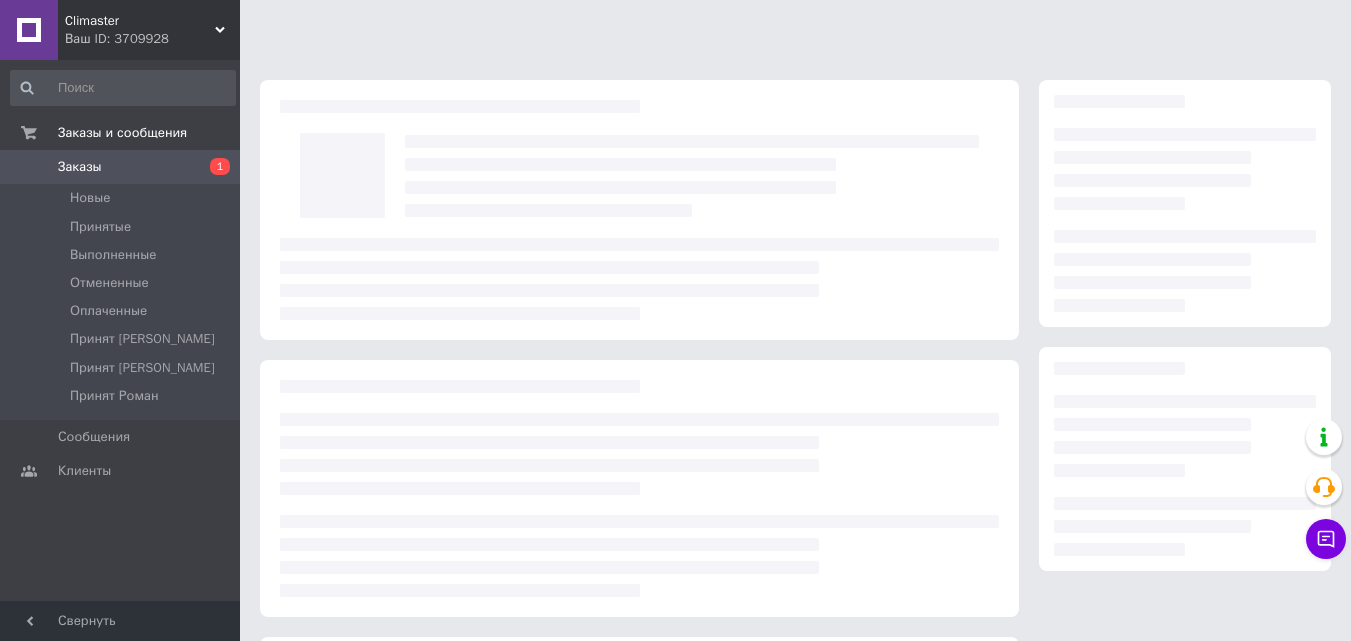 scroll, scrollTop: 0, scrollLeft: 0, axis: both 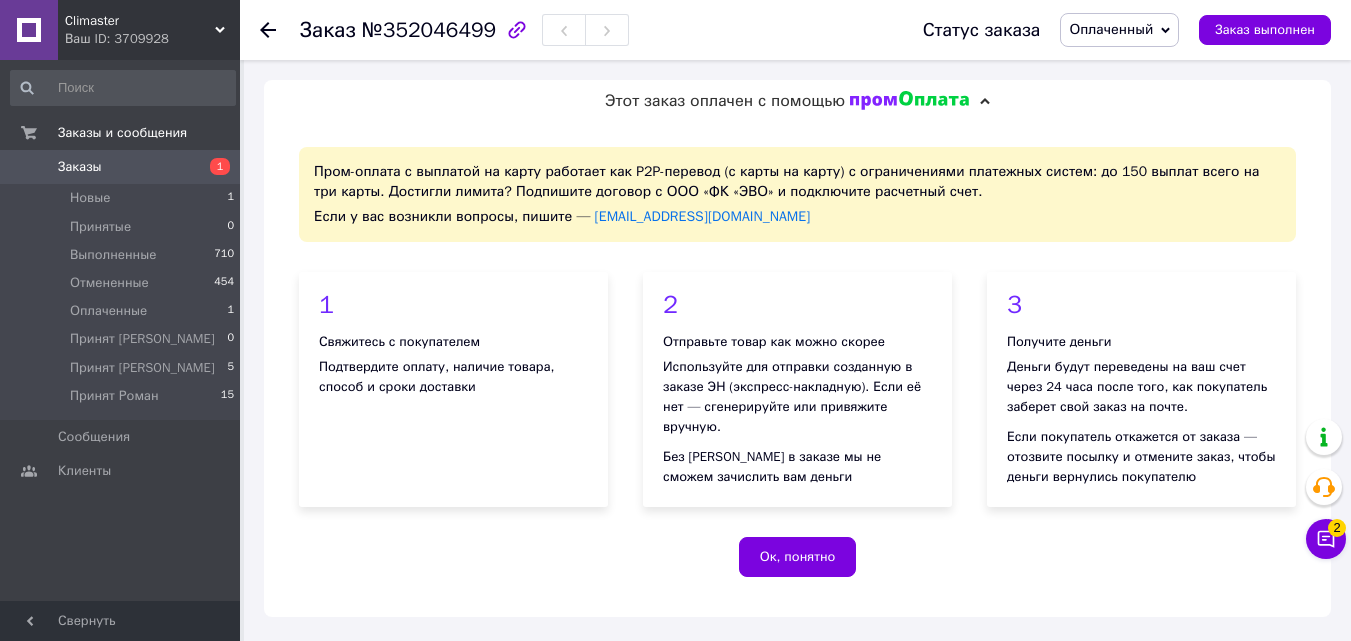 click on "Заказы" at bounding box center (121, 167) 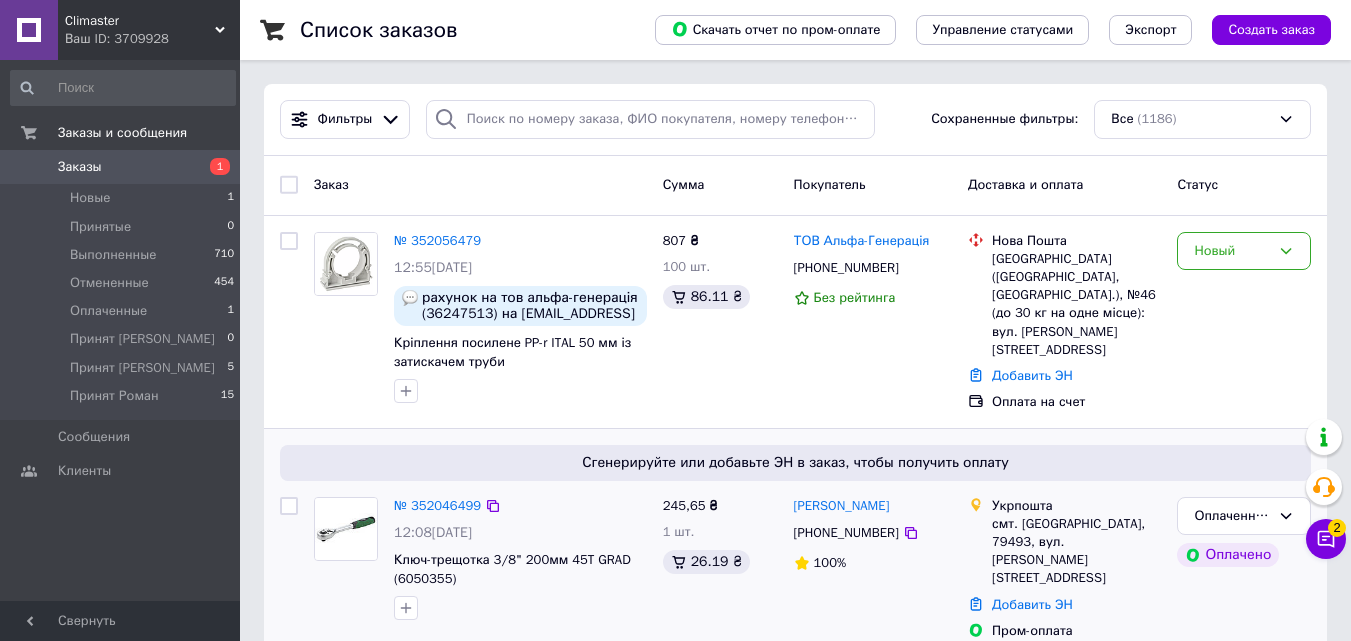 scroll, scrollTop: 100, scrollLeft: 0, axis: vertical 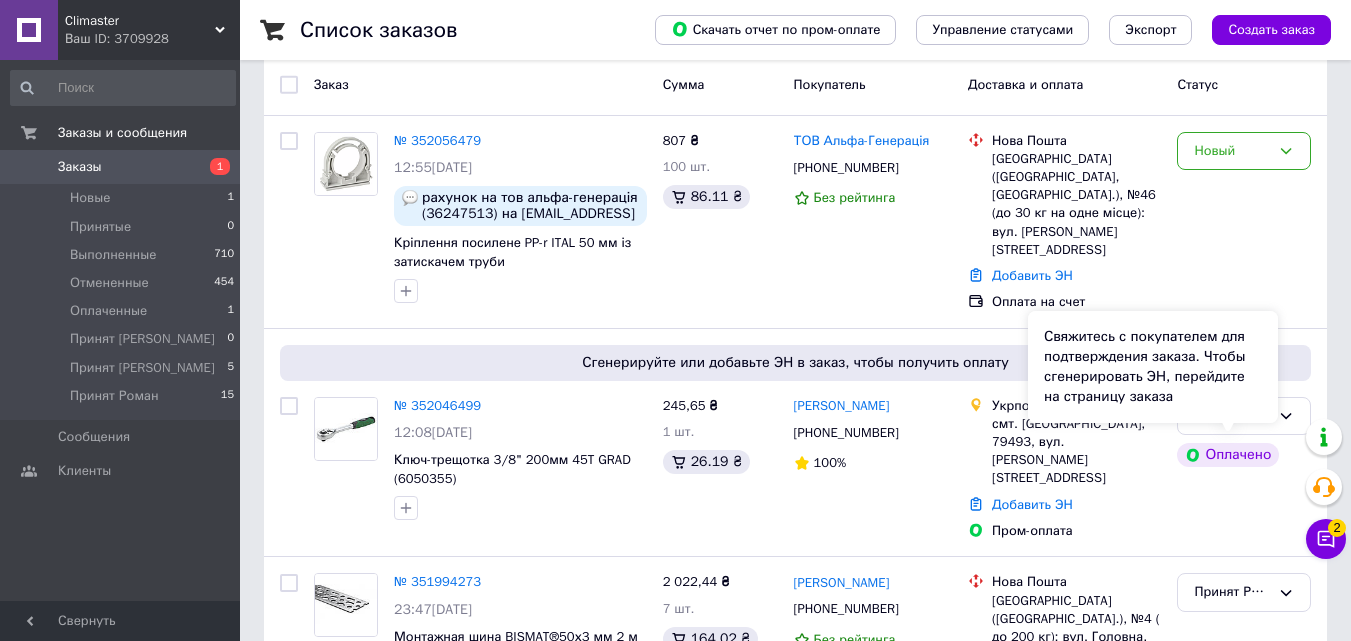 click on "Свяжитесь с покупателем для подтверждения заказа.
Чтобы сгенерировать ЭН, перейдите на страницу заказа" at bounding box center [1153, 367] 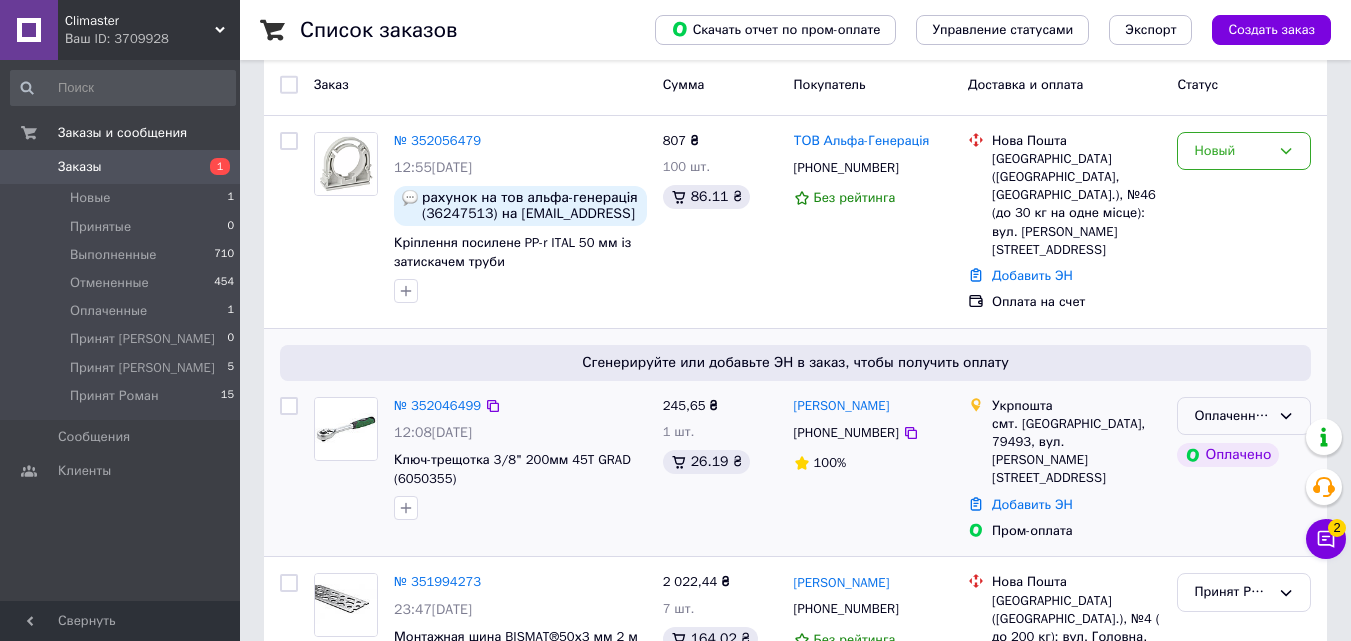 click 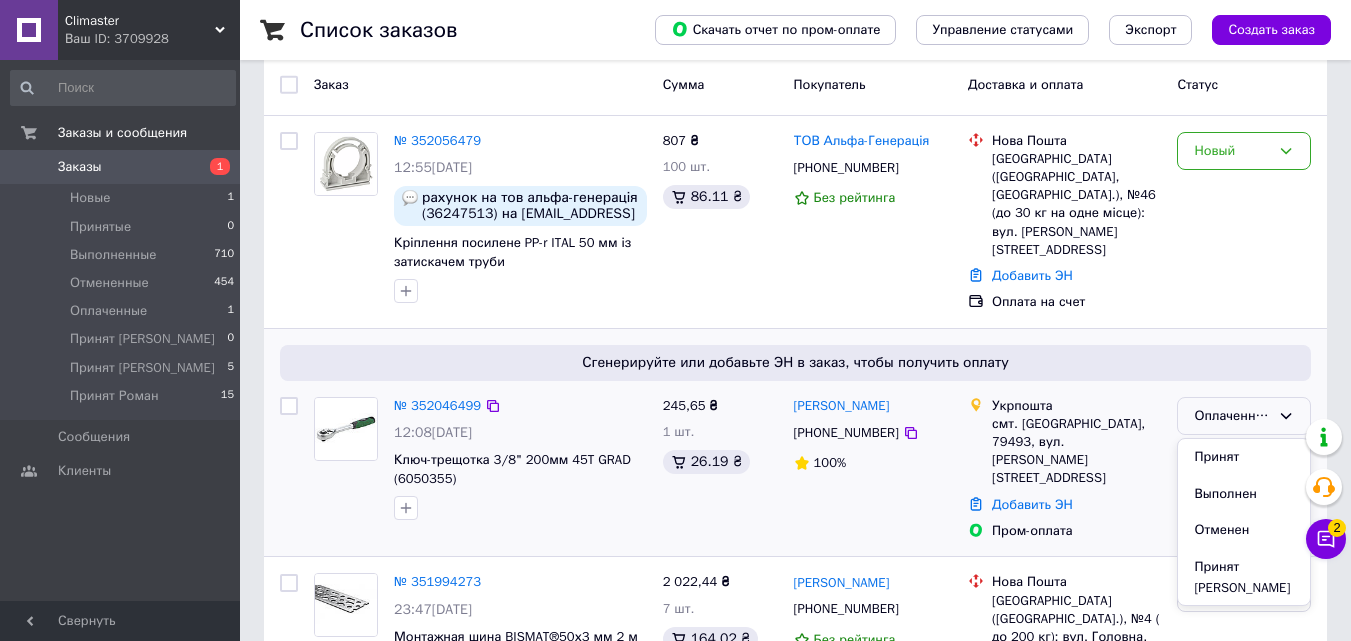 scroll, scrollTop: 74, scrollLeft: 0, axis: vertical 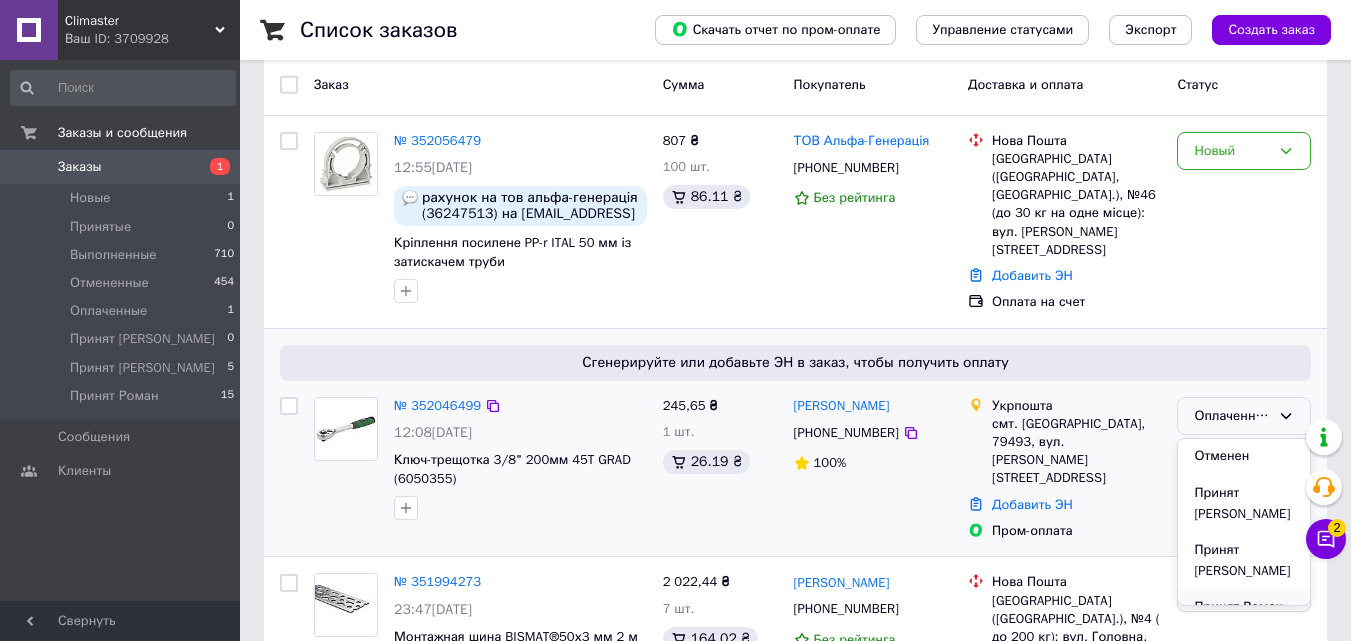 click on "Принят Роман" at bounding box center (1244, 607) 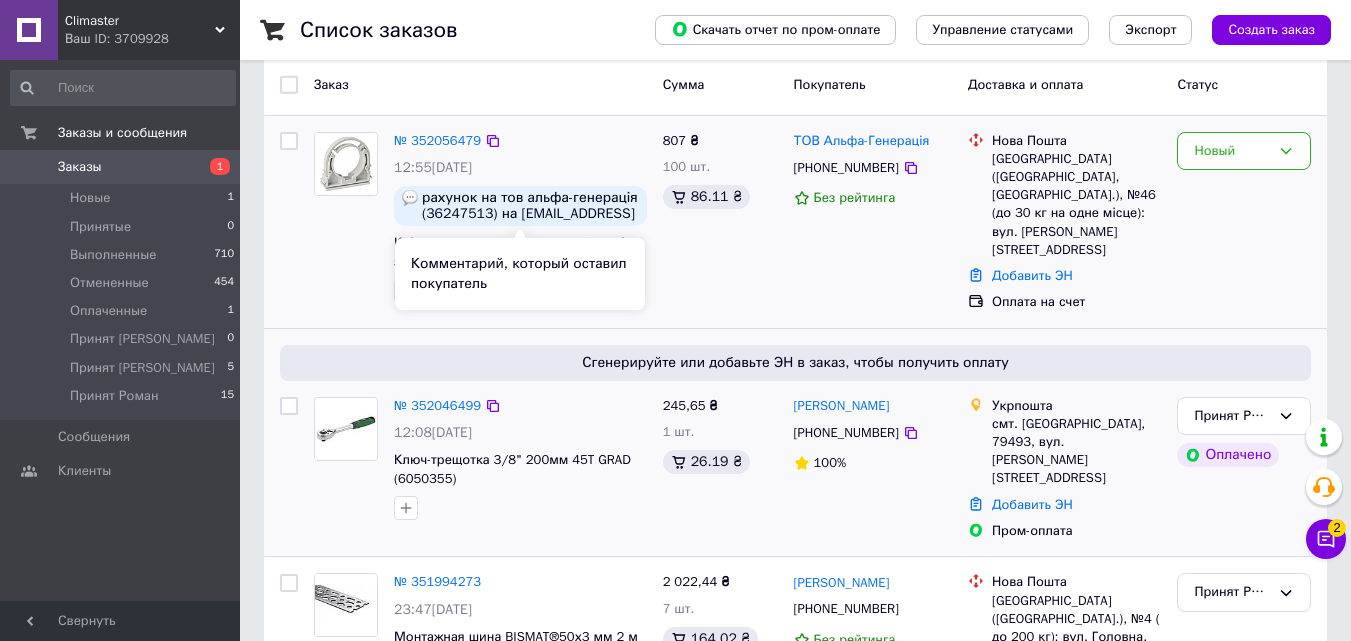 click on "рахунок на тов альфа-генерація (36247513)  на [EMAIL_ADDRESS][DOMAIN_NAME]" at bounding box center (530, 206) 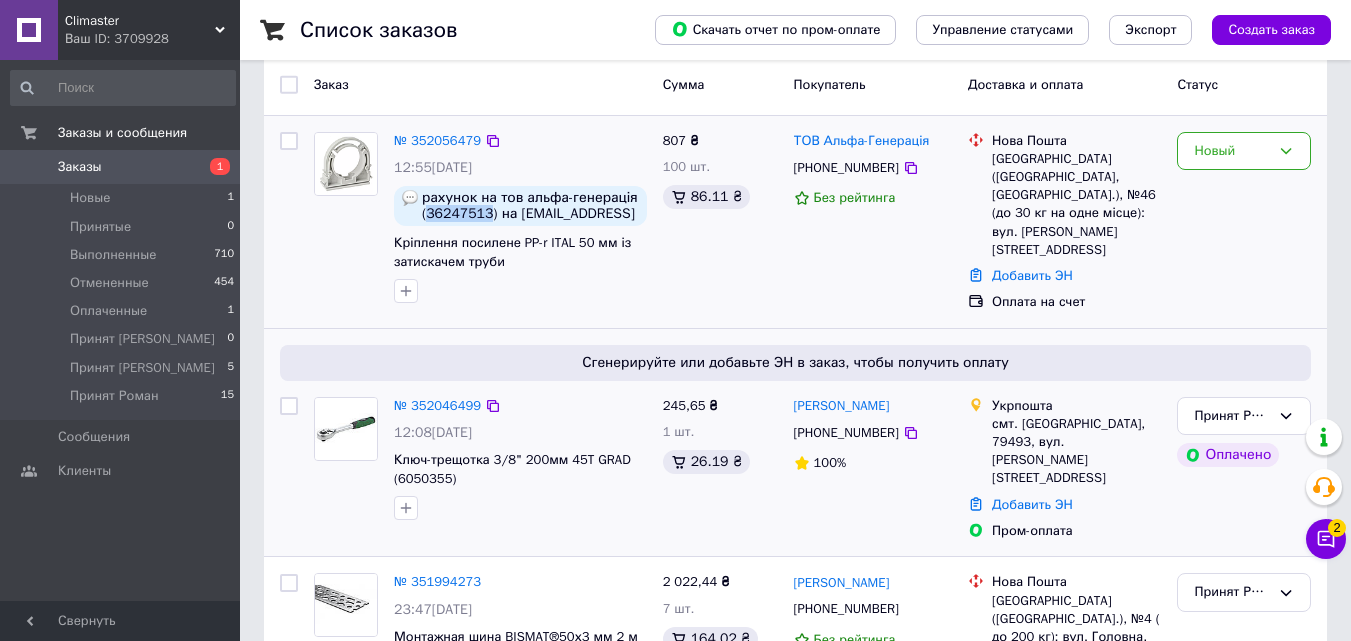 click on "рахунок на тов альфа-генерація (36247513)  на snab.alpha@gmail.com" at bounding box center [530, 206] 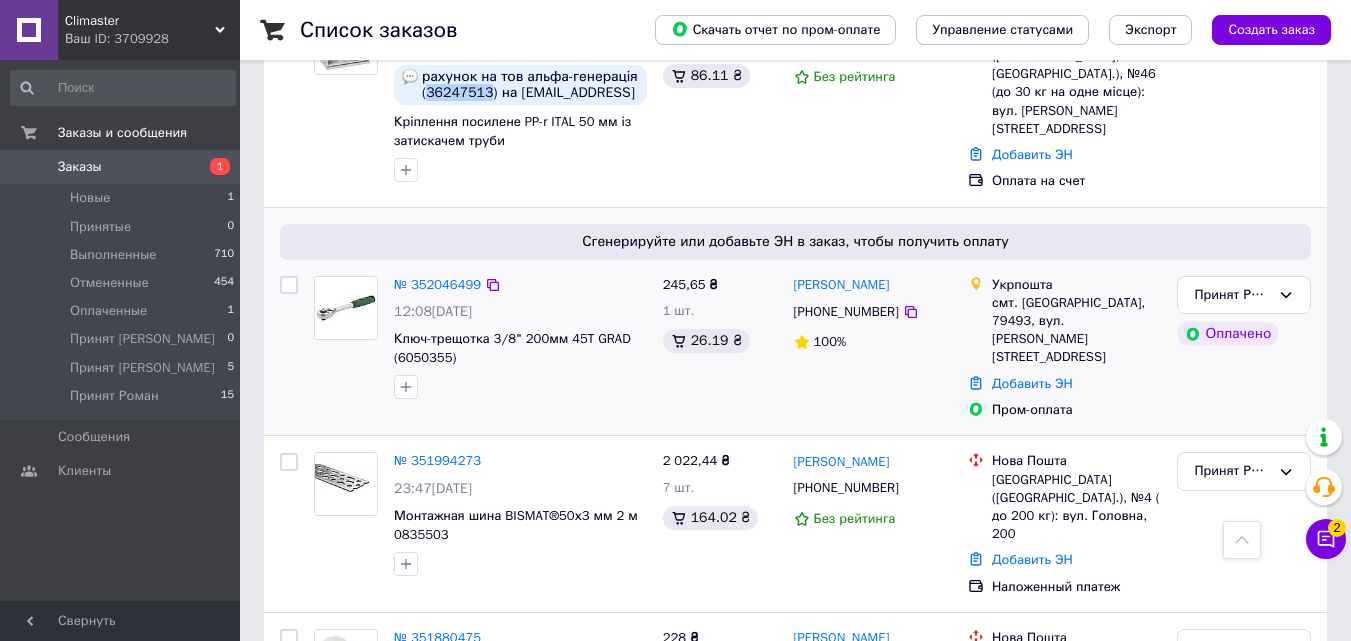 scroll, scrollTop: 200, scrollLeft: 0, axis: vertical 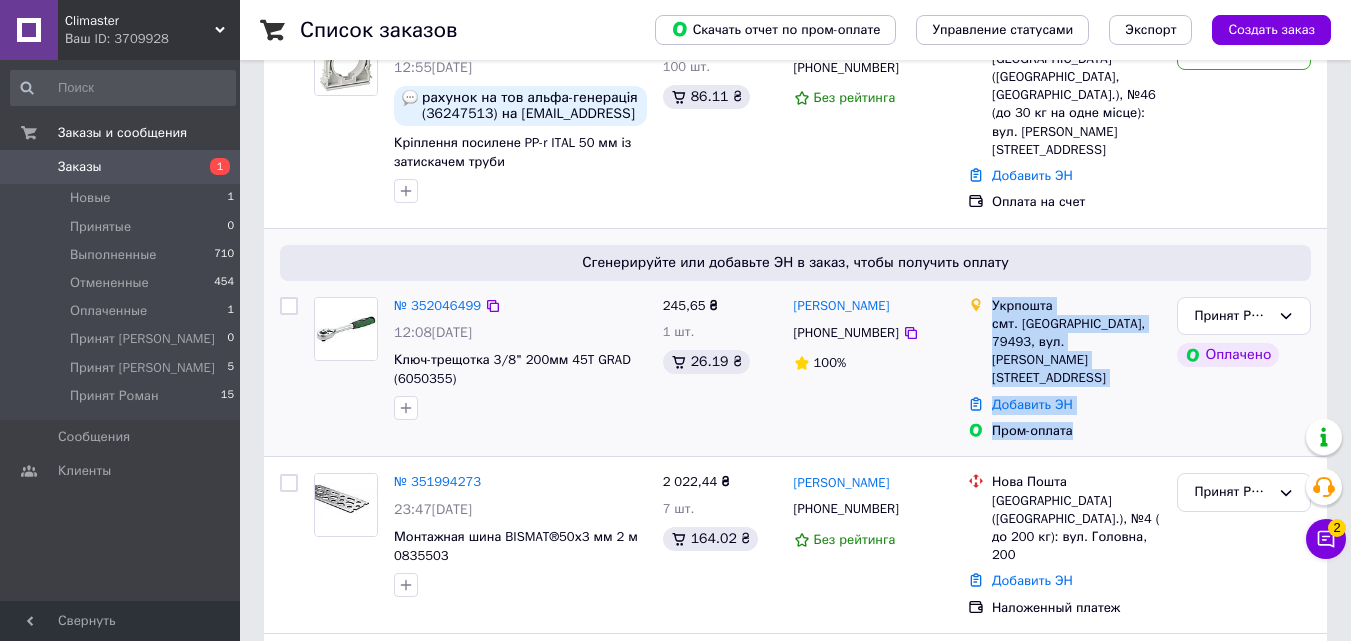 drag, startPoint x: 993, startPoint y: 304, endPoint x: 1092, endPoint y: 396, distance: 135.14807 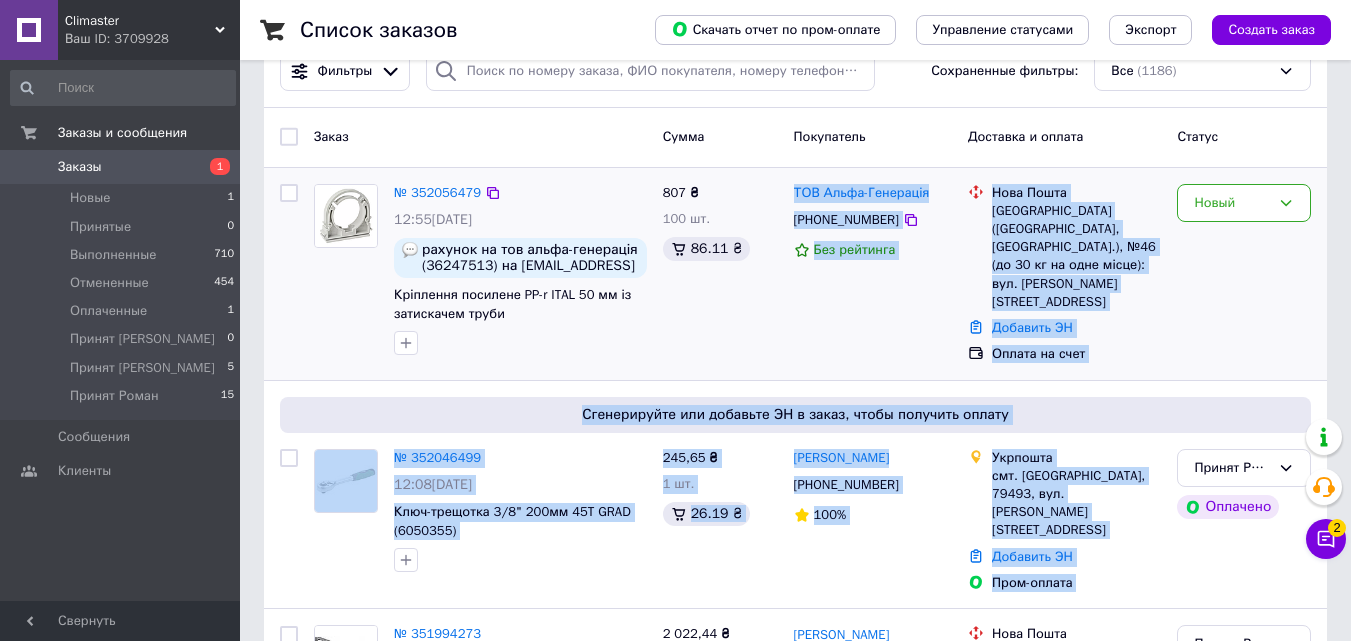 scroll, scrollTop: 0, scrollLeft: 0, axis: both 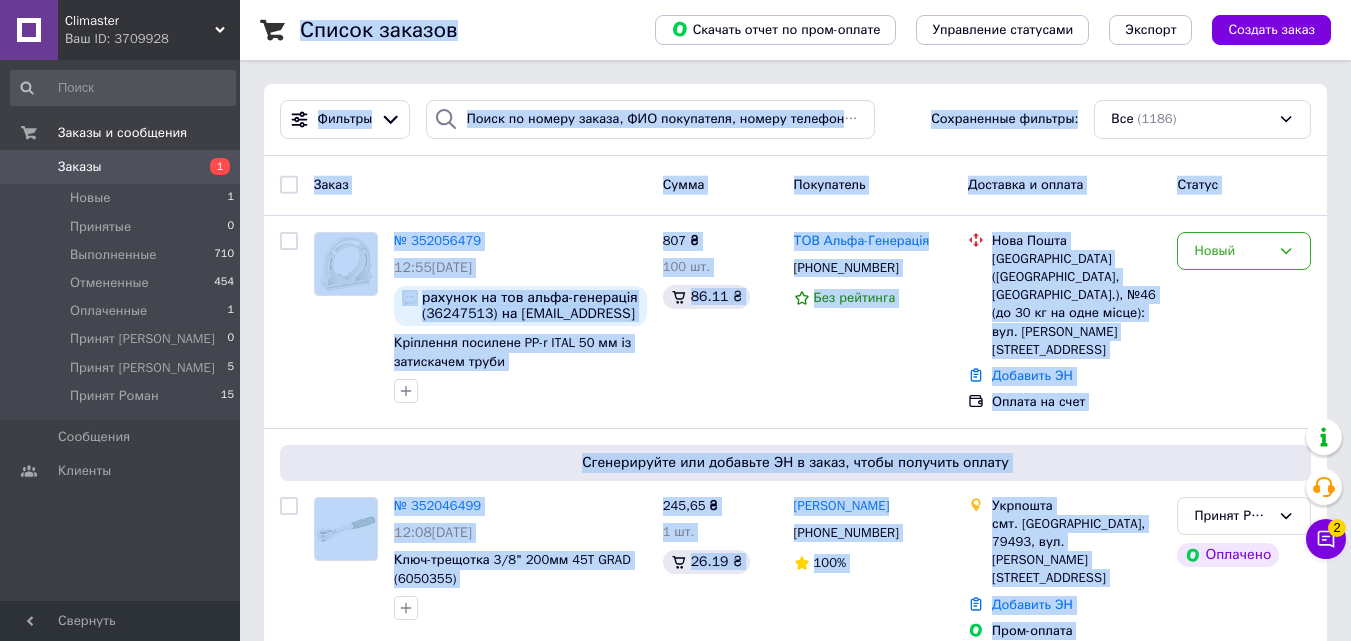 drag, startPoint x: 1092, startPoint y: 396, endPoint x: 323, endPoint y: 18, distance: 856.881 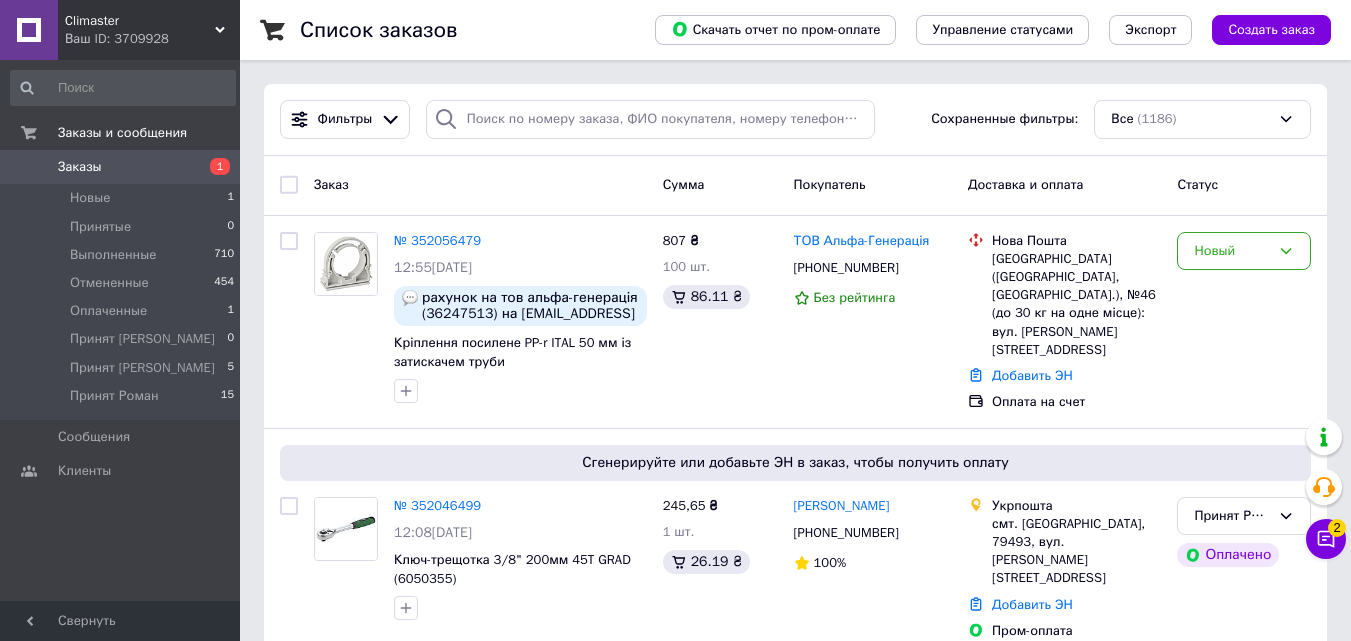 click on "Список заказов" at bounding box center [457, 30] 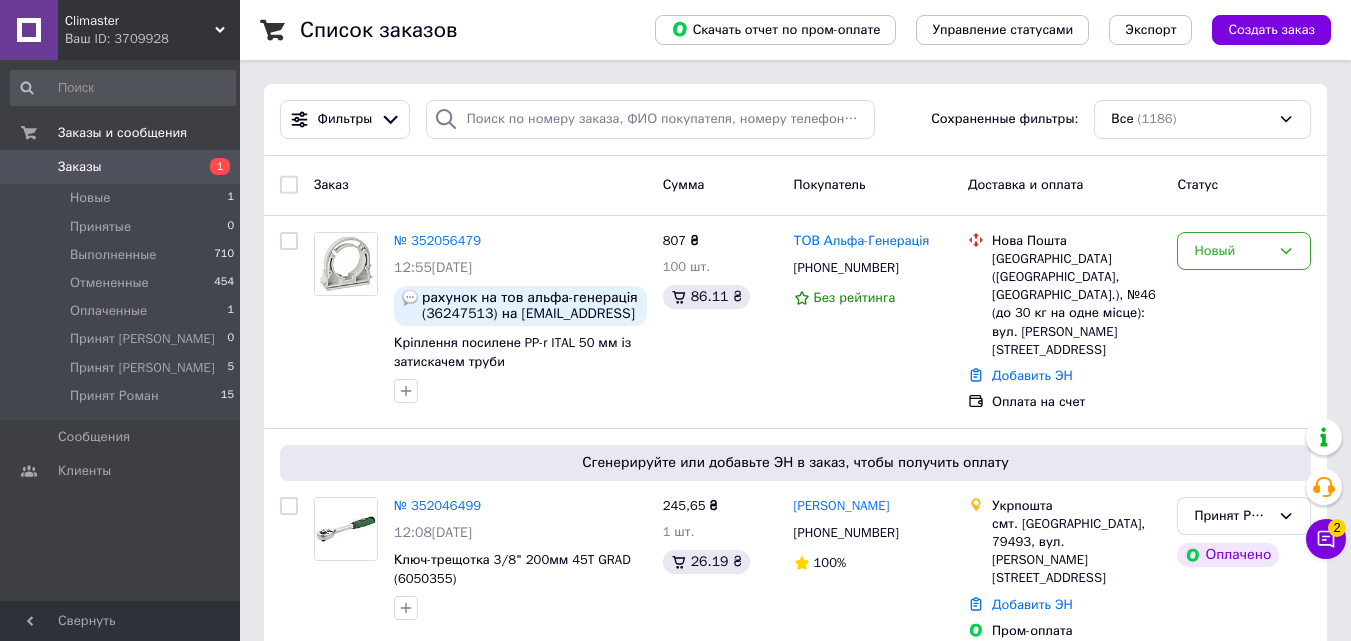 scroll, scrollTop: 400, scrollLeft: 0, axis: vertical 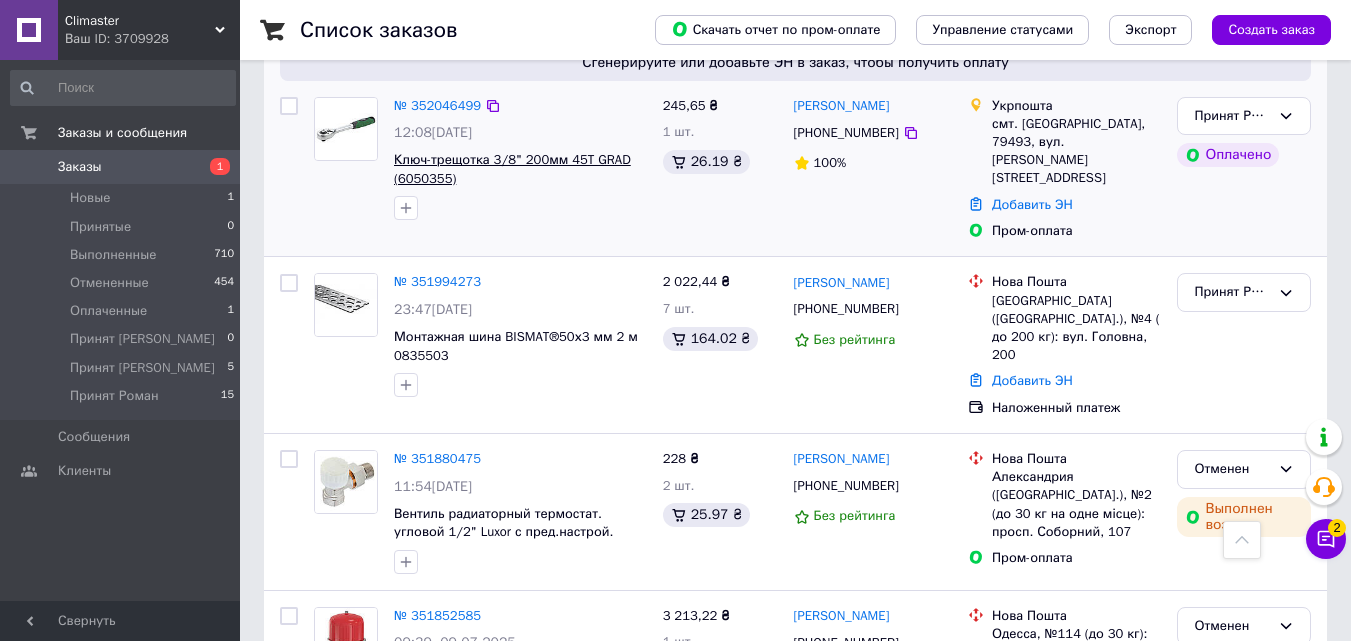 click on "Ключ-трещотка 3/8" 200мм 45T GRAD (6050355)" at bounding box center (512, 169) 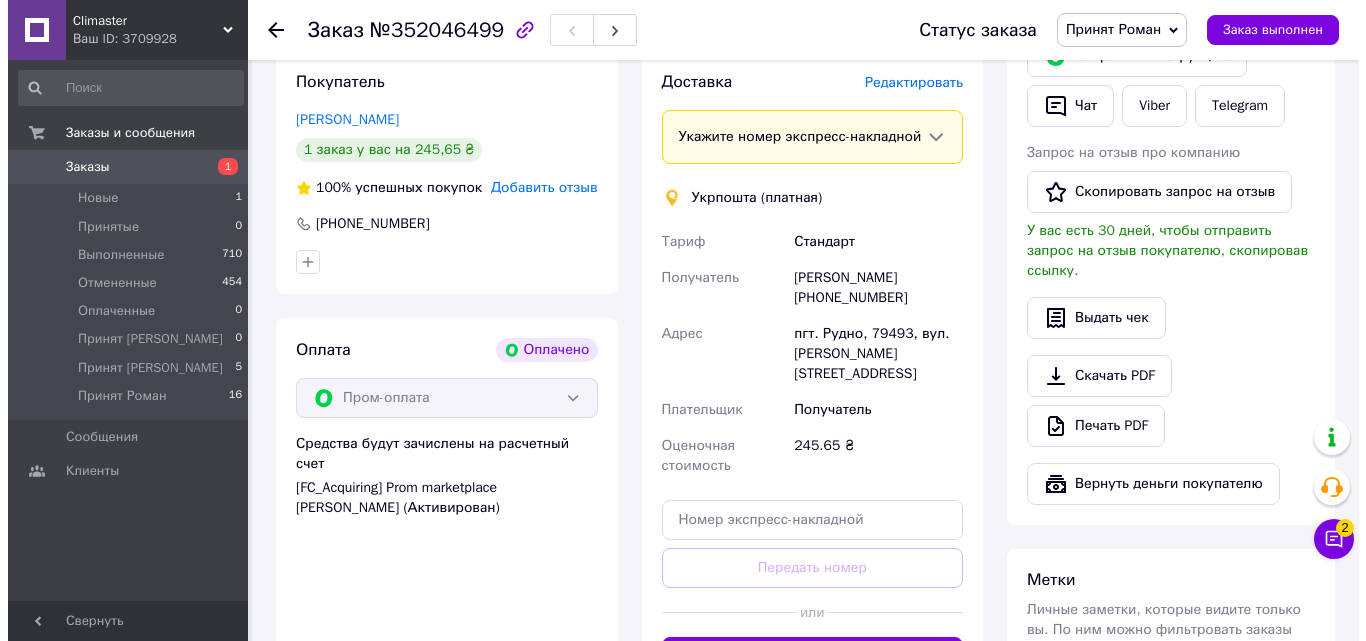 scroll, scrollTop: 773, scrollLeft: 0, axis: vertical 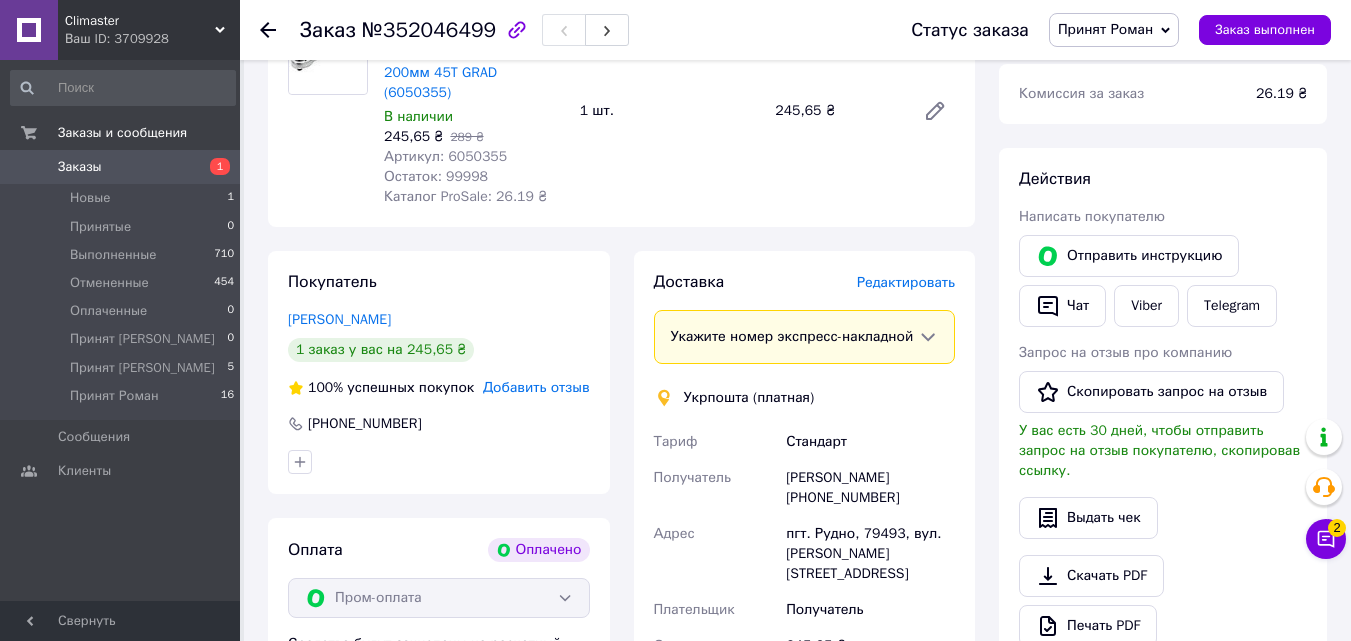 click on "Редактировать" at bounding box center [906, 282] 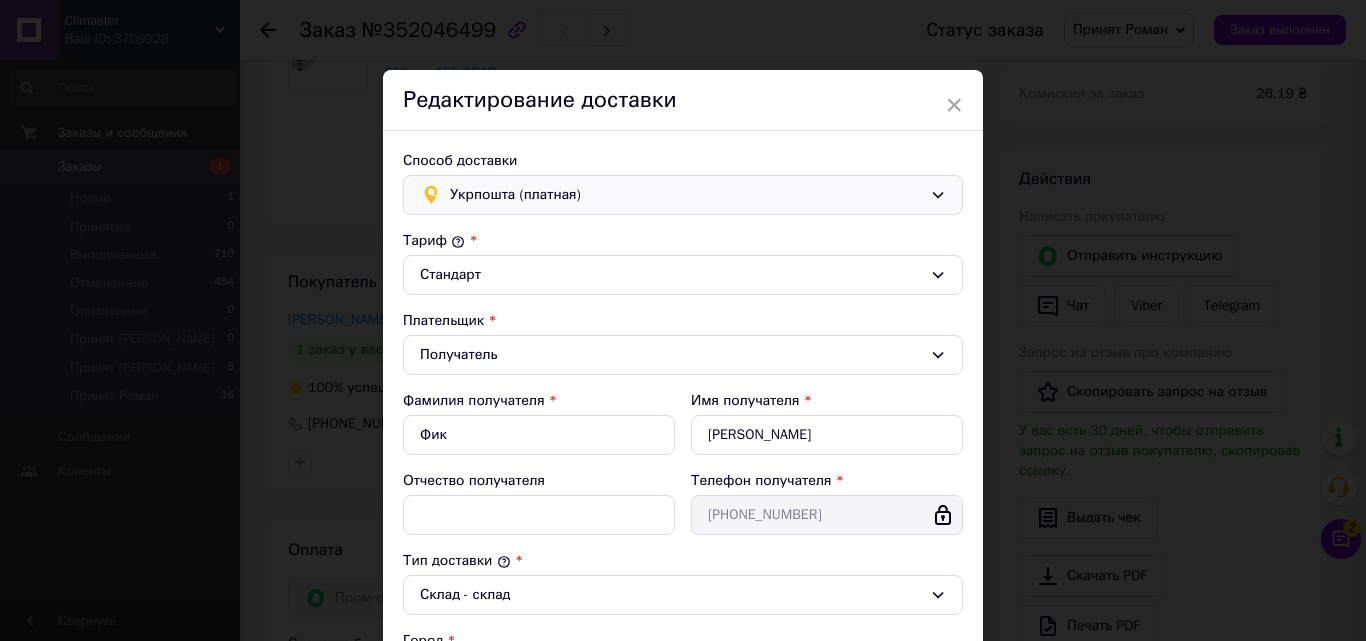 click on "Укрпошта (платная)" at bounding box center (683, 195) 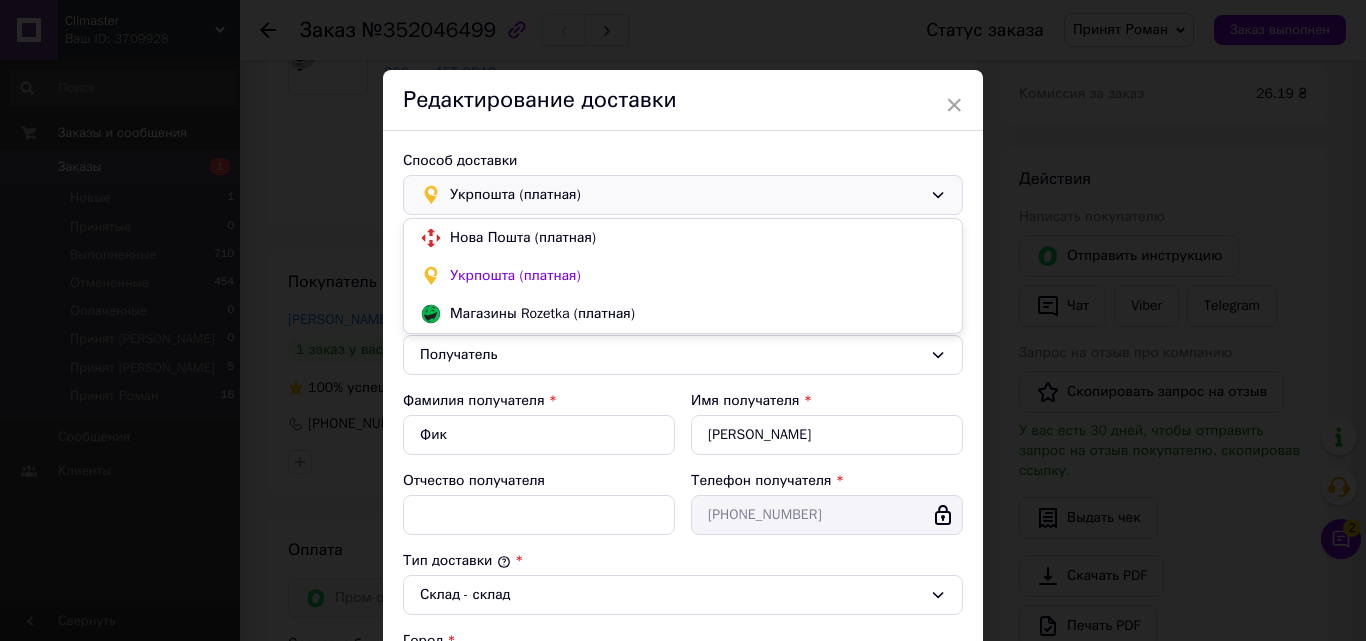 click on "Укрпошта (платная)" at bounding box center (686, 195) 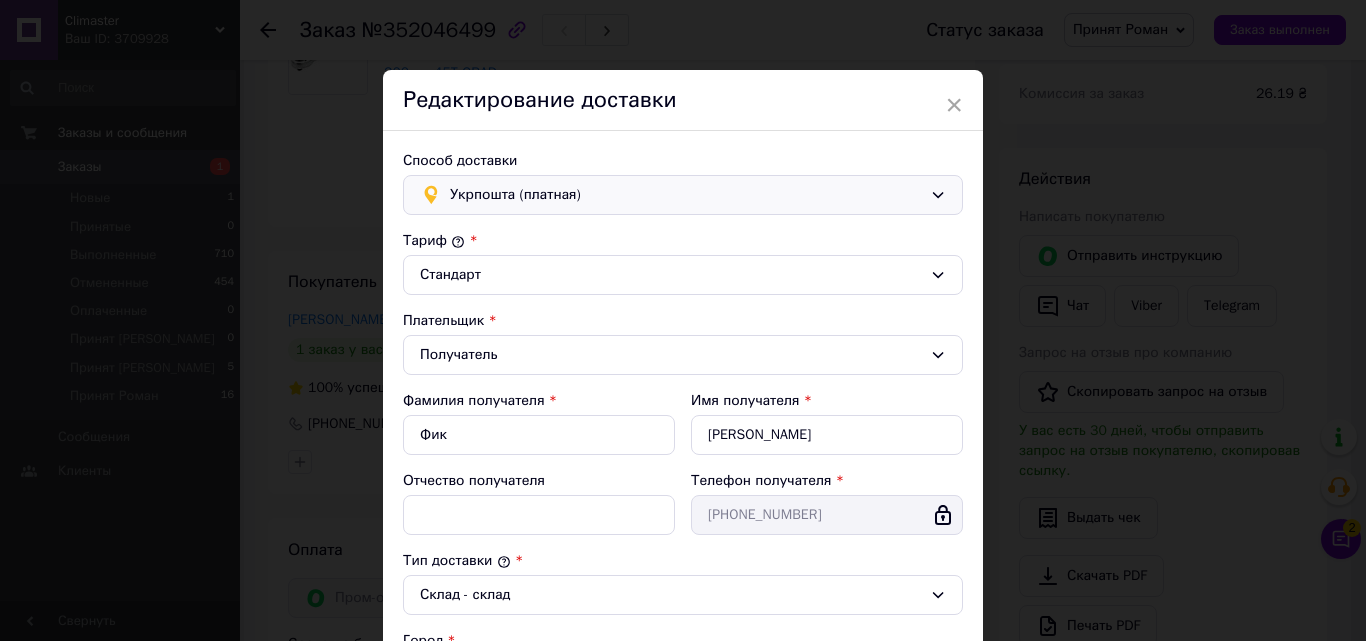 click on "Укрпошта (платная)" at bounding box center (686, 195) 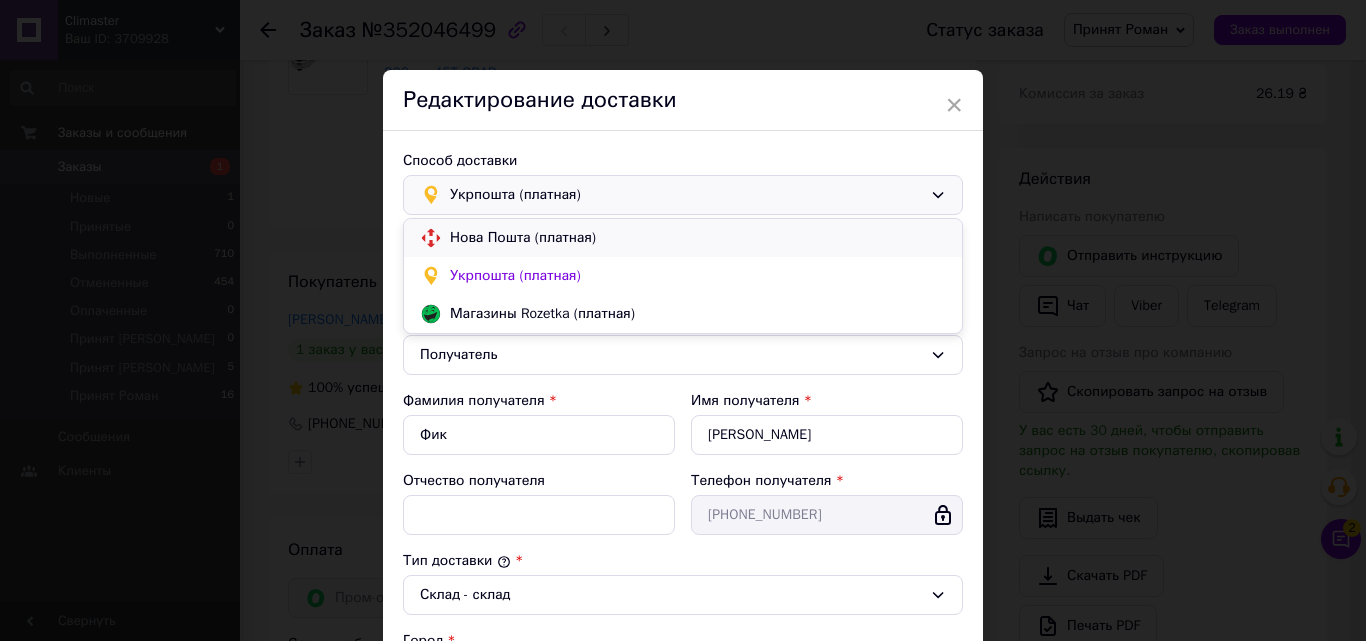 click on "Нова Пошта (платная)" at bounding box center [698, 238] 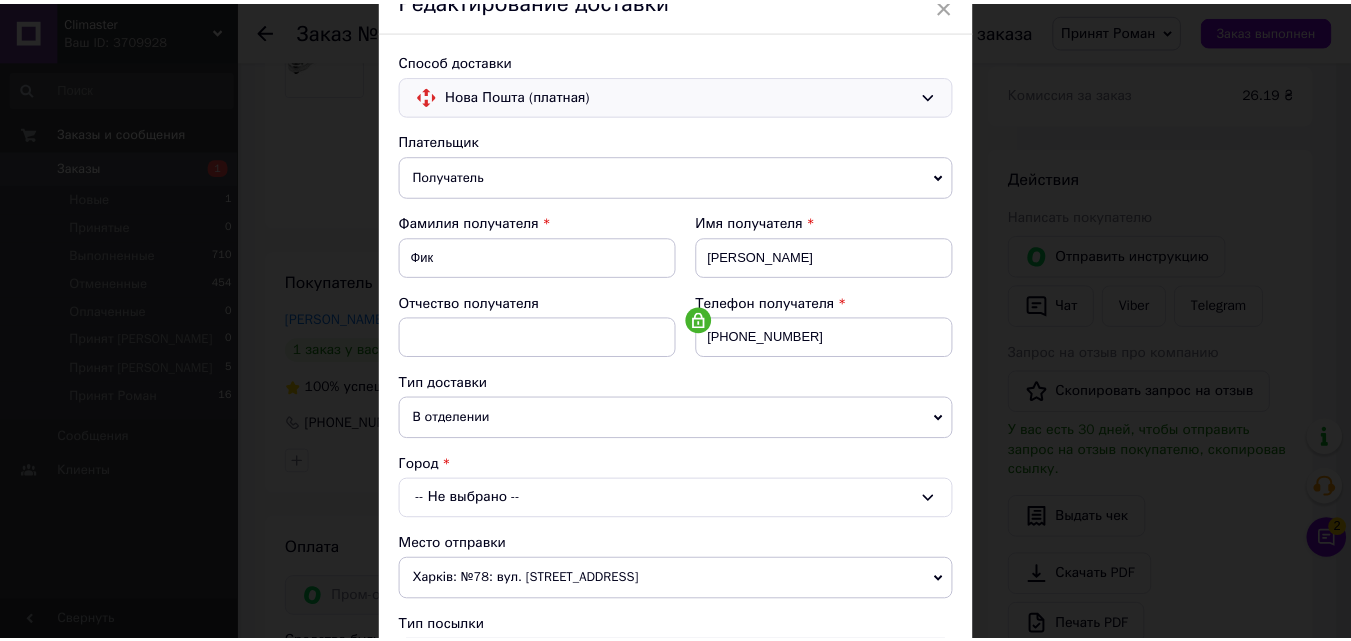 scroll, scrollTop: 0, scrollLeft: 0, axis: both 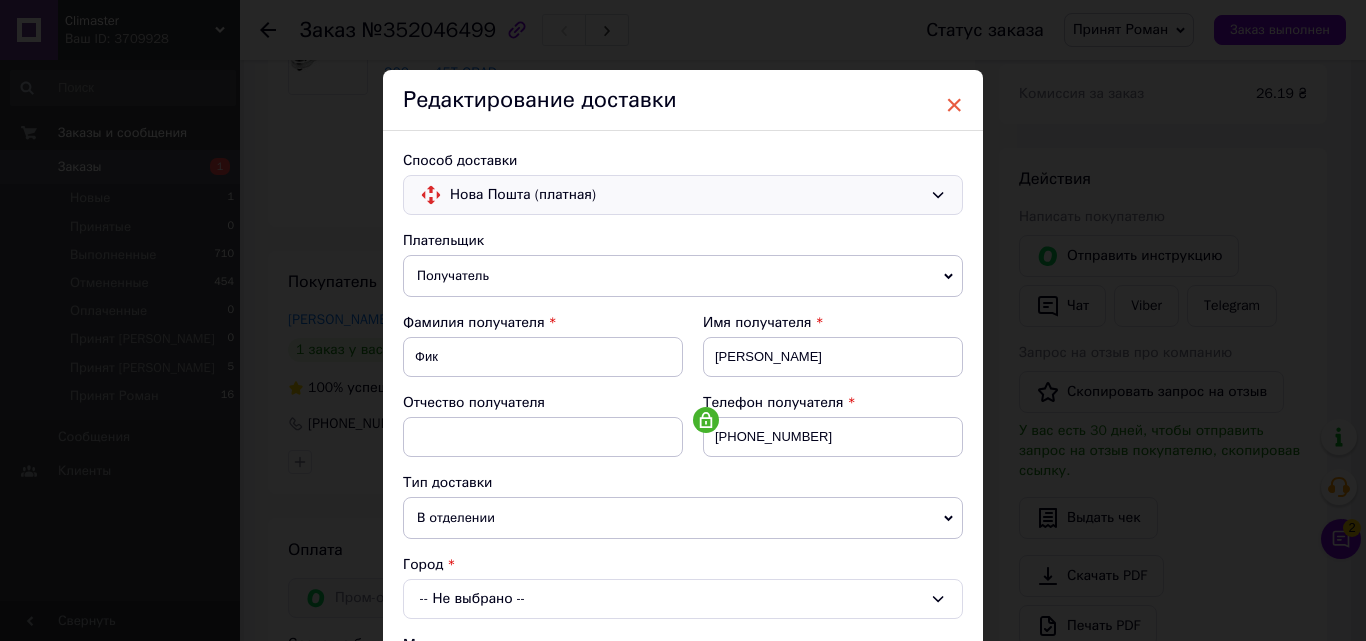 click on "×" at bounding box center (954, 105) 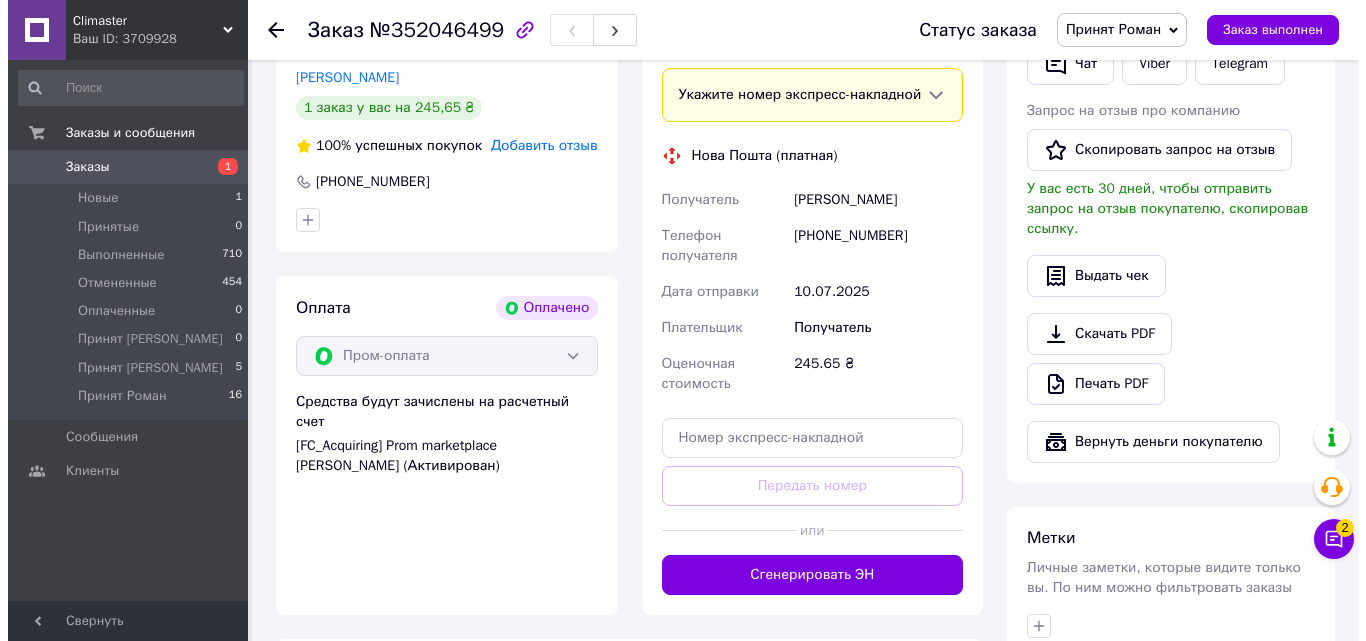scroll, scrollTop: 873, scrollLeft: 0, axis: vertical 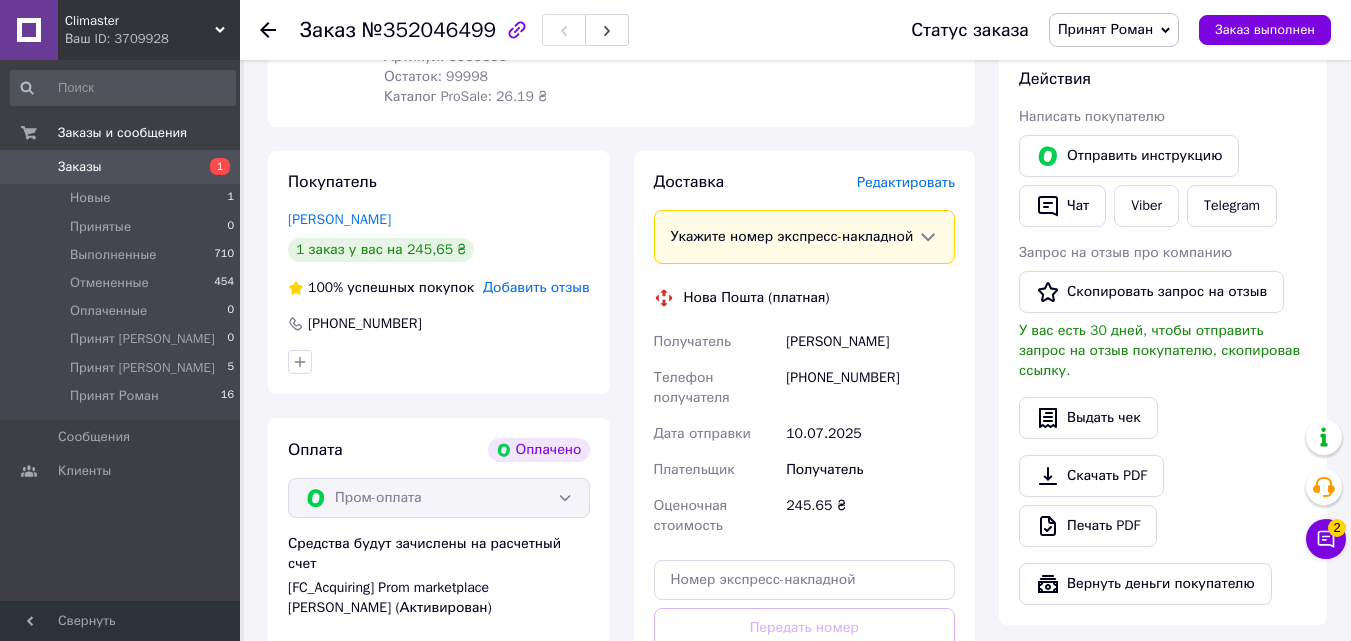click on "Редактировать" at bounding box center [906, 182] 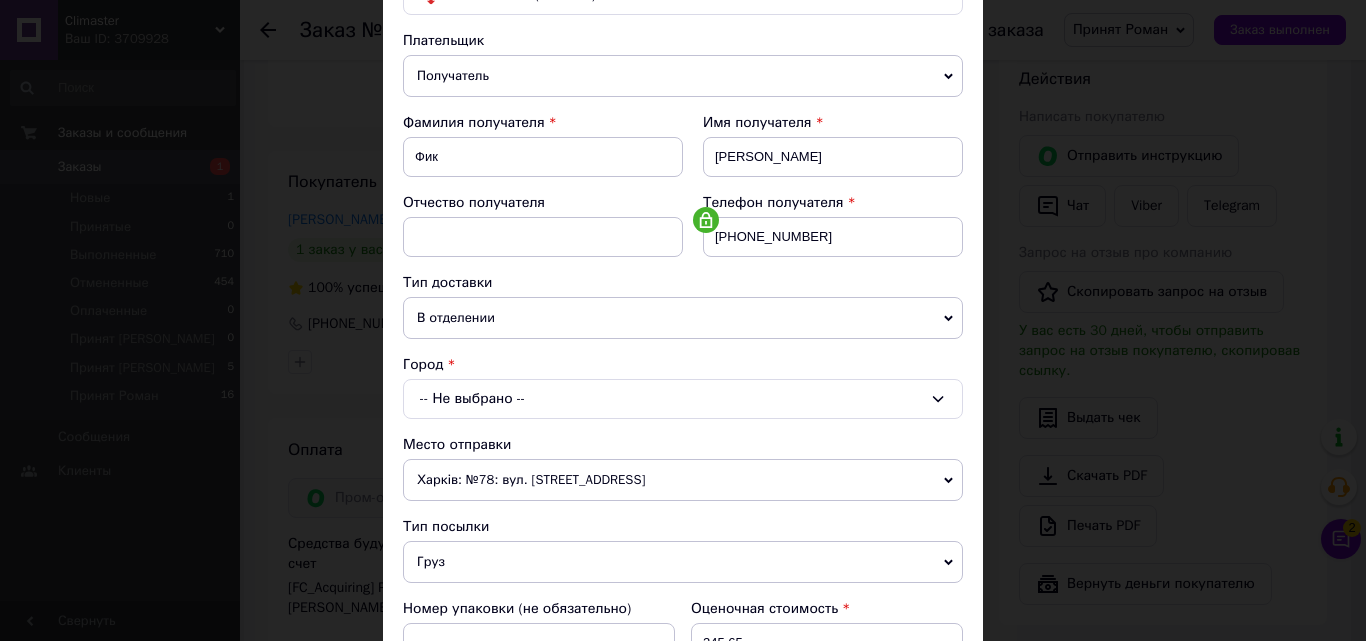 scroll, scrollTop: 300, scrollLeft: 0, axis: vertical 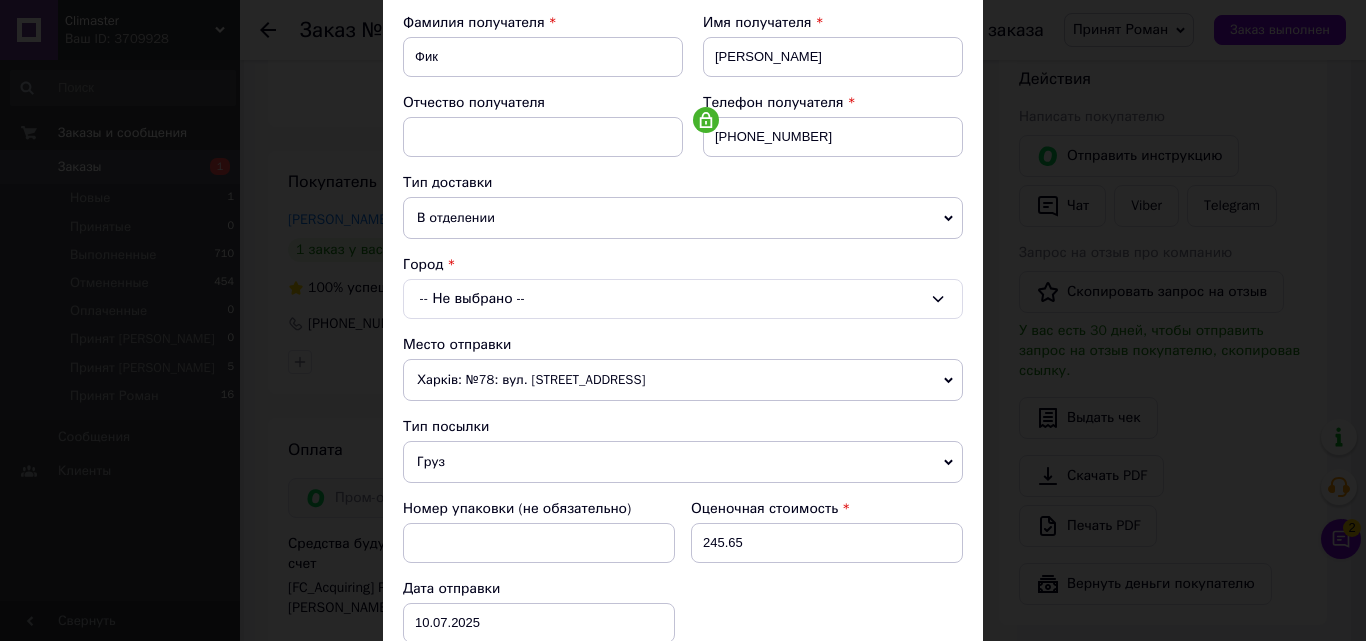 click on "В отделении" at bounding box center [683, 218] 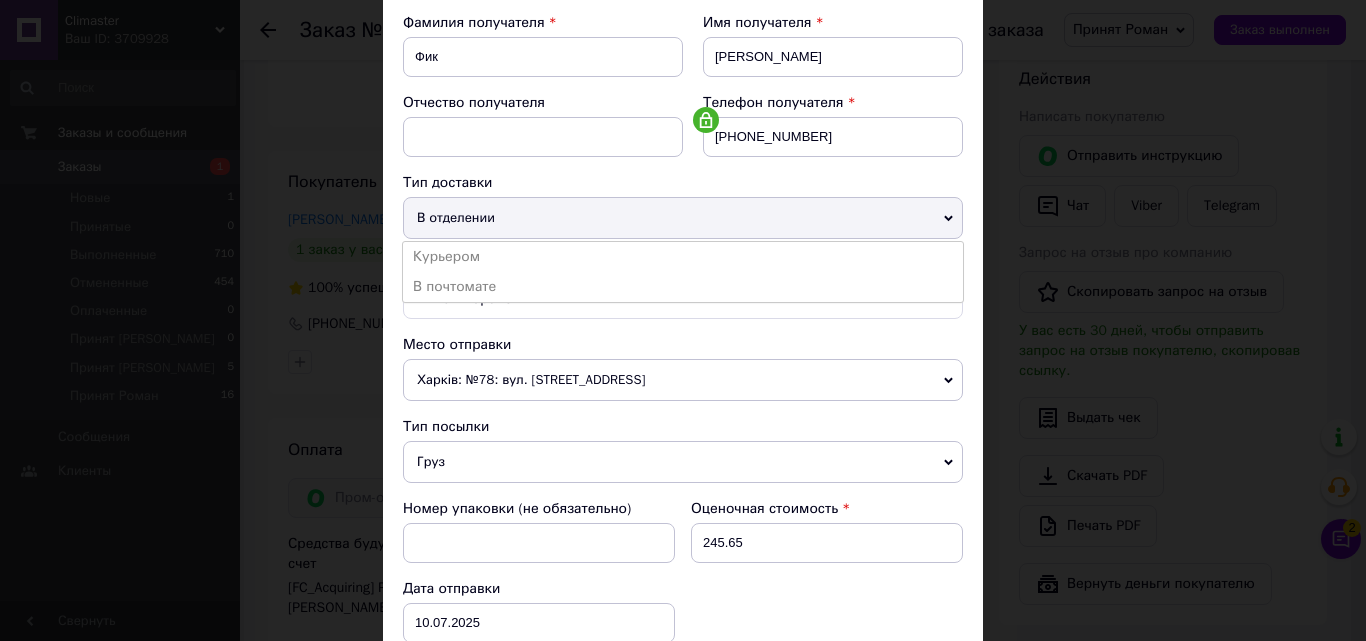 click on "В отделении" at bounding box center (683, 218) 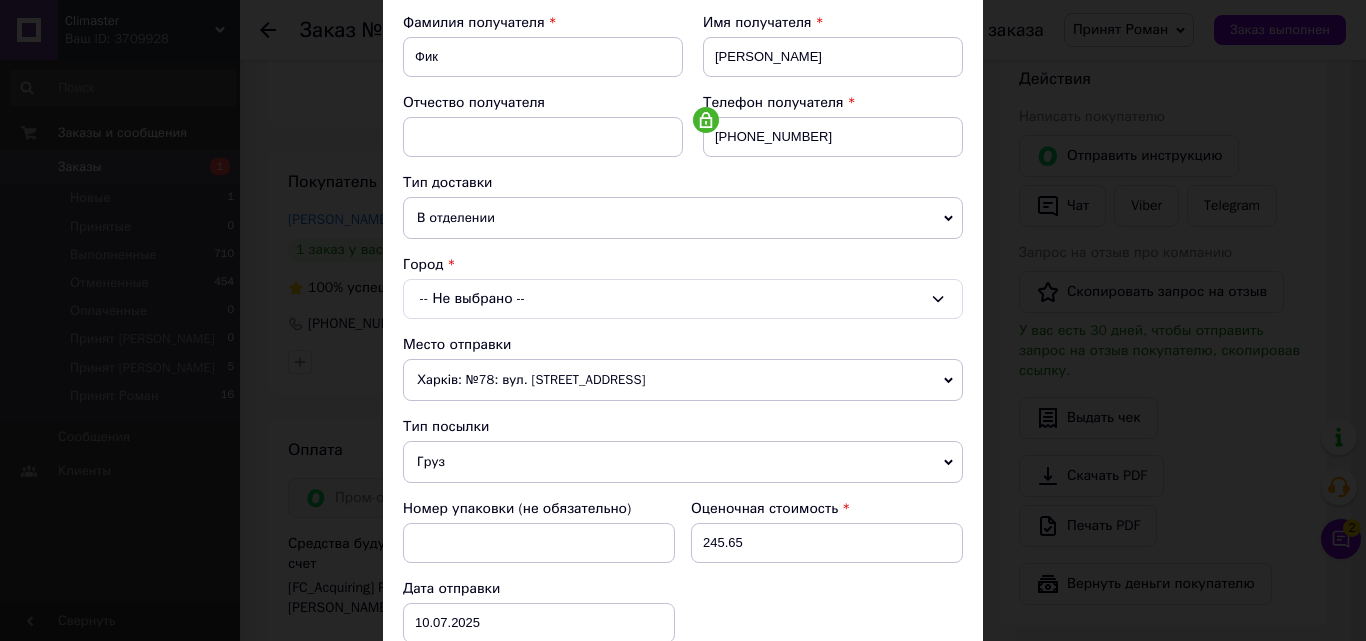 click on "-- Не выбрано --" at bounding box center (683, 299) 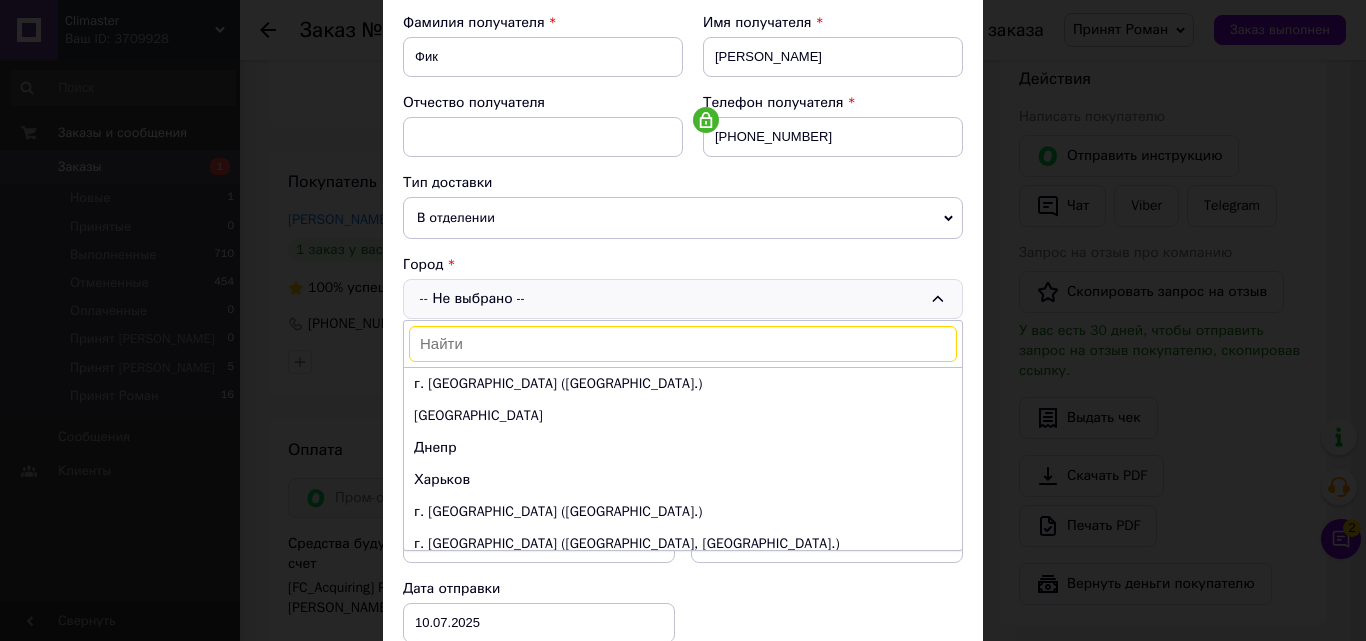 drag, startPoint x: 501, startPoint y: 350, endPoint x: 567, endPoint y: 290, distance: 89.19641 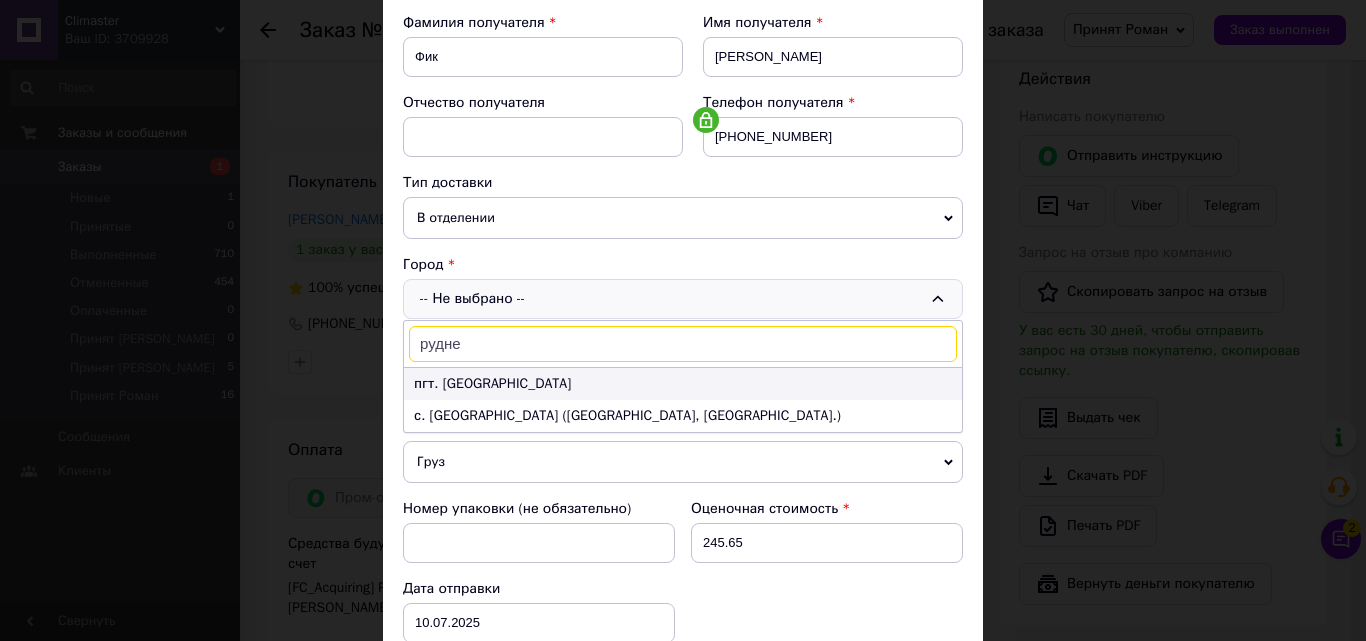 type on "рудне" 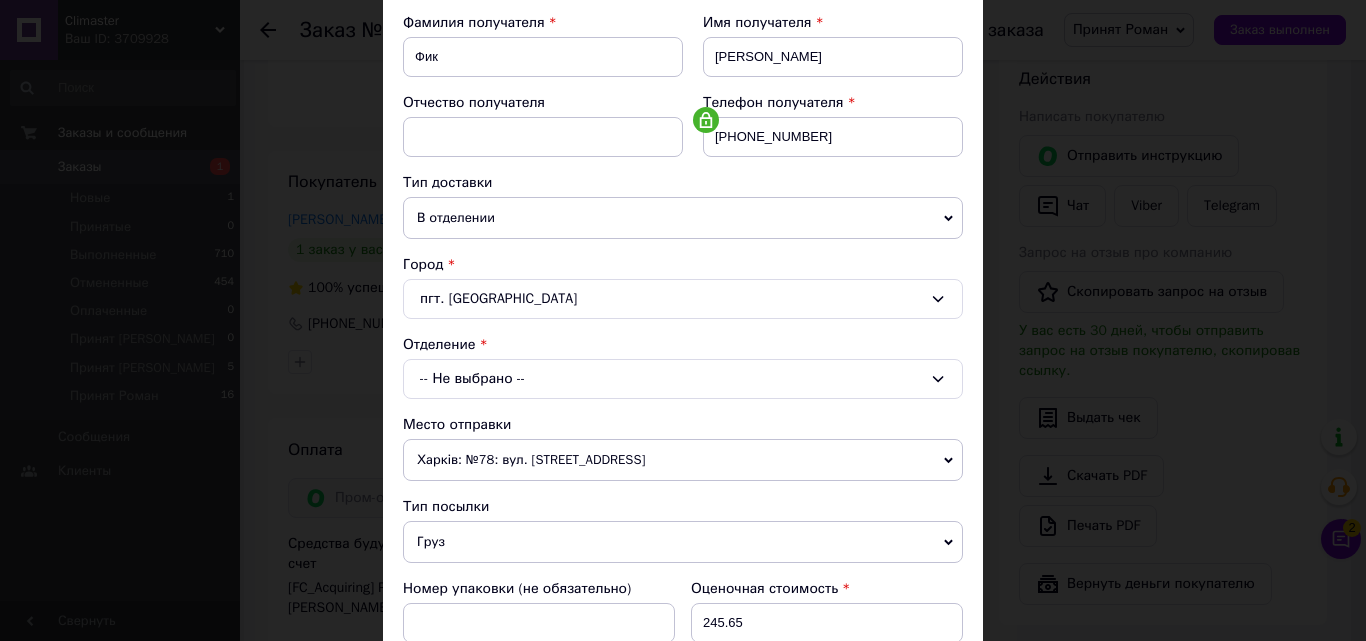 click on "-- Не выбрано --" at bounding box center [683, 379] 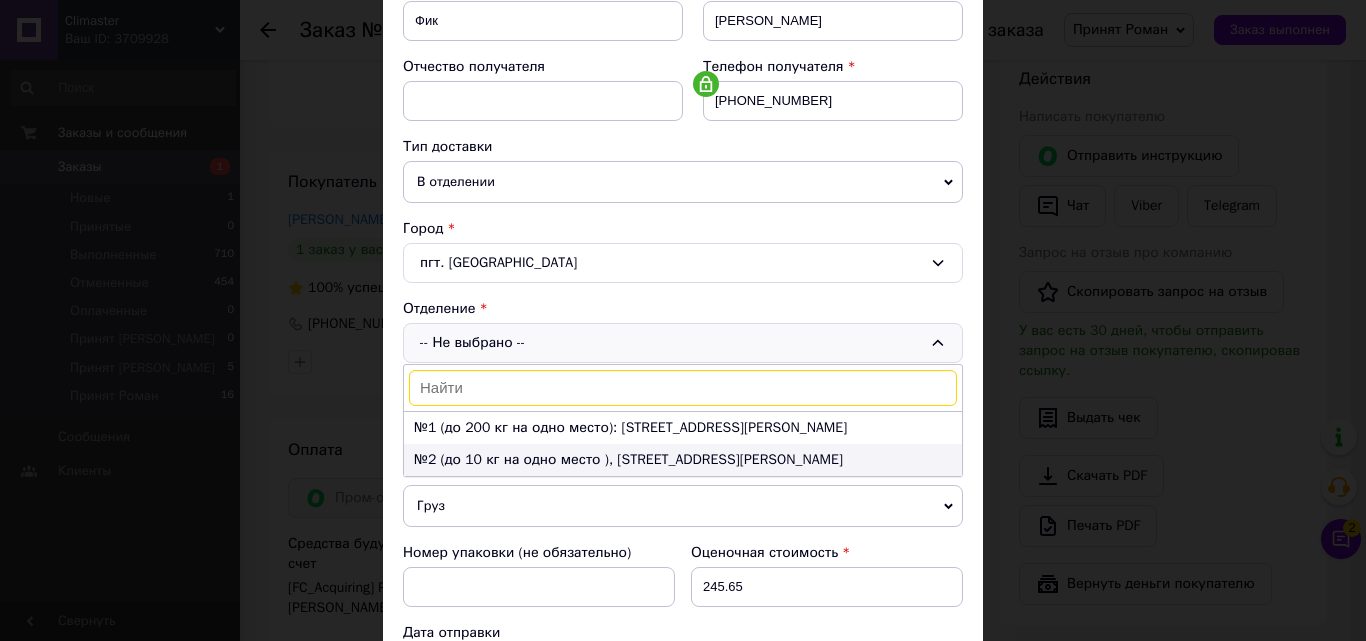 scroll, scrollTop: 400, scrollLeft: 0, axis: vertical 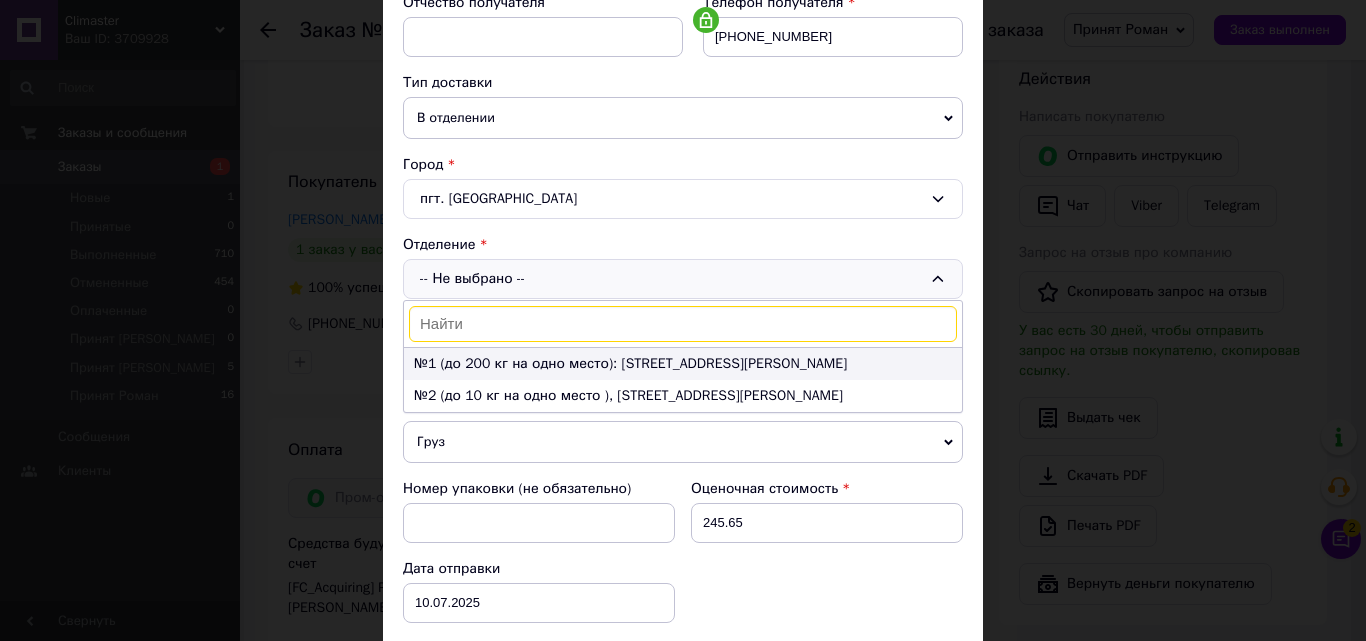 click on "№1 (до 200 кг на одно место): ул. Яворницкого, 95" at bounding box center (683, 364) 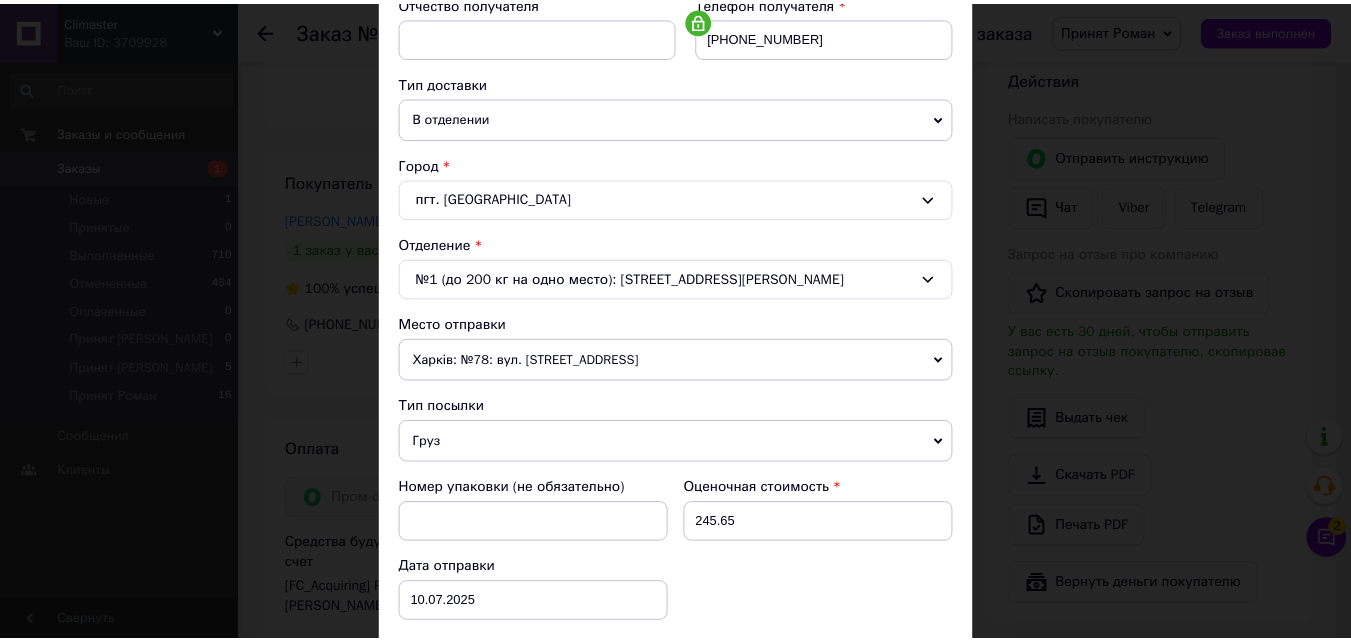 scroll, scrollTop: 200, scrollLeft: 0, axis: vertical 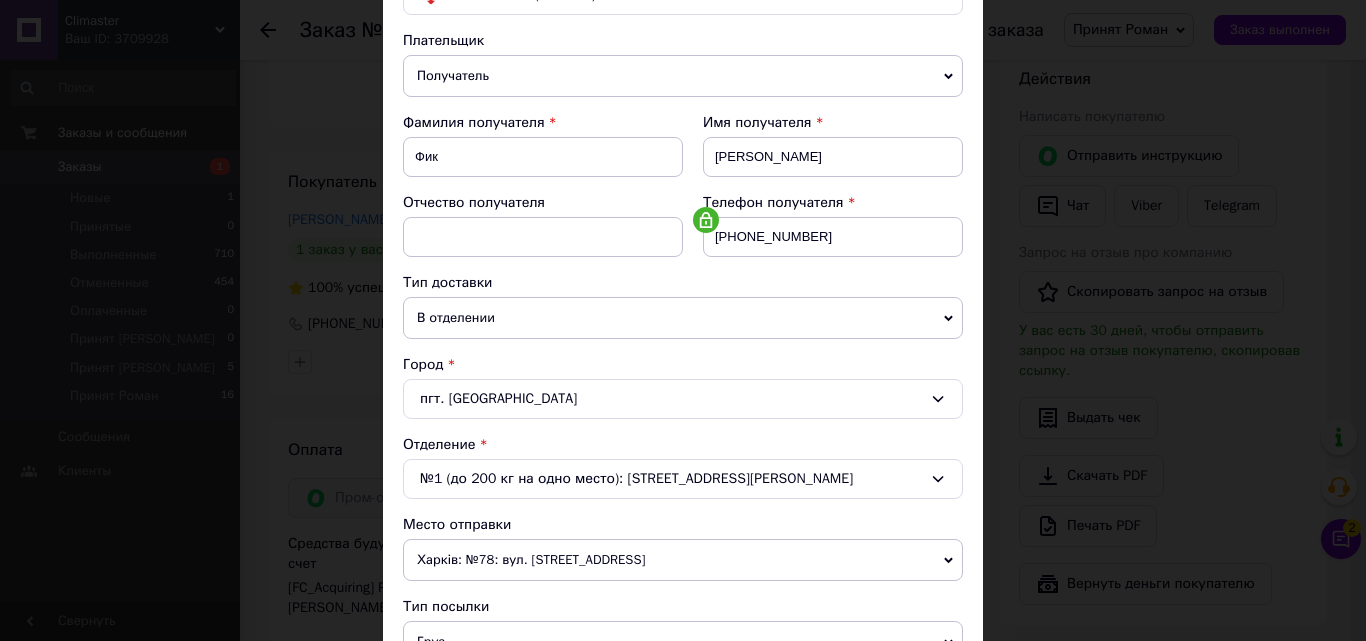click on "пгт. [GEOGRAPHIC_DATA]" at bounding box center [683, 399] 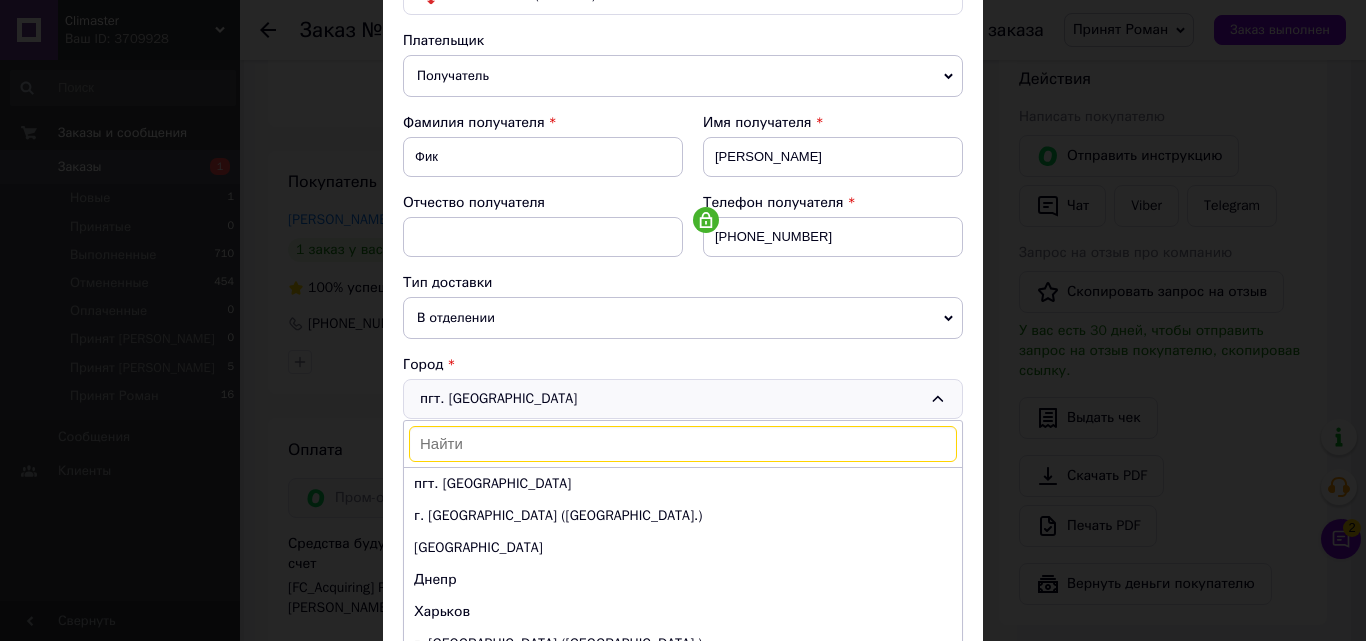 click on "× Редактирование доставки Способ доставки Нова Пошта (платная) Плательщик Получатель Отправитель Фамилия получателя Фик Имя получателя Володимир Отчество получателя Телефон получателя +380665696510 Тип доставки В отделении Курьером В почтомате Город пгт. Рудно пгт. Рудно г. Киев (Киевская обл.) Одесса Днепр Харьков г. Львов (Львовская обл.) г. Запорожье (Запорожская обл., Запорожский р-н.) г. Кривой Рог (Днепропетровская обл.) г. Николаев (Николаевская обл.) Винница г. Полтава (Полтавская обл.) г. Хмельницкий (Хмельницкая обл.) г. Черкассы (Черкасская обл.) Сумы Груз < >" at bounding box center [683, 320] 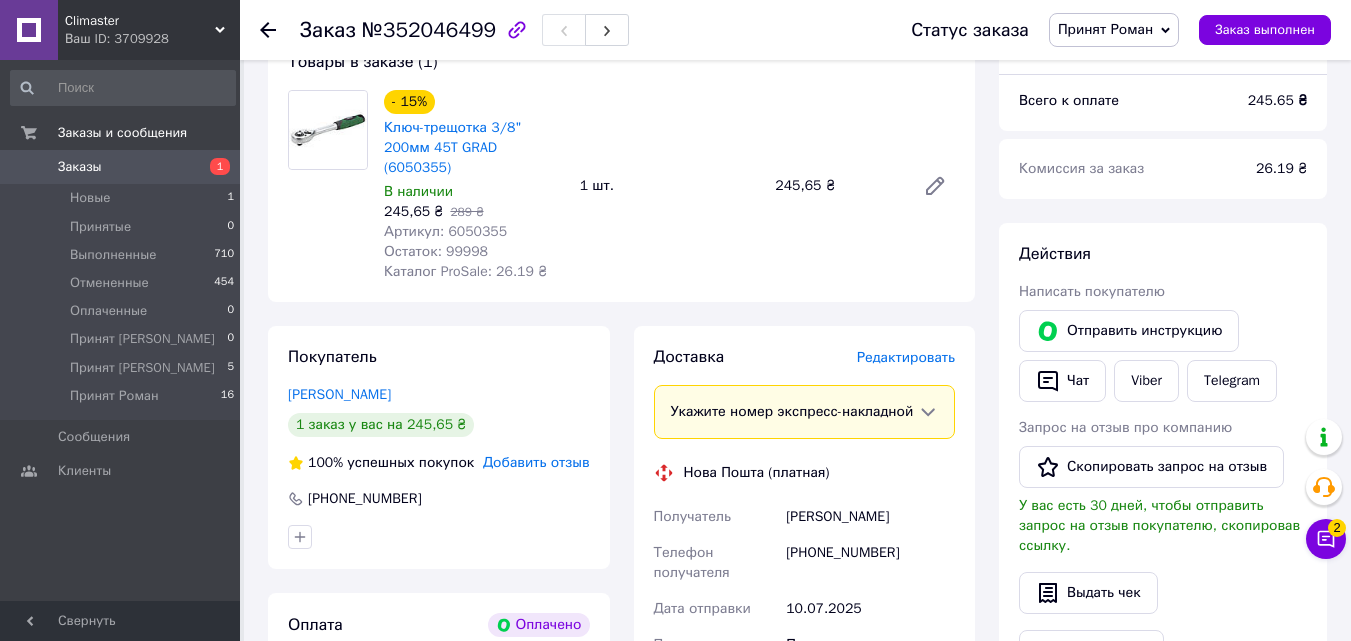 scroll, scrollTop: 573, scrollLeft: 0, axis: vertical 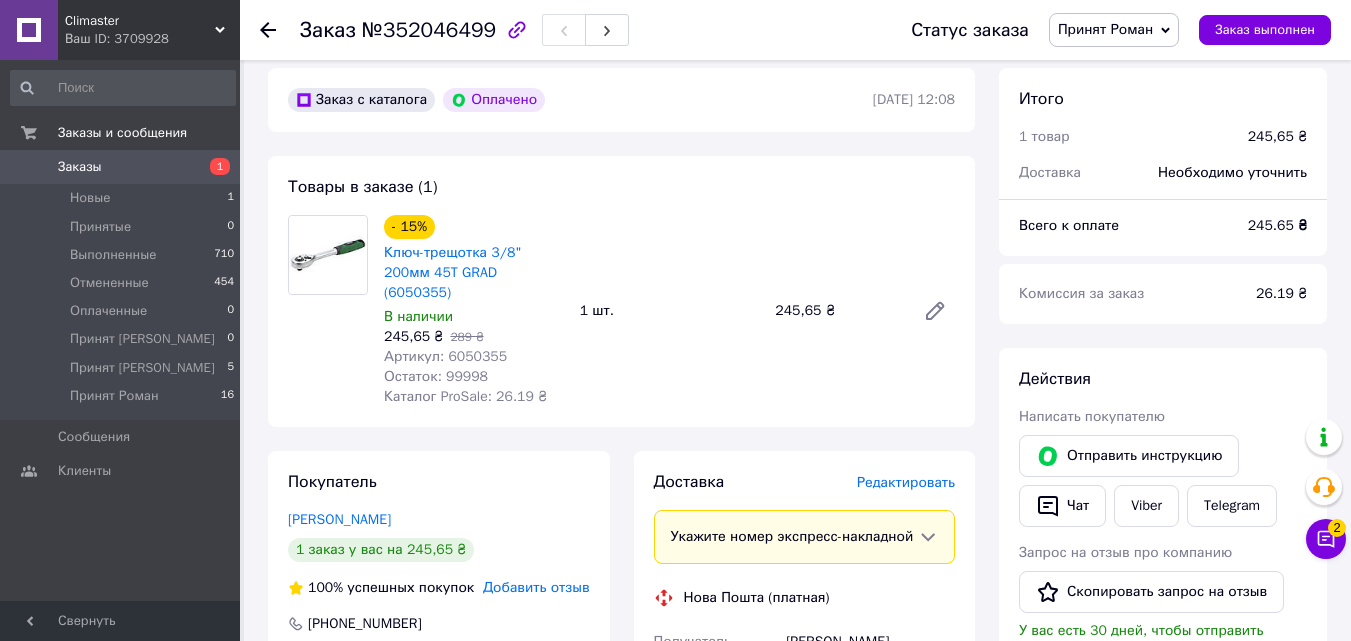 click 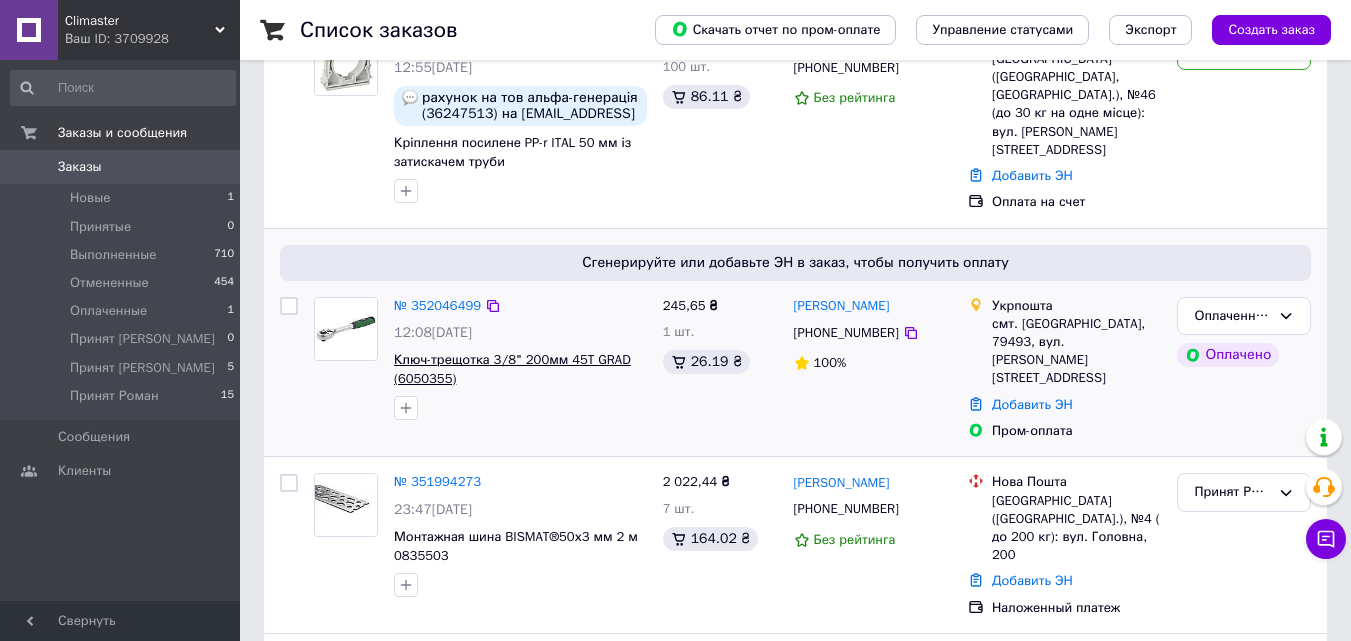 click on "Ключ-трещотка 3/8" 200мм 45T GRAD (6050355)" at bounding box center [512, 369] 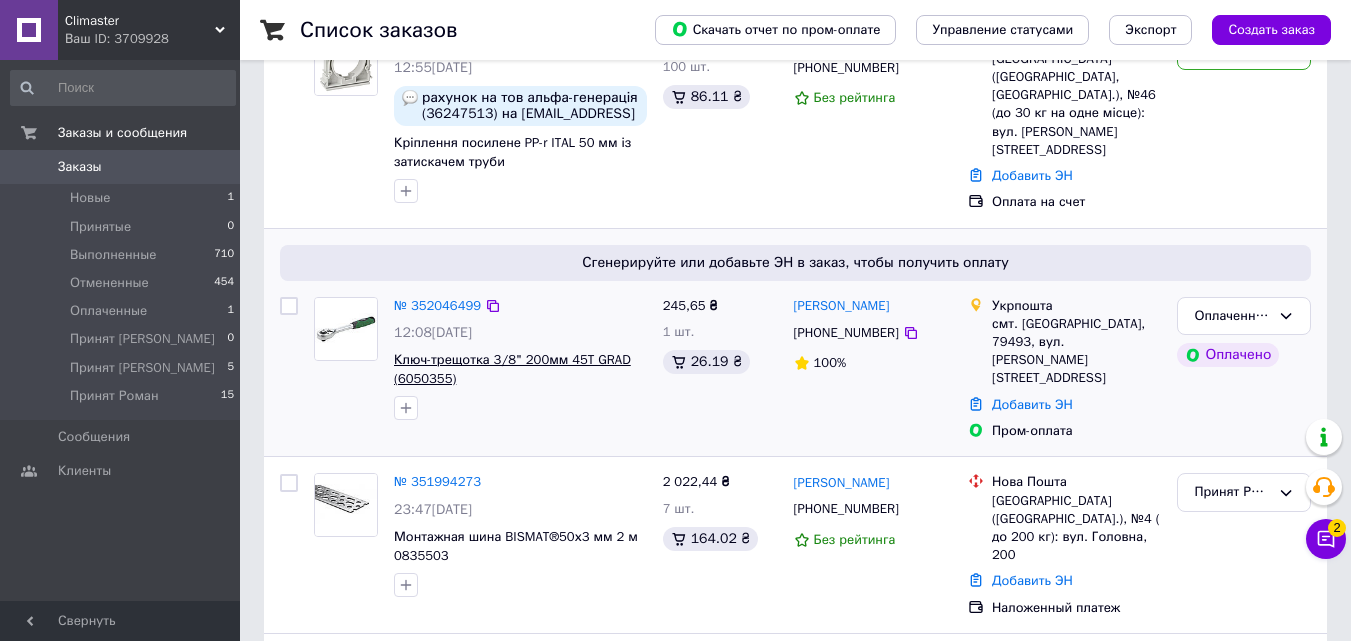 scroll, scrollTop: 200, scrollLeft: 0, axis: vertical 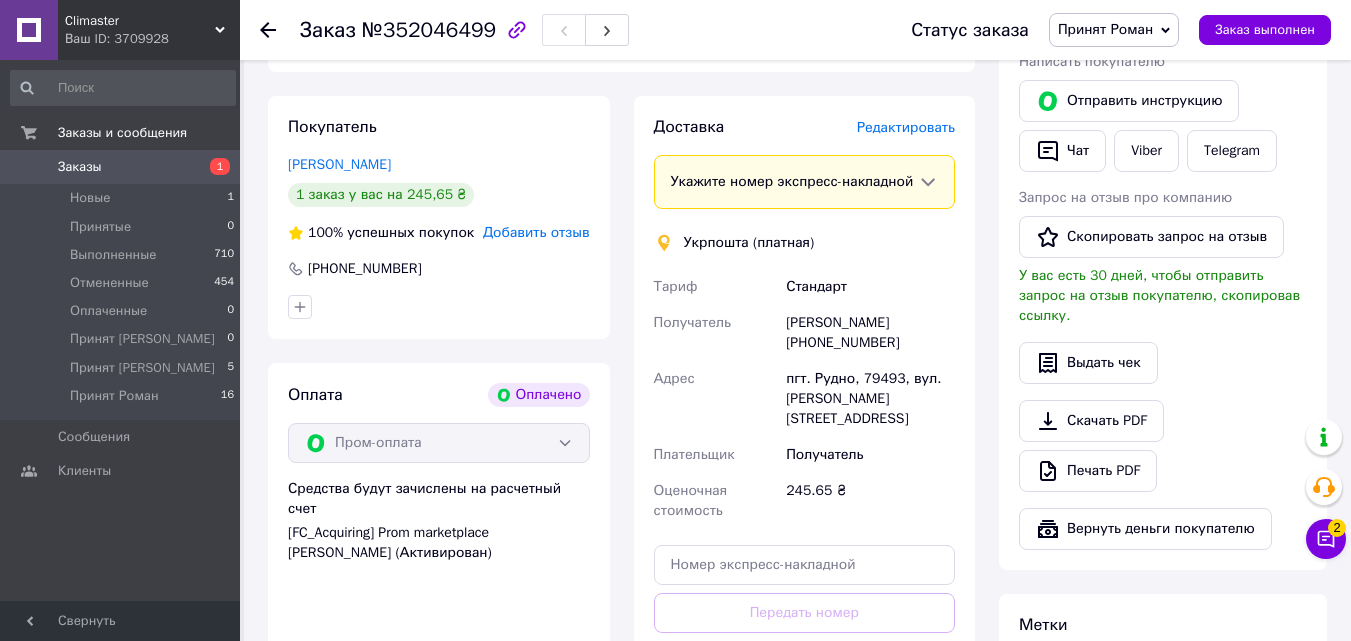 click on "Редактировать" at bounding box center [906, 127] 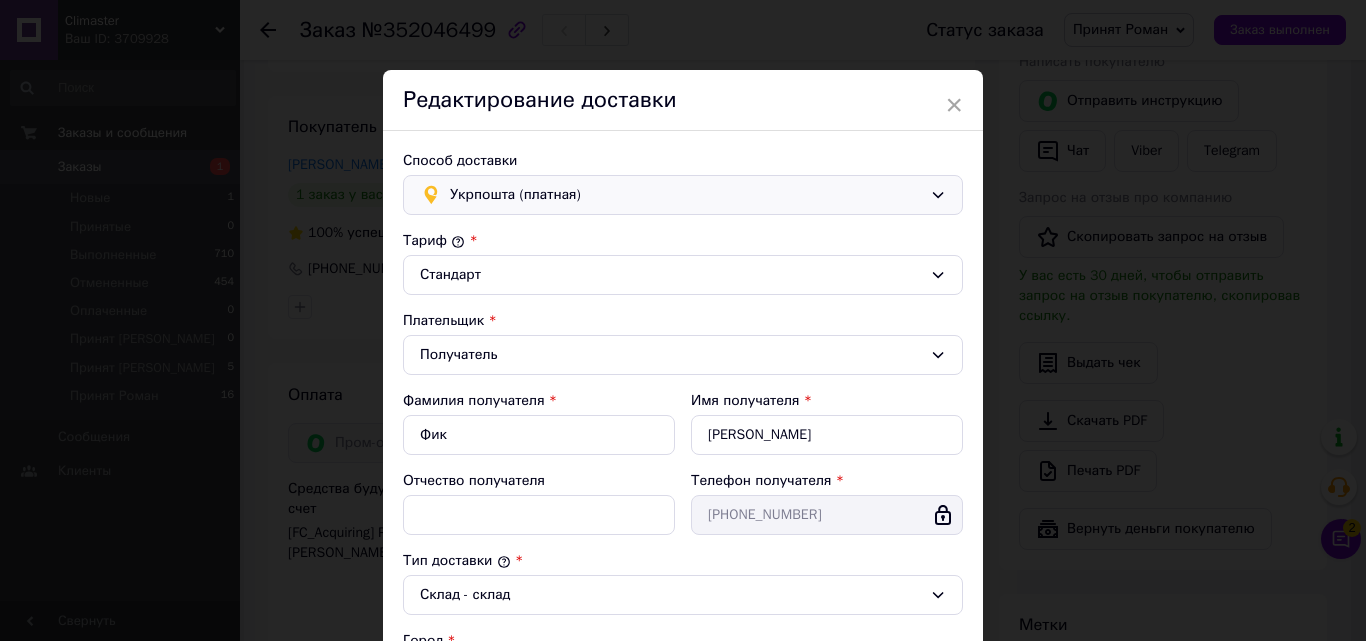 click on "Укрпошта (платная)" at bounding box center (686, 195) 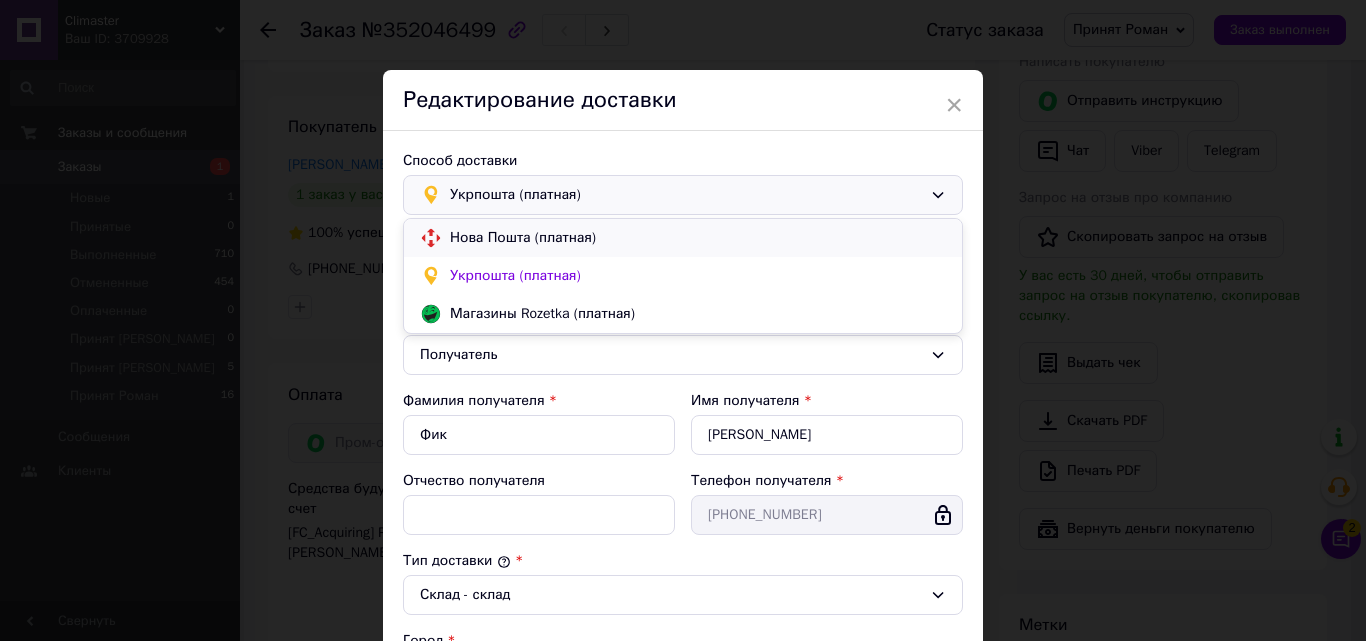 click on "Нова Пошта (платная)" at bounding box center [683, 238] 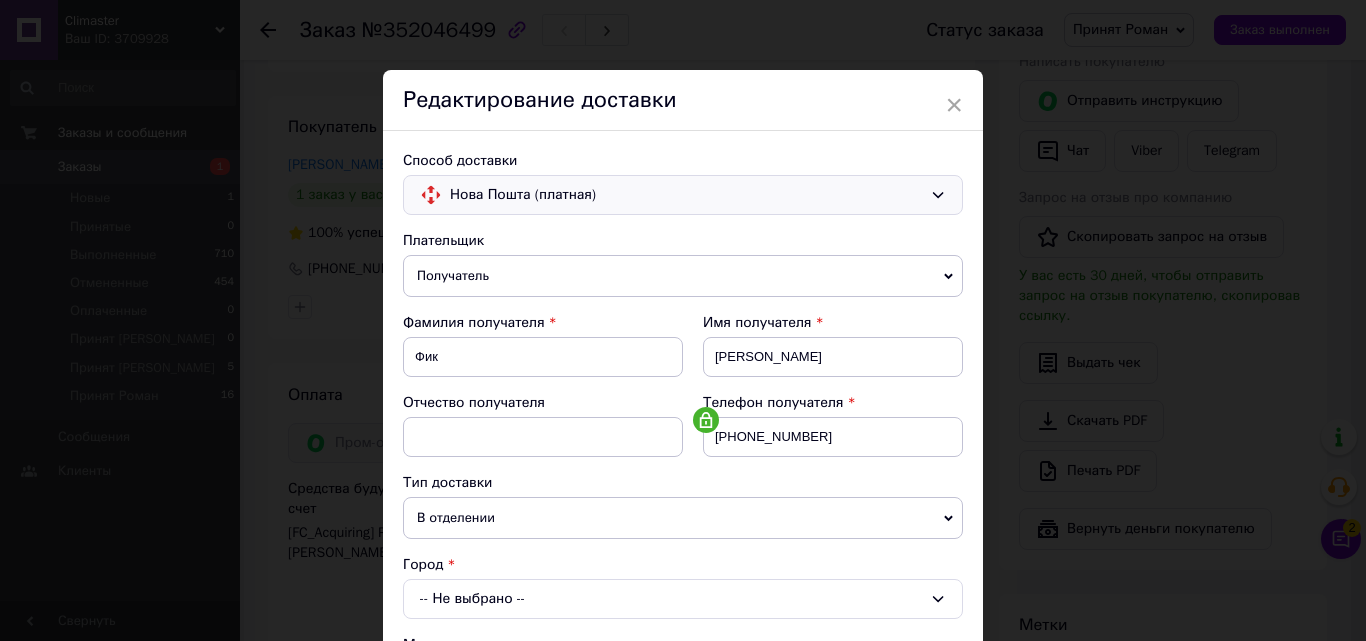 click on "В отделении" at bounding box center [683, 518] 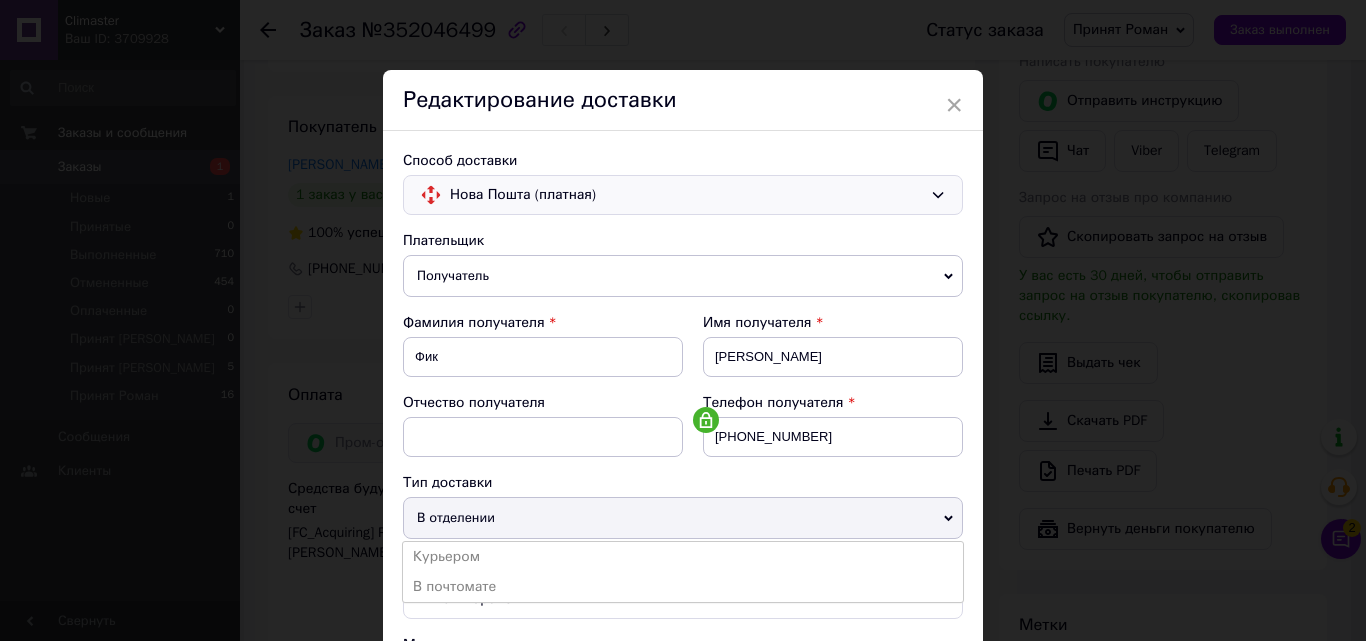 click on "В отделении" at bounding box center (683, 518) 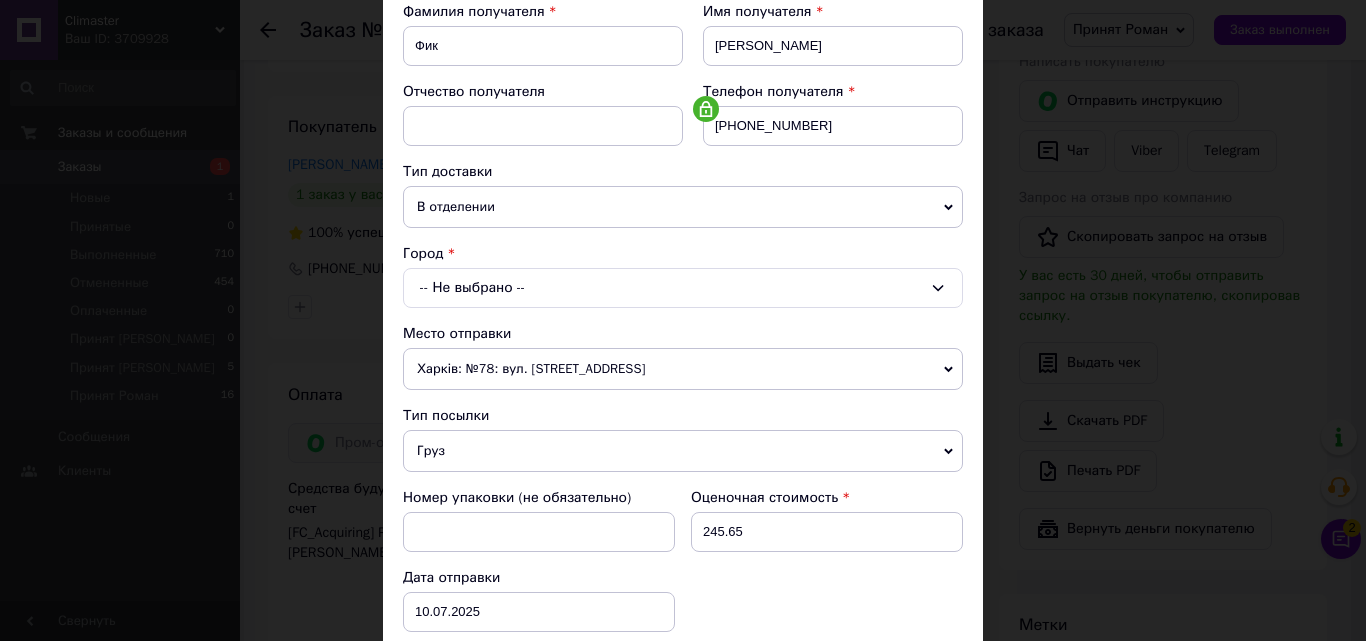 scroll, scrollTop: 400, scrollLeft: 0, axis: vertical 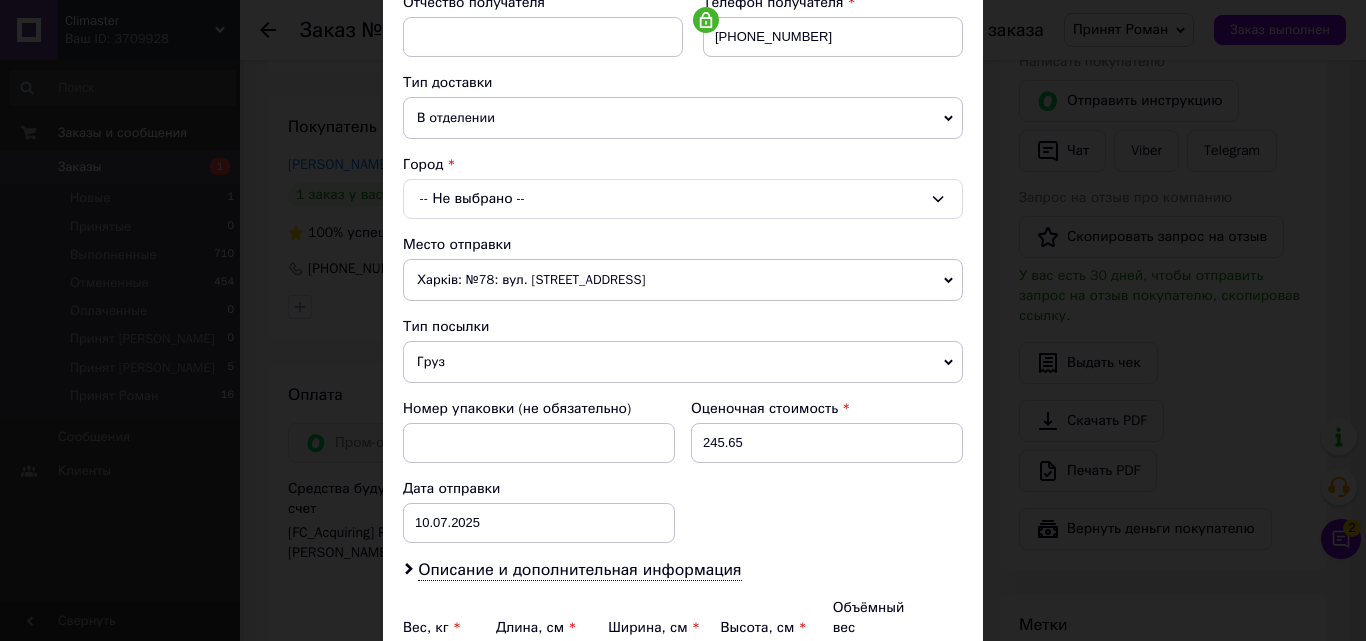 click on "Город -- Не выбрано --" at bounding box center [683, 187] 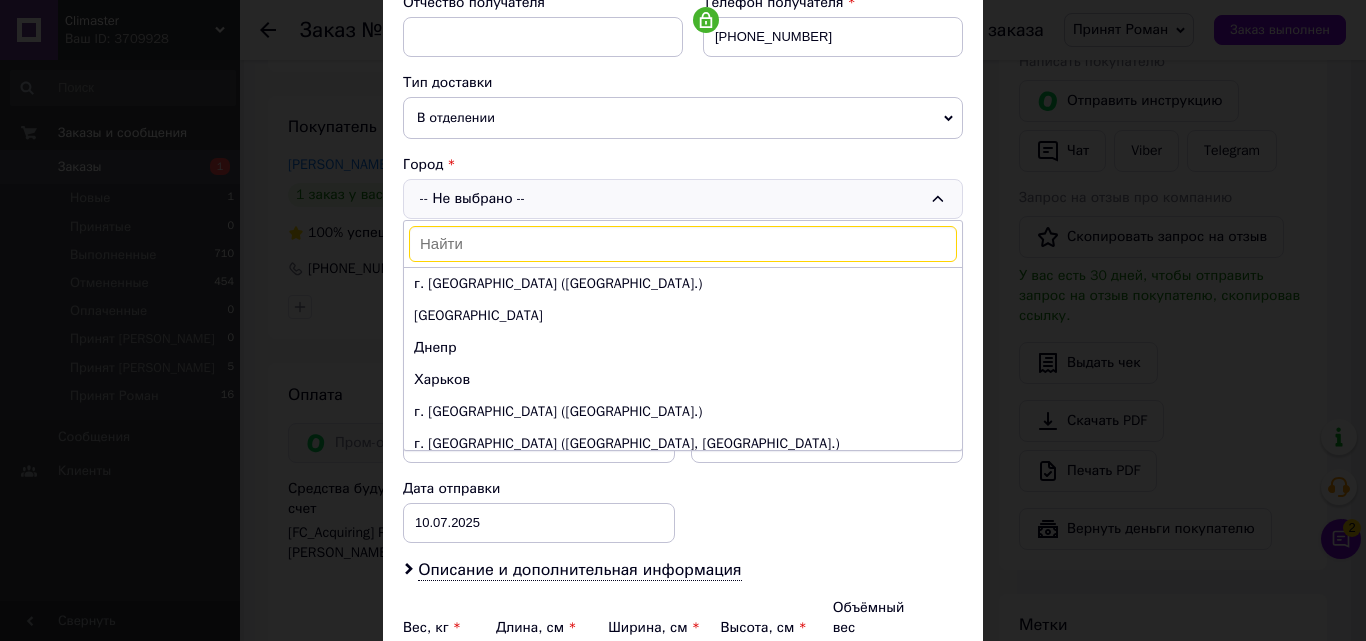 drag, startPoint x: 493, startPoint y: 242, endPoint x: 511, endPoint y: 205, distance: 41.14608 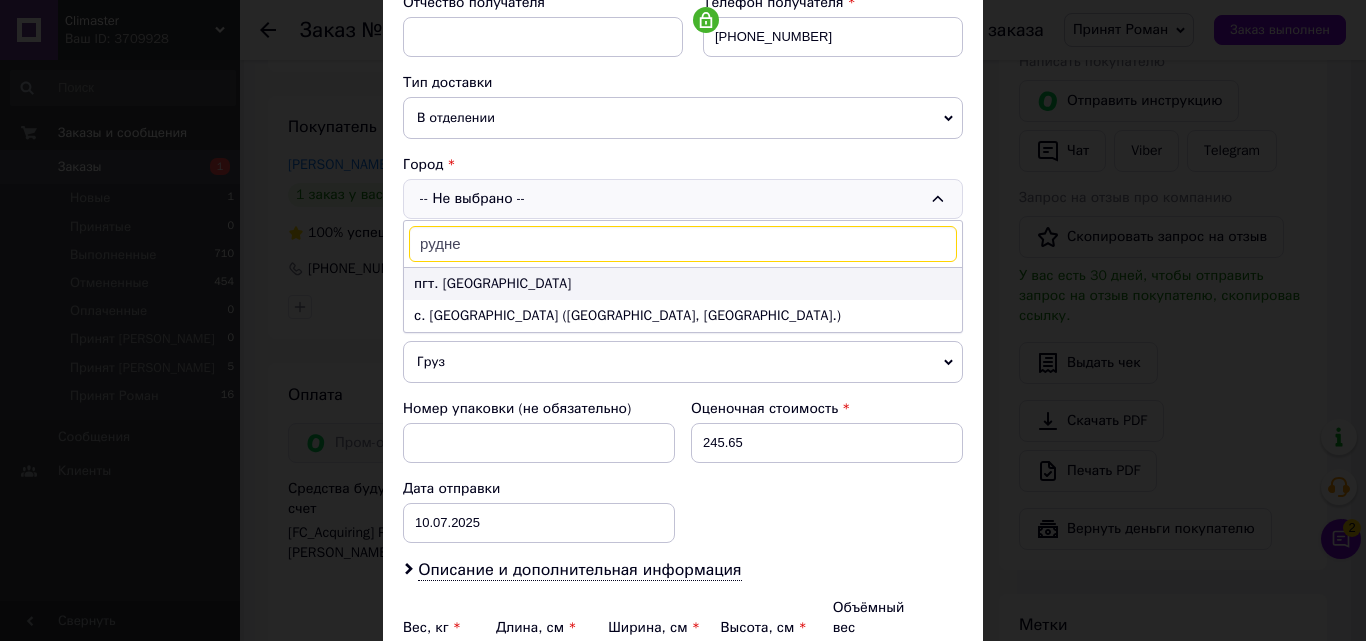 type on "рудне" 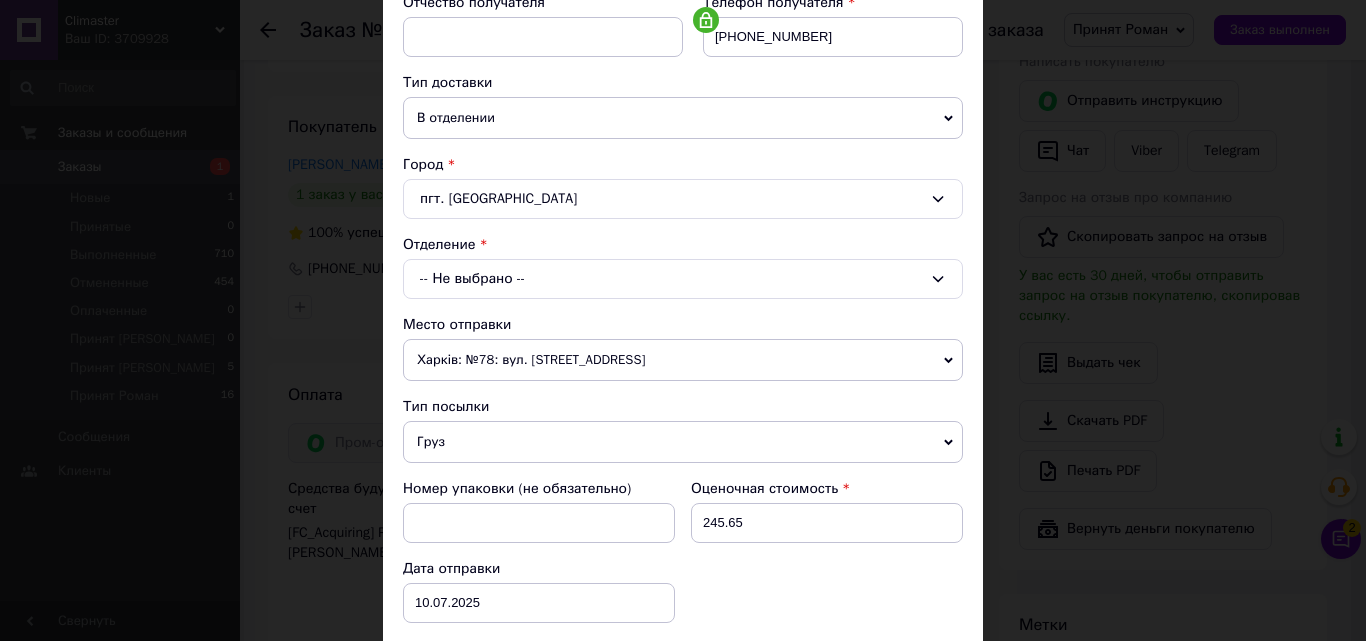 click on "Плательщик Получатель Отправитель Фамилия получателя Фик Имя получателя Володимир Отчество получателя Телефон получателя +380665696510 Тип доставки В отделении Курьером В почтомате Город пгт. Рудно Отделение -- Не выбрано -- Место отправки Харків: №78: вул. Шевченка, 24а с. Святопетрівське: №1: вул. Центральна, 140 Дніпро: №168 (до 30 кг на одне місце): вул. Донецьке шоссе, 2а м. Київ (Київська обл.): №166 (до 30 кг на одне місце): вул. Академіка Єфремова, 23 с. Минай: №1: вул. Патруся Карпатського, 7а м. Вишневе (Київська обл., Бучанський р-н.): №1: вул. Київська, 4 Тип посылки Груз 245.65 <" at bounding box center (683, 314) 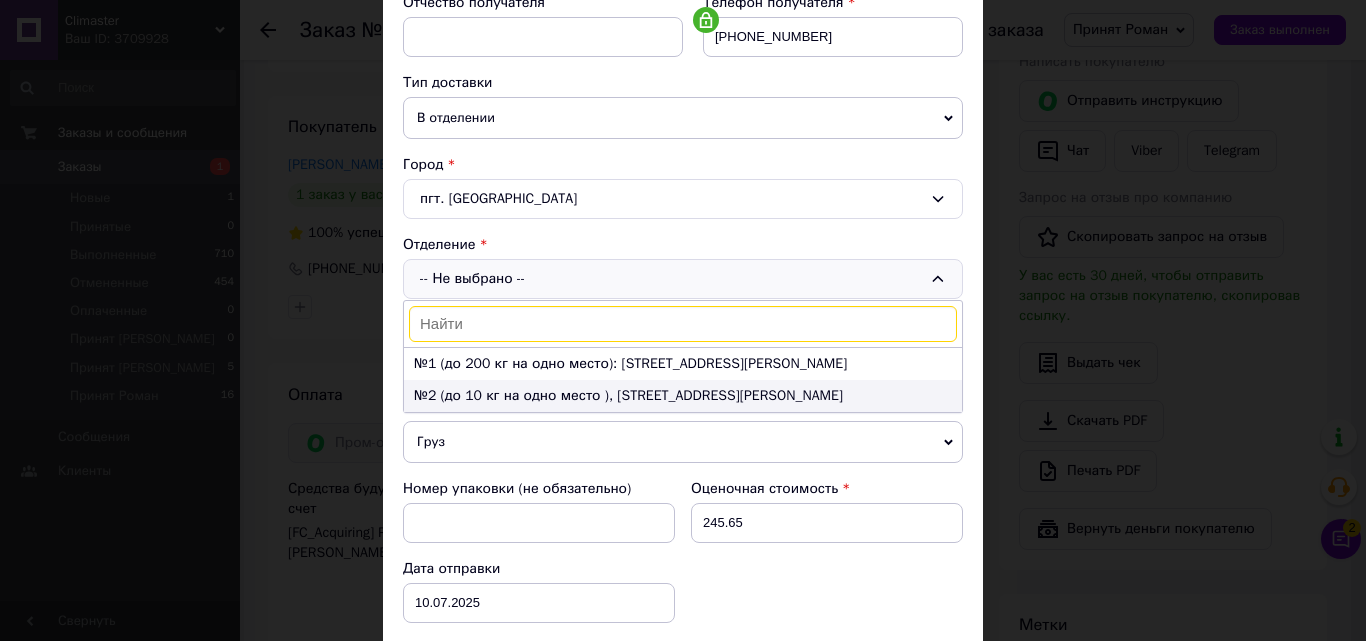 click on "№2 (до 10 кг на одно место ), ул. Володимира Великого, 3-Б" at bounding box center [683, 396] 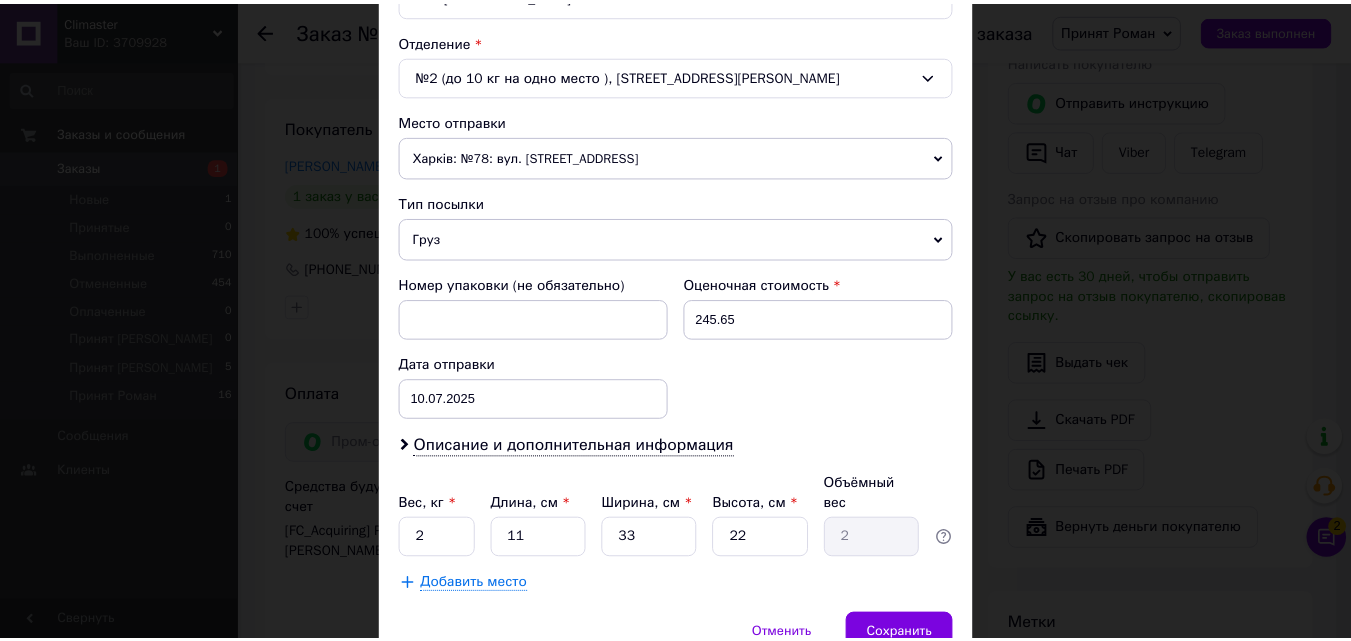 scroll, scrollTop: 687, scrollLeft: 0, axis: vertical 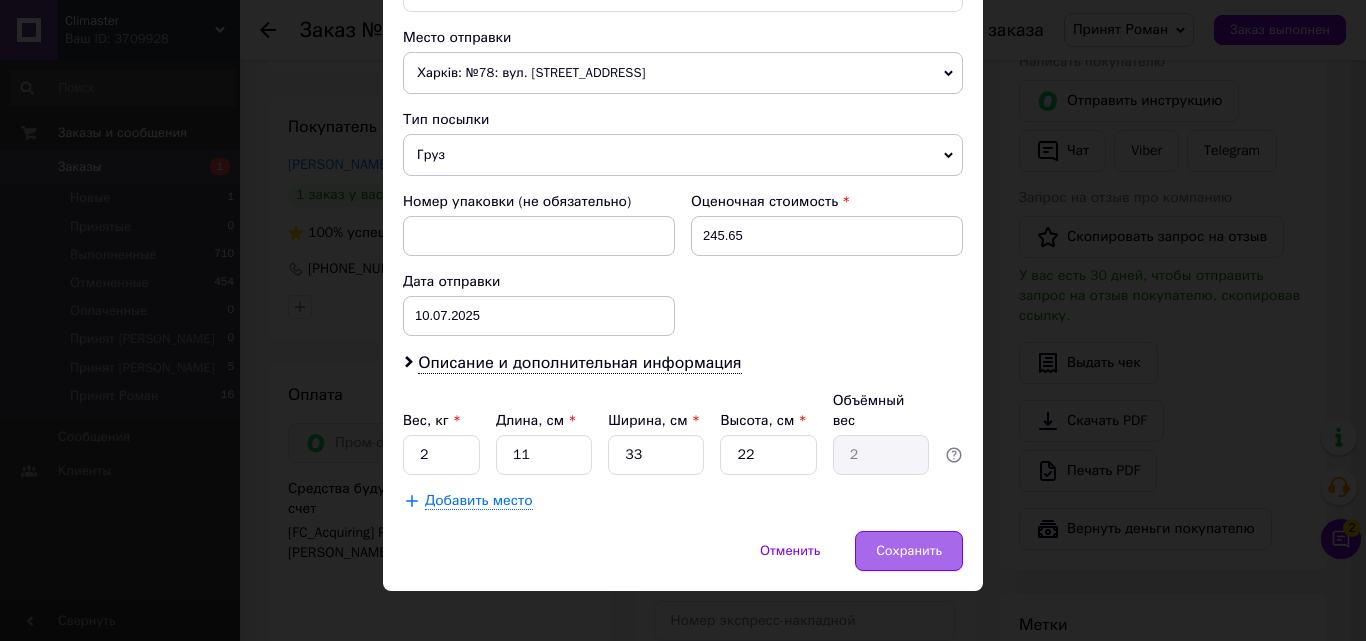 click on "Сохранить" at bounding box center (909, 551) 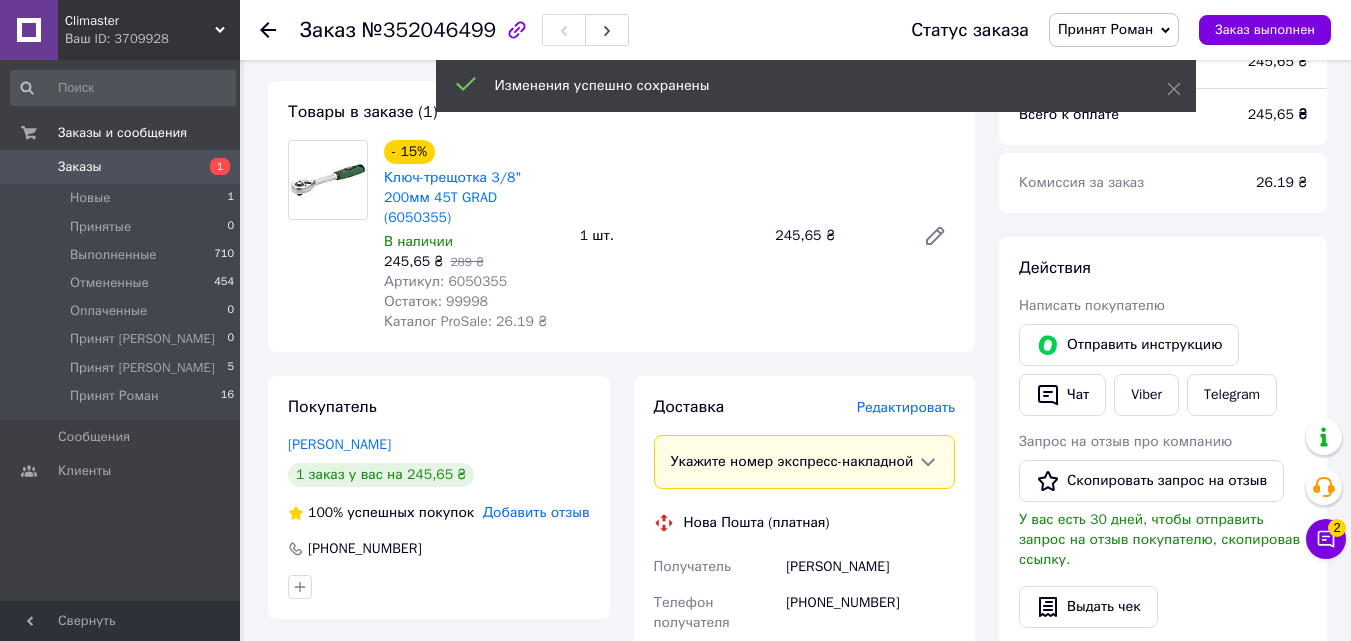 scroll, scrollTop: 628, scrollLeft: 0, axis: vertical 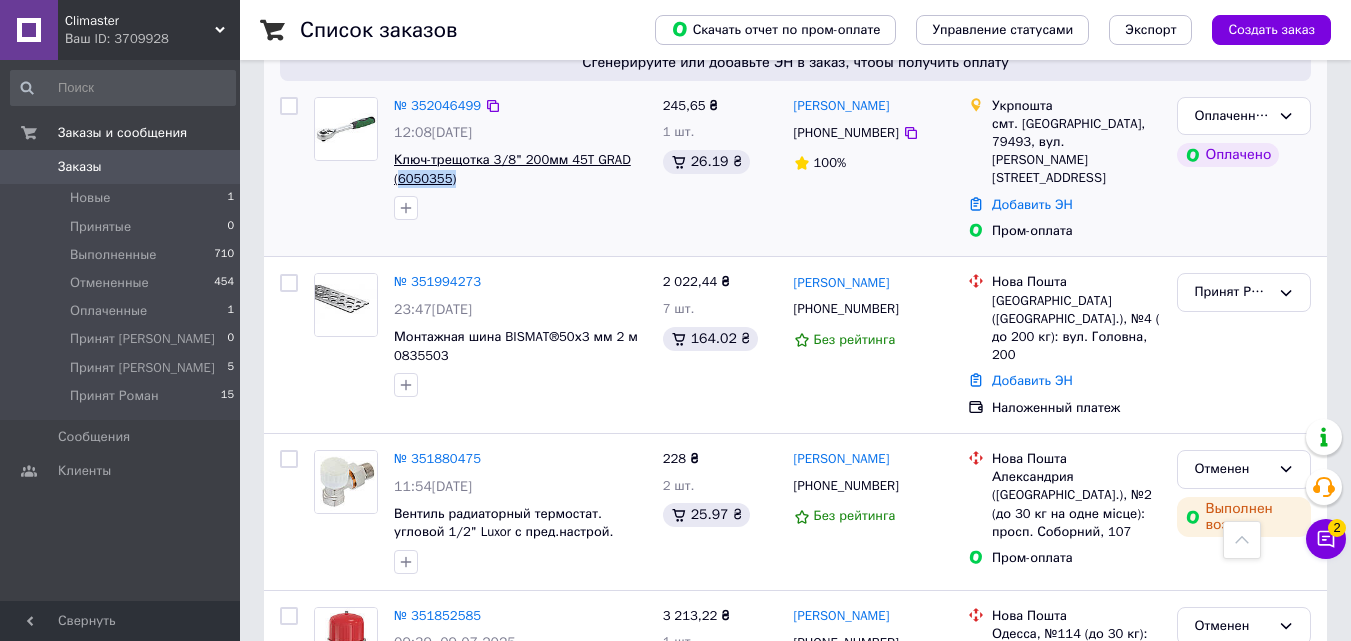 drag, startPoint x: 425, startPoint y: 172, endPoint x: 399, endPoint y: 174, distance: 26.076809 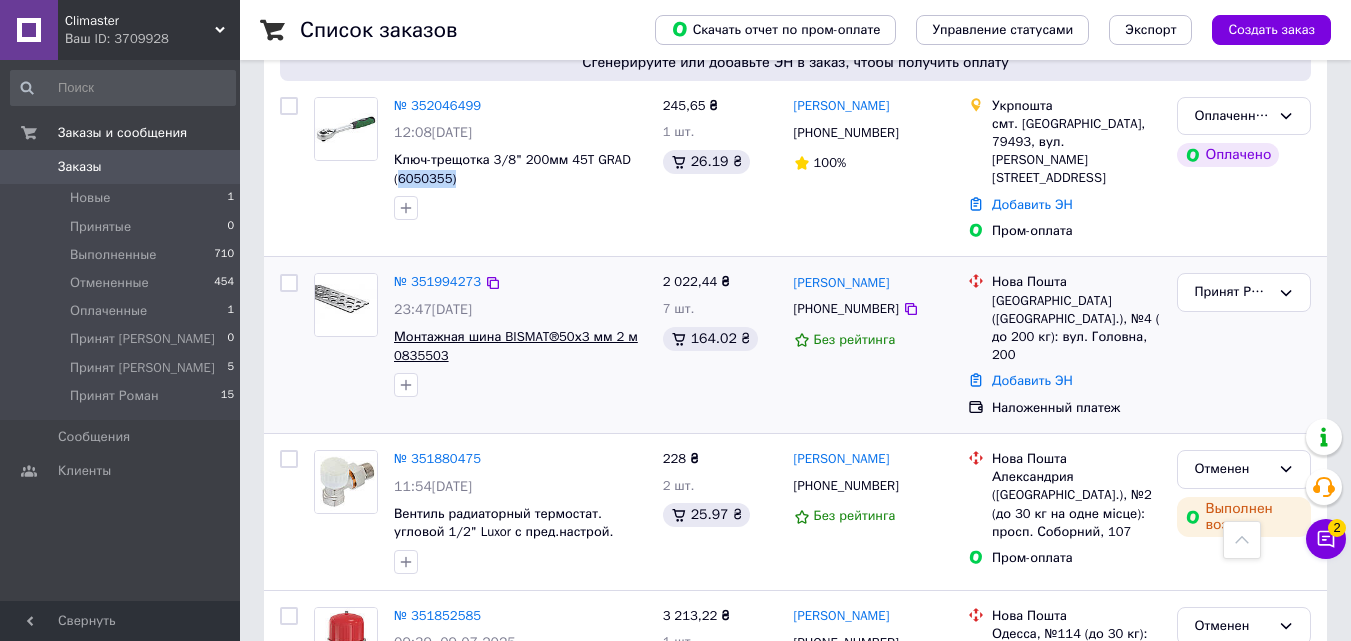 copy on "6050355)" 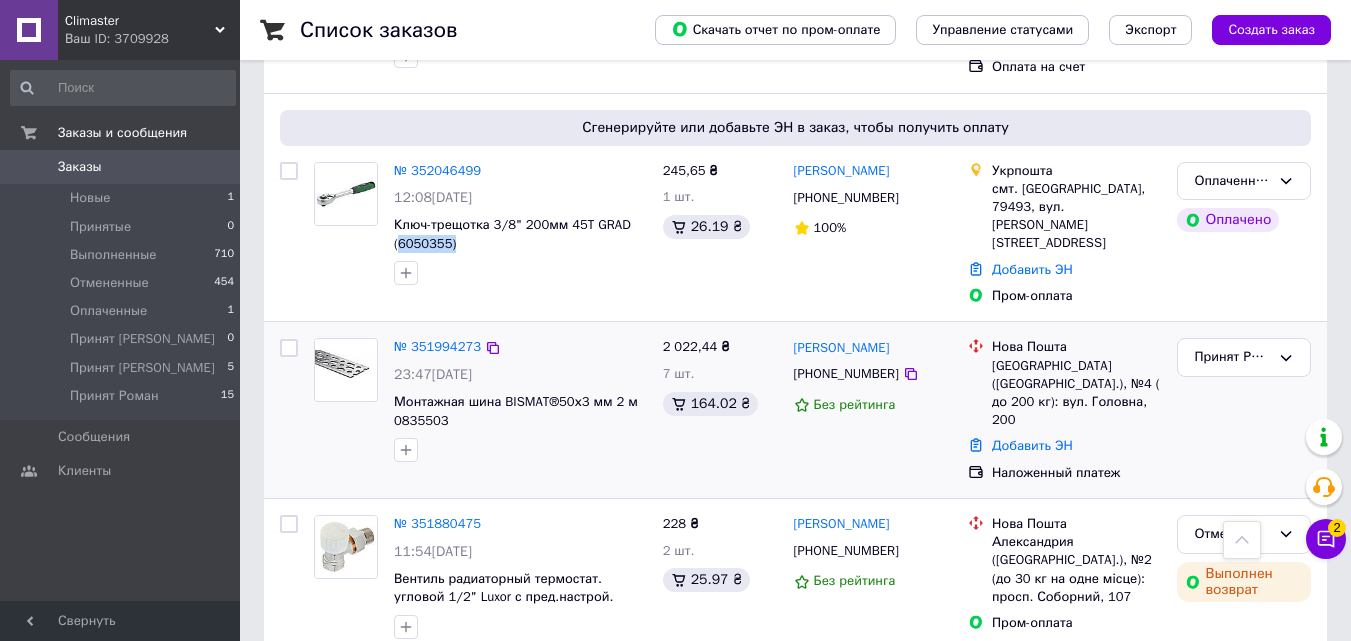scroll, scrollTop: 300, scrollLeft: 0, axis: vertical 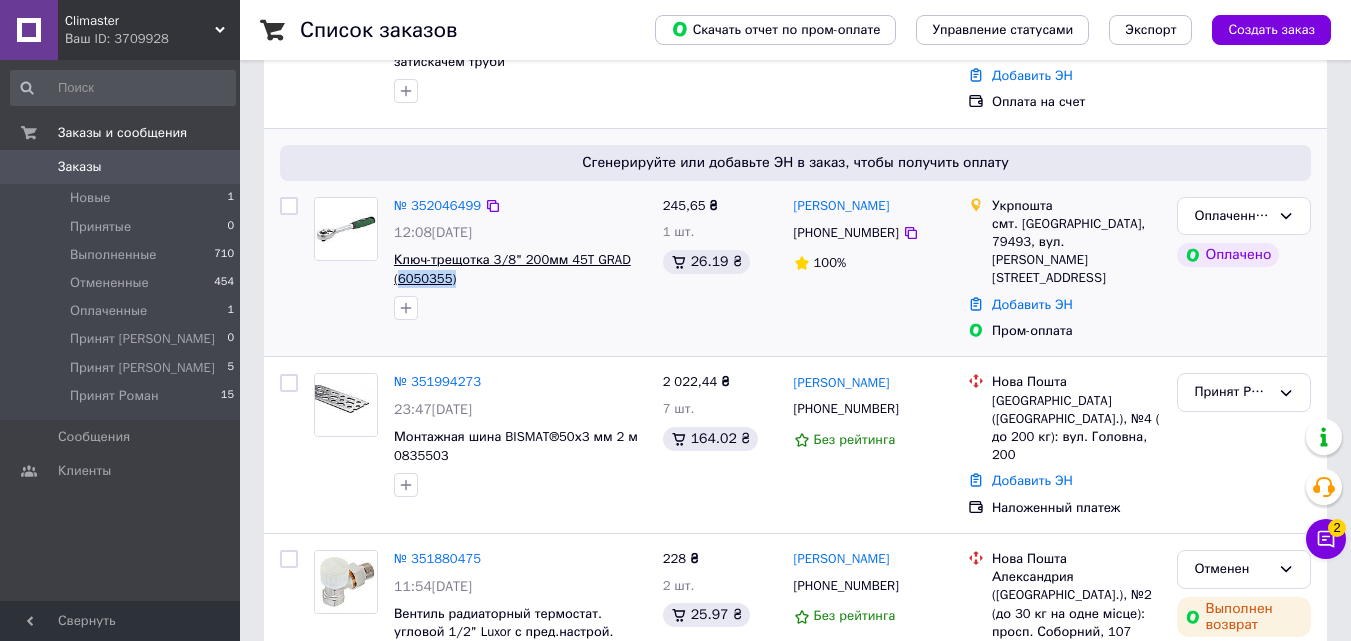 click on "Ключ-трещотка 3/8" 200мм 45T GRAD (6050355)" at bounding box center (512, 269) 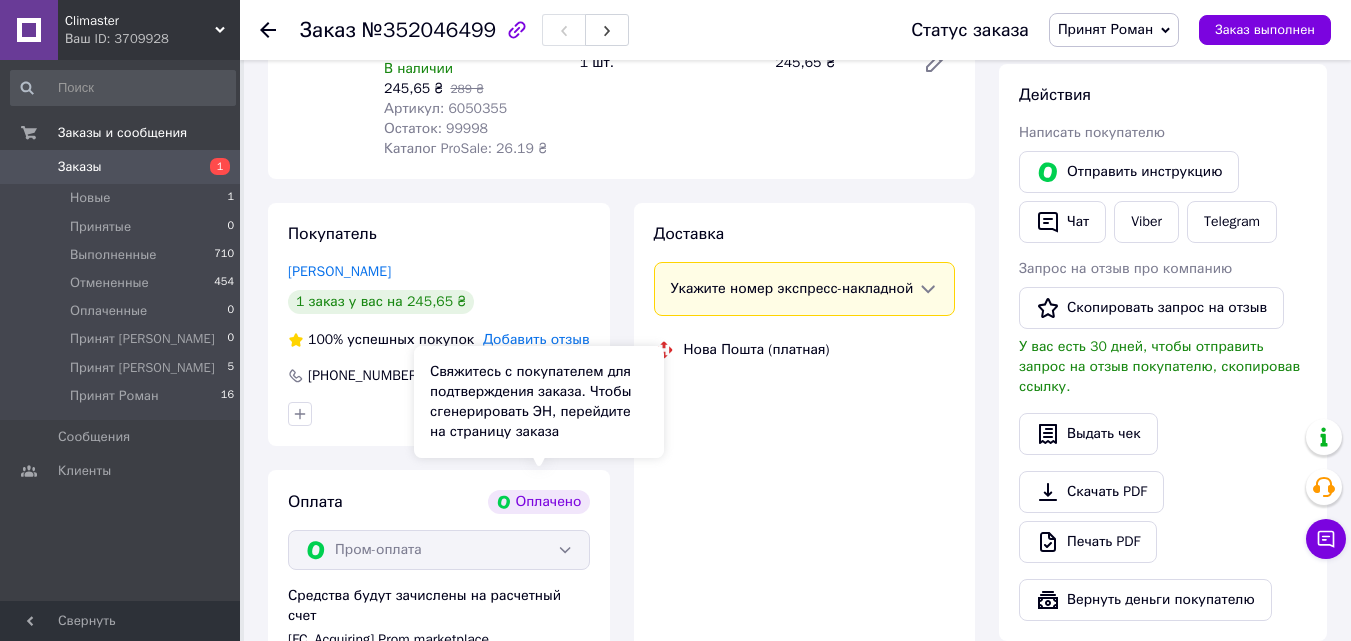 scroll, scrollTop: 882, scrollLeft: 0, axis: vertical 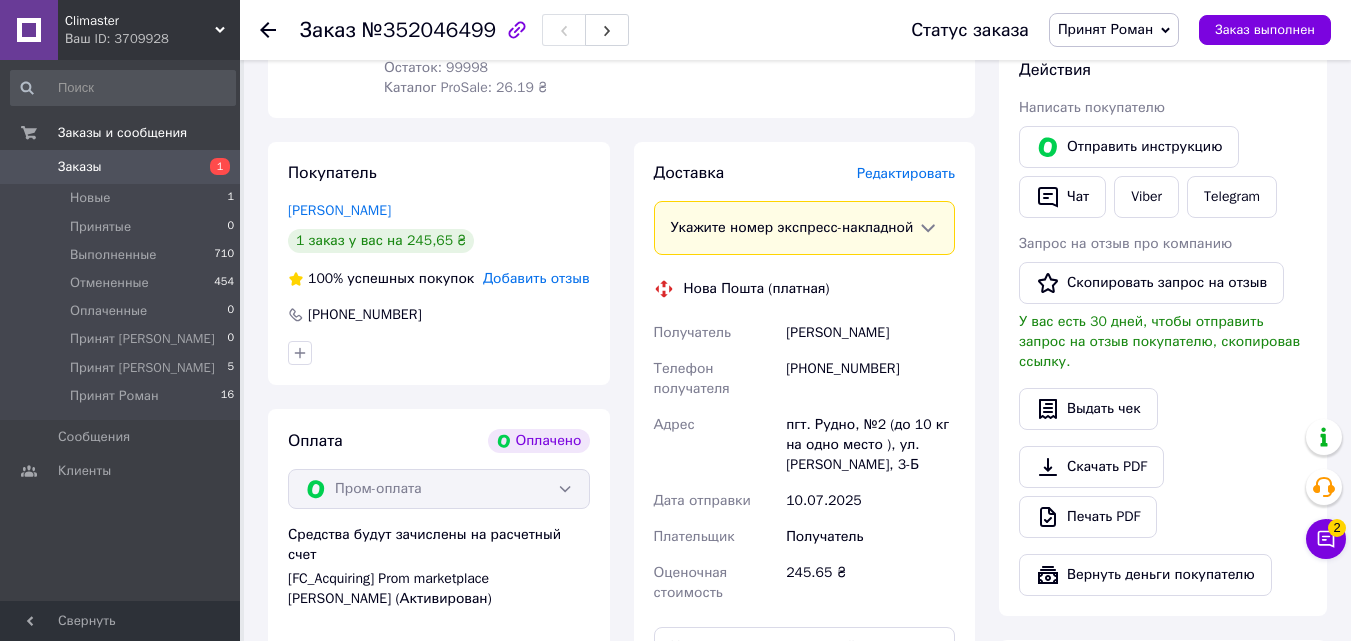 click on "[PERSON_NAME]" at bounding box center [870, 333] 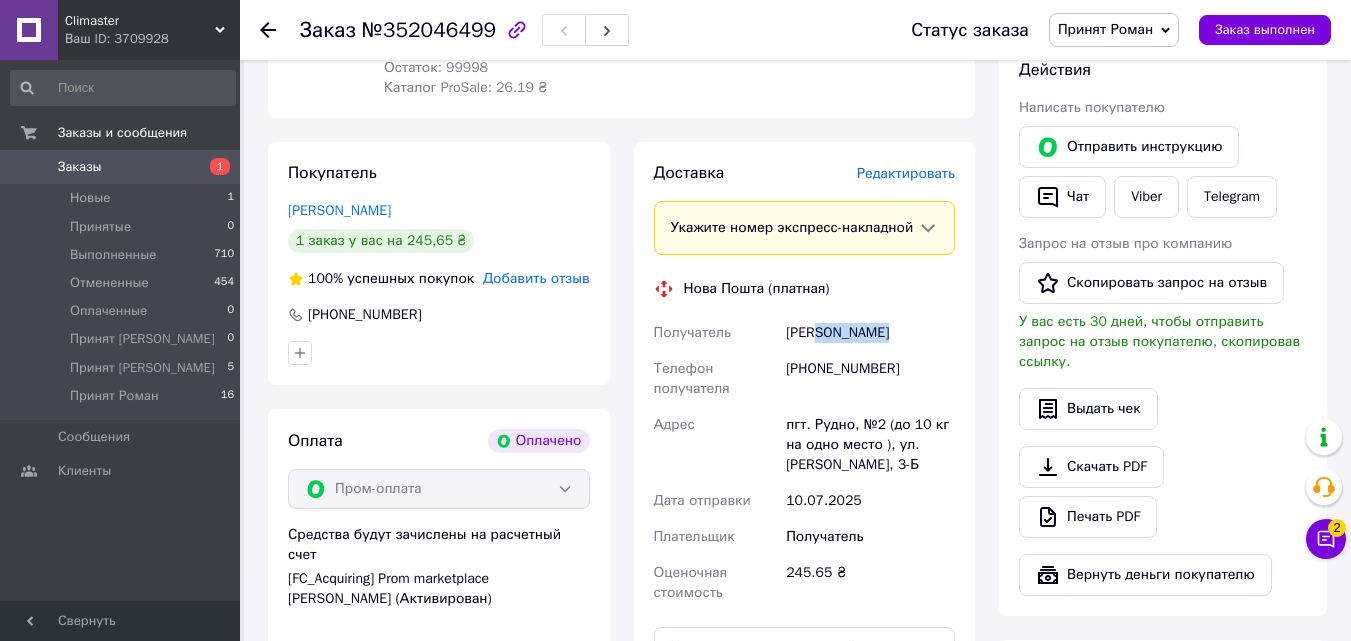 click on "Фик Володимир" at bounding box center [870, 333] 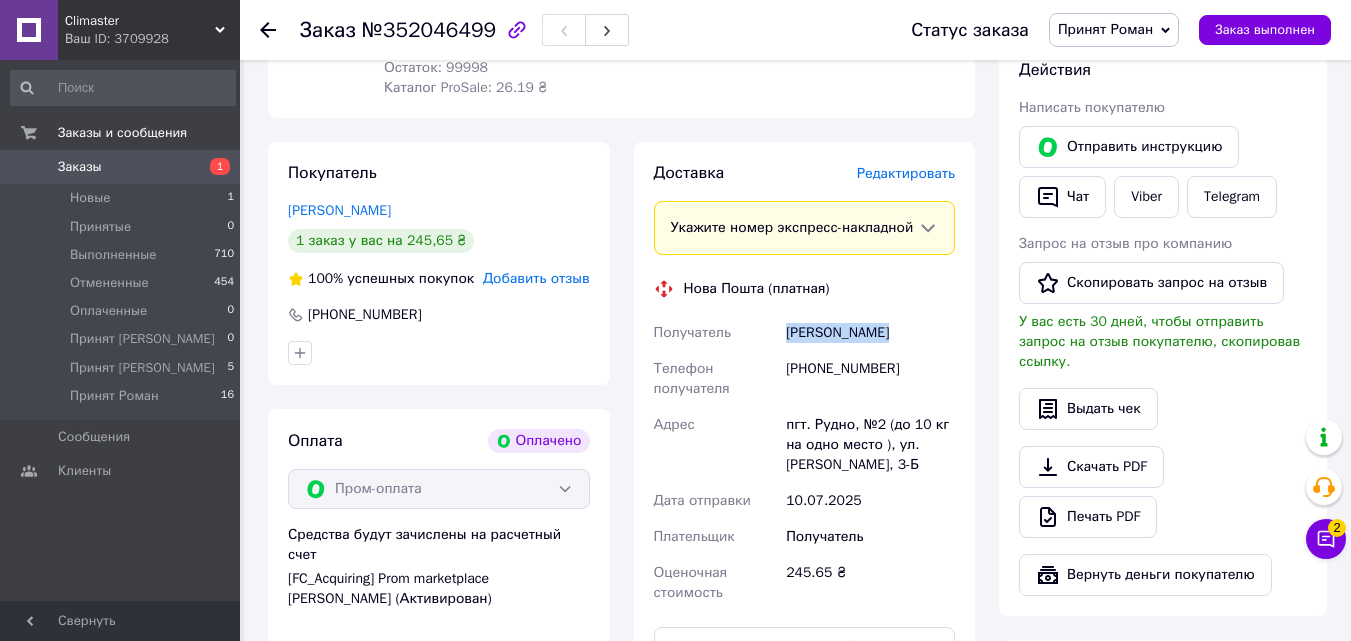 click on "Фик Володимир" at bounding box center (870, 333) 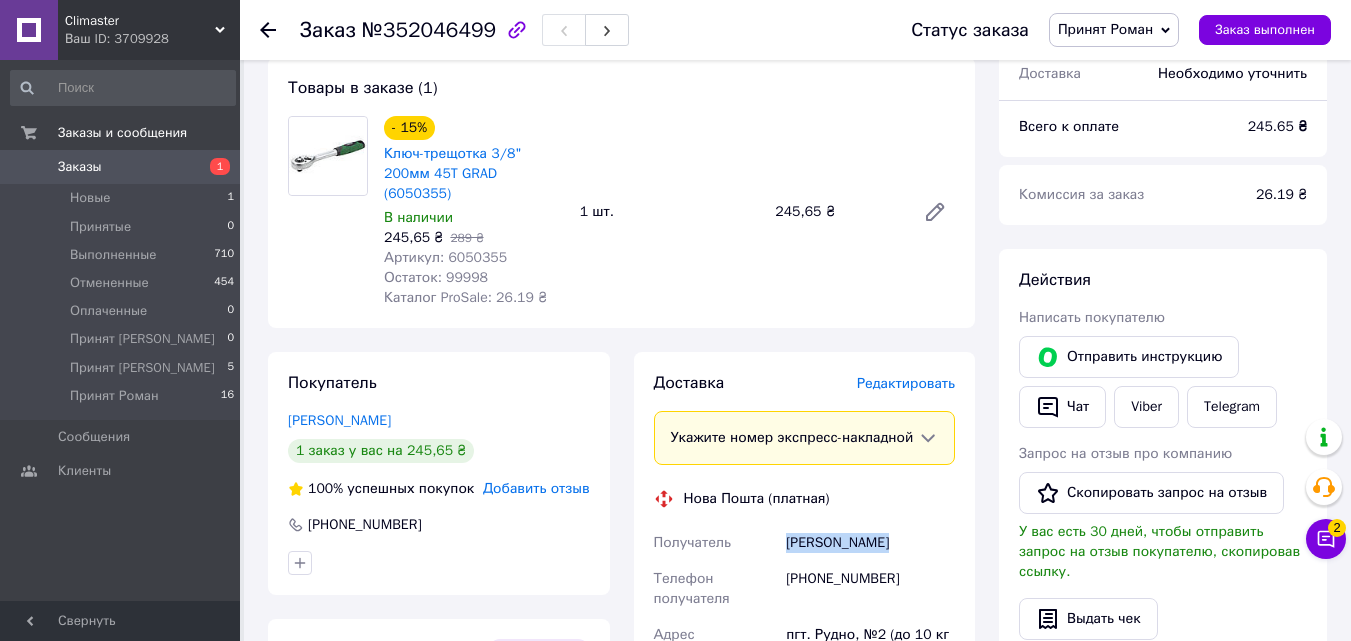 scroll, scrollTop: 1072, scrollLeft: 0, axis: vertical 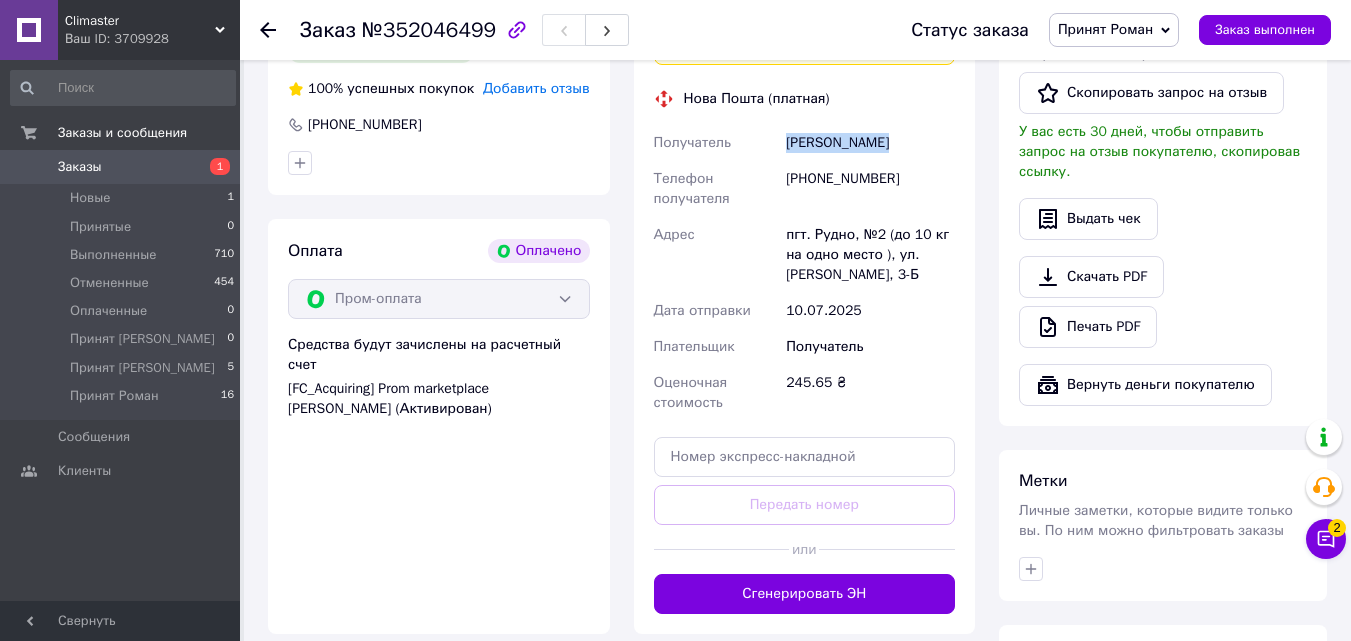 click on "Фик Володимир" at bounding box center [870, 143] 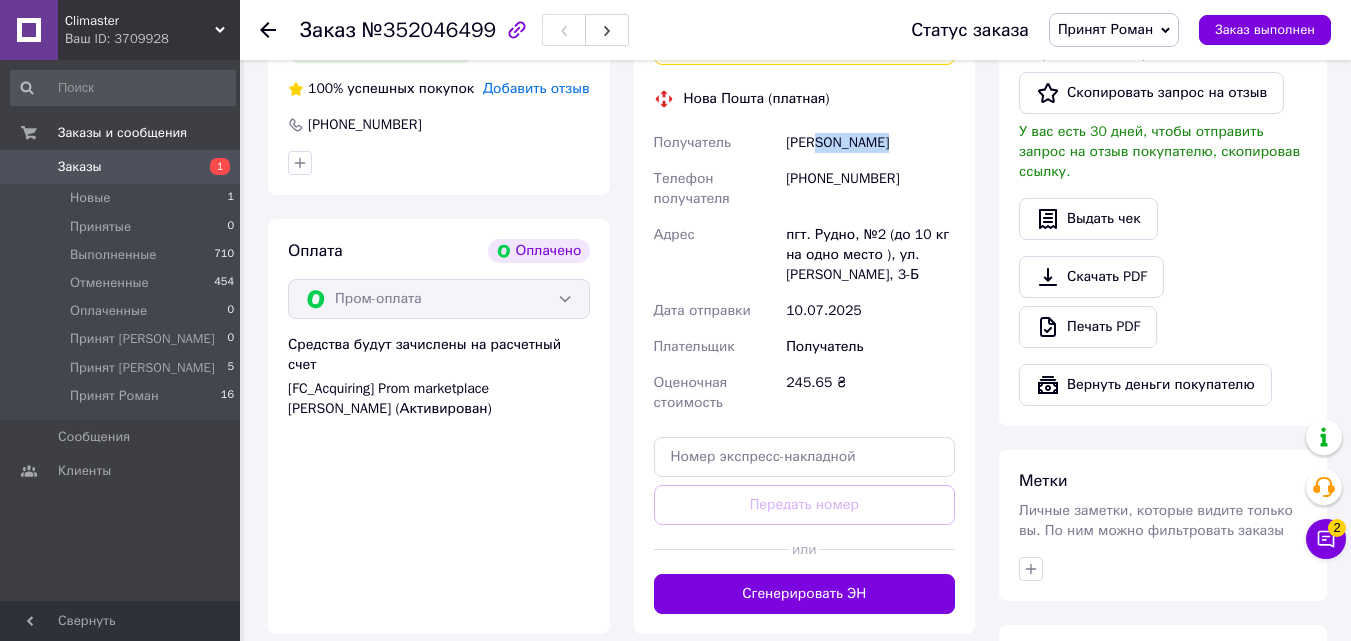 click on "Фик Володимир" at bounding box center (870, 143) 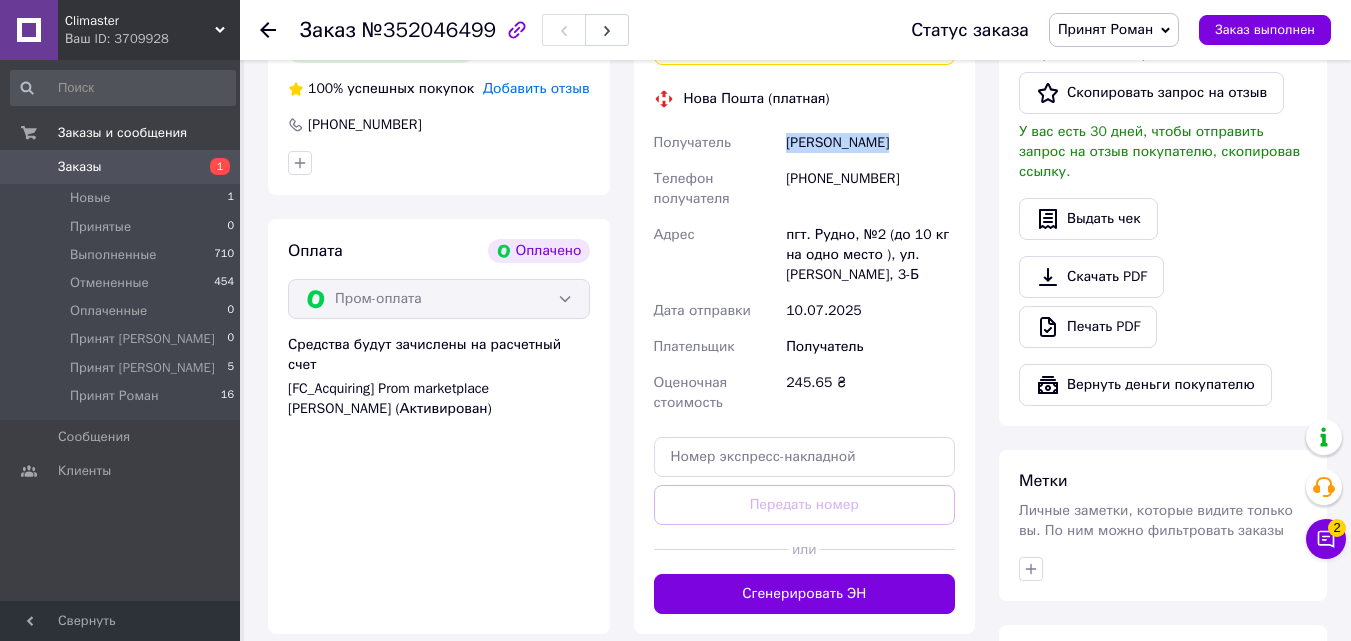 click on "Фик Володимир" at bounding box center (870, 143) 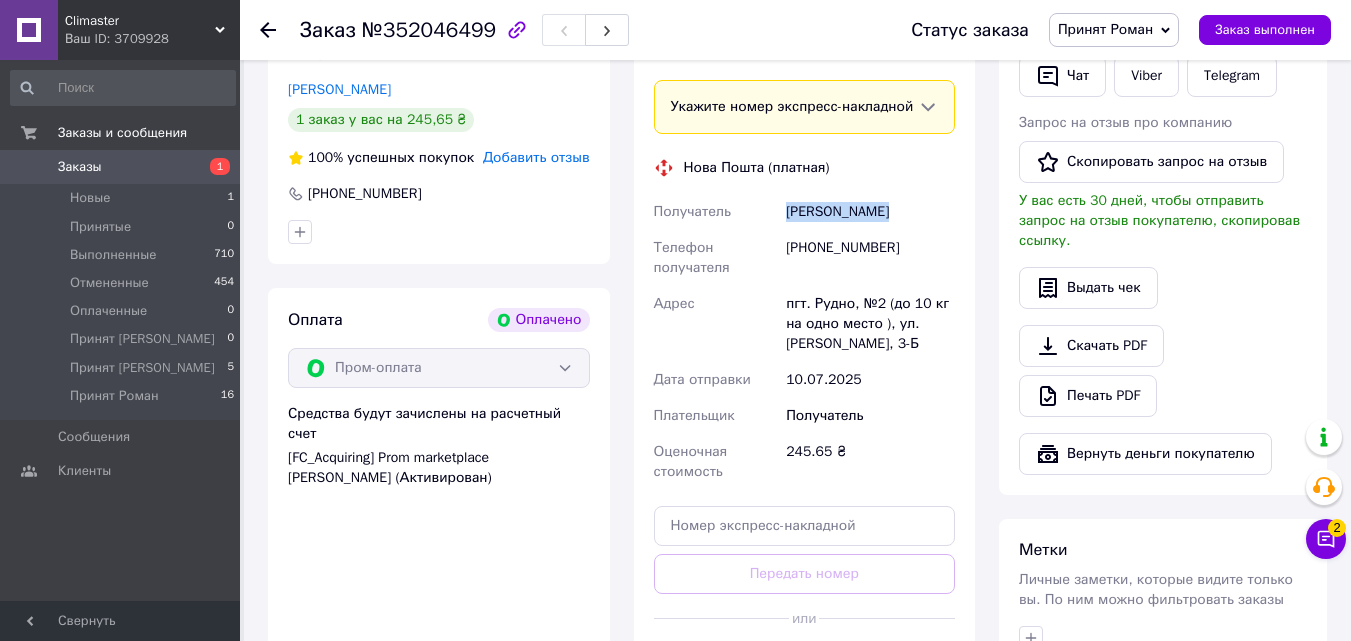 scroll, scrollTop: 672, scrollLeft: 0, axis: vertical 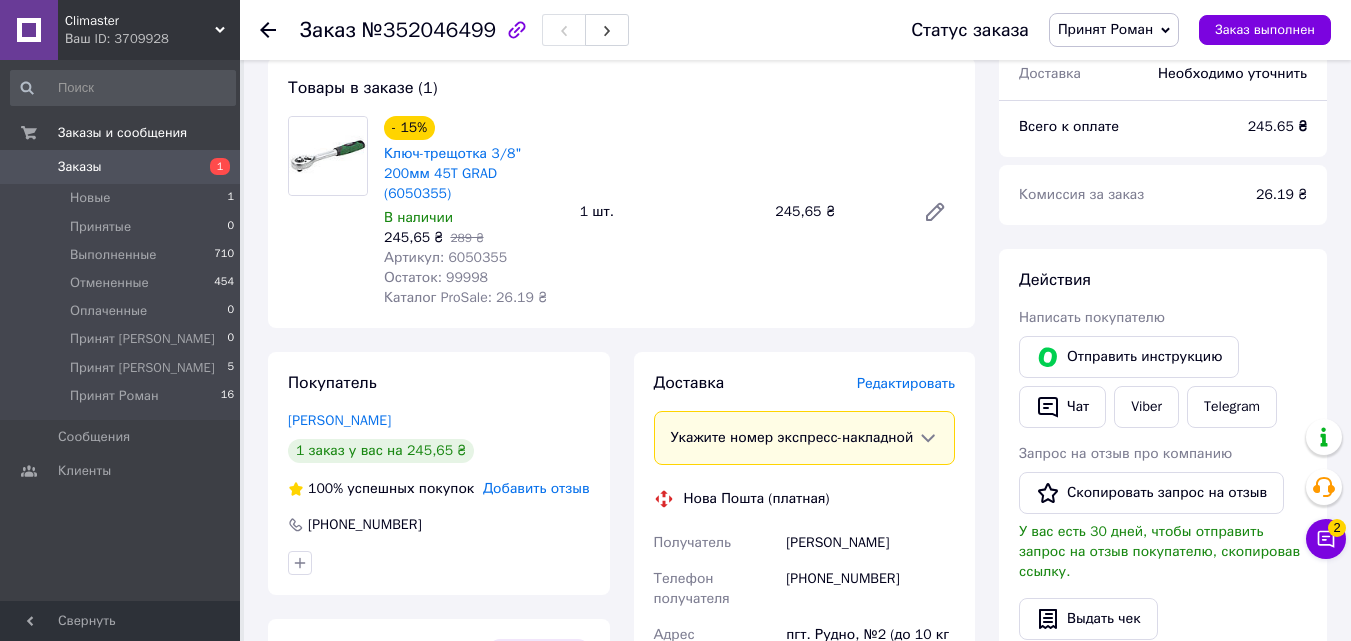 click on "[PHONE_NUMBER]" at bounding box center (870, 589) 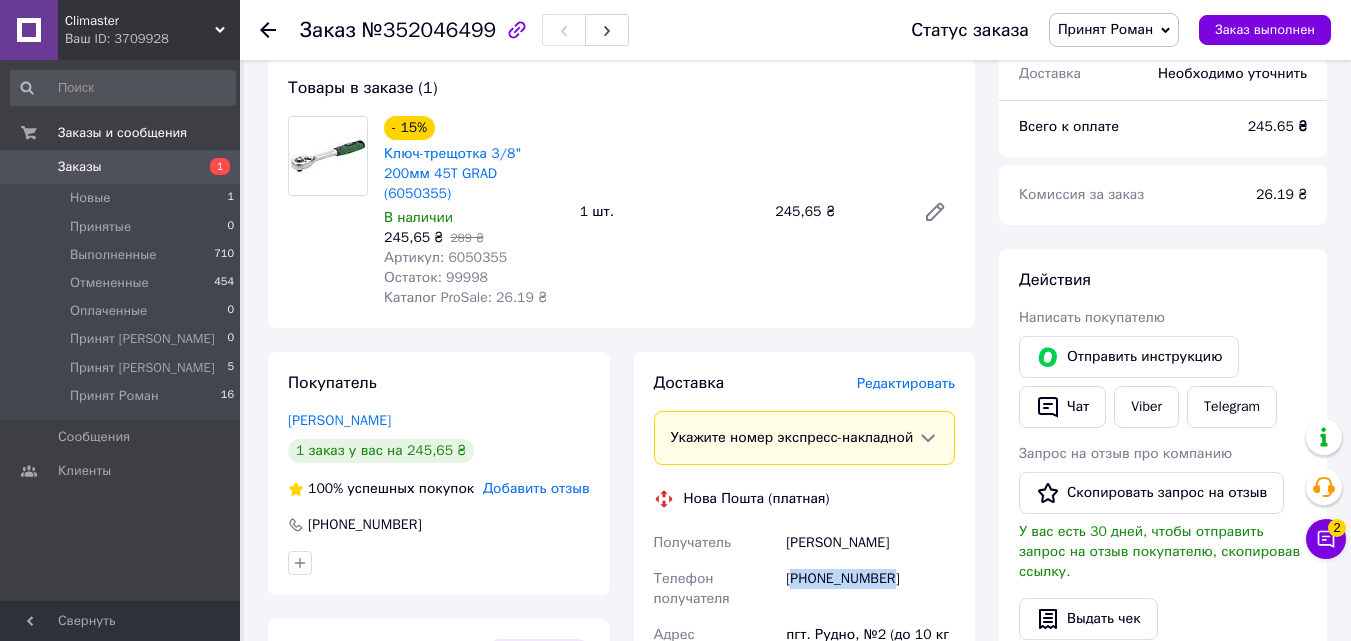 click on "[PHONE_NUMBER]" at bounding box center (870, 589) 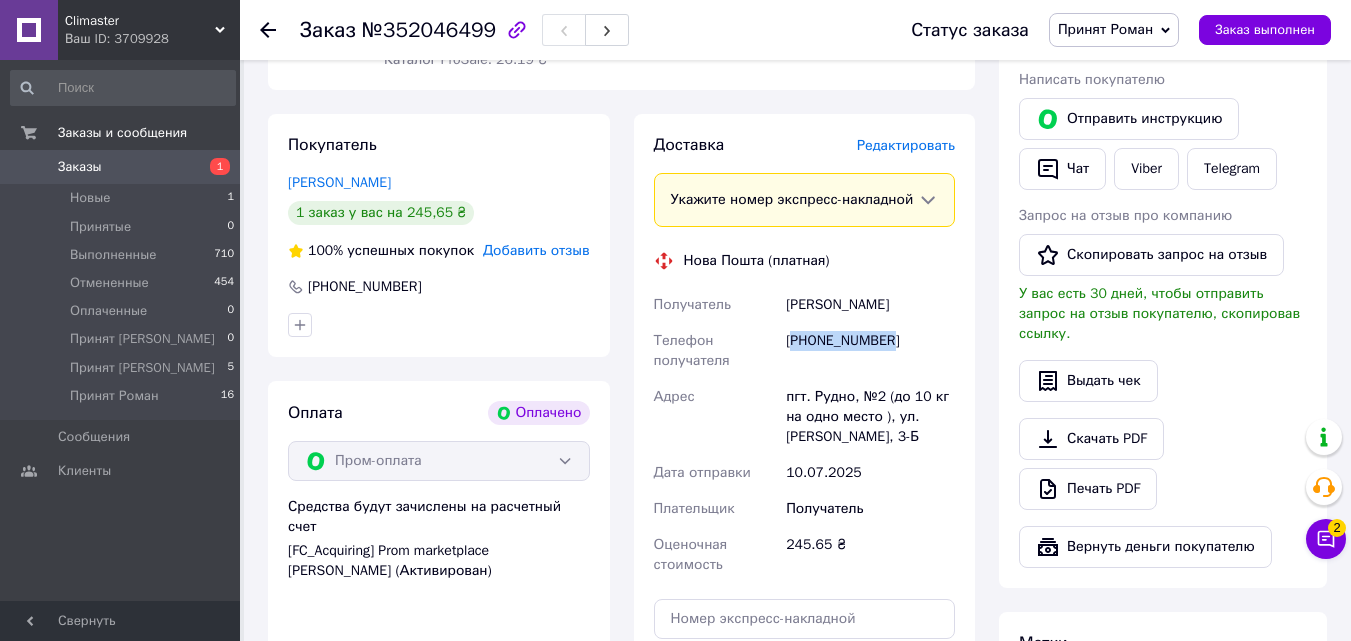 scroll, scrollTop: 972, scrollLeft: 0, axis: vertical 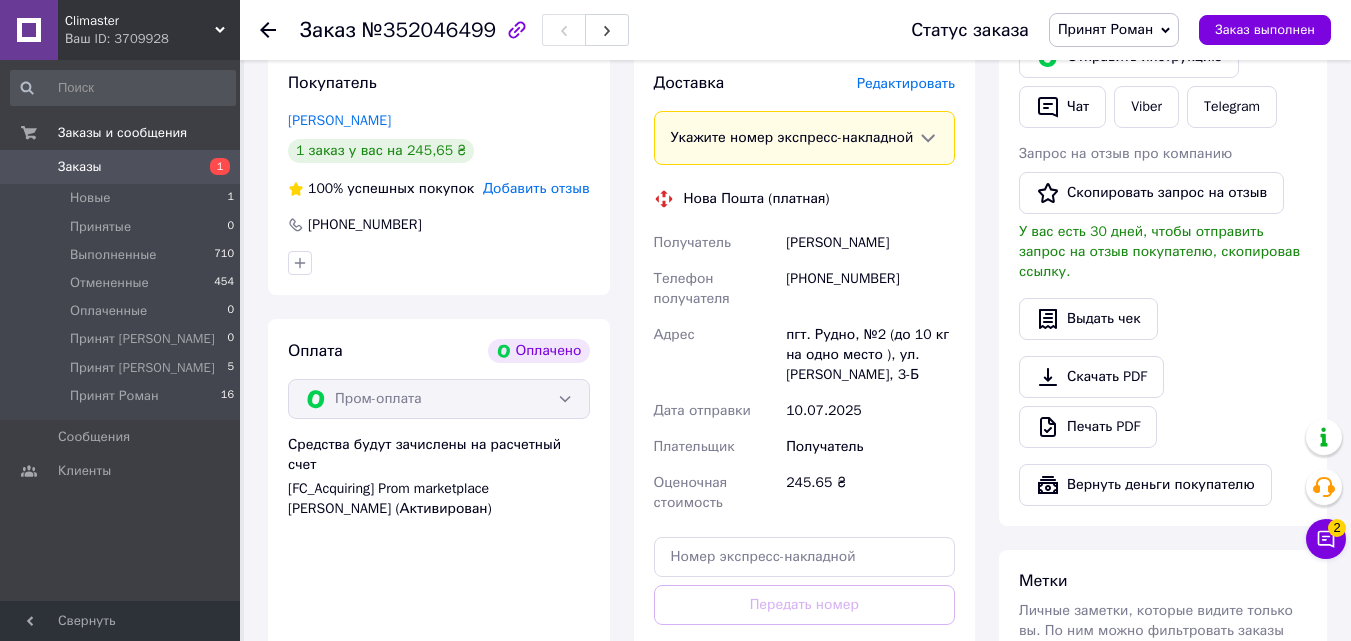 click on "пгт. Рудно, №2 (до 10 кг на одно место ), ул. Володимира Великого, 3-Б" at bounding box center [870, 355] 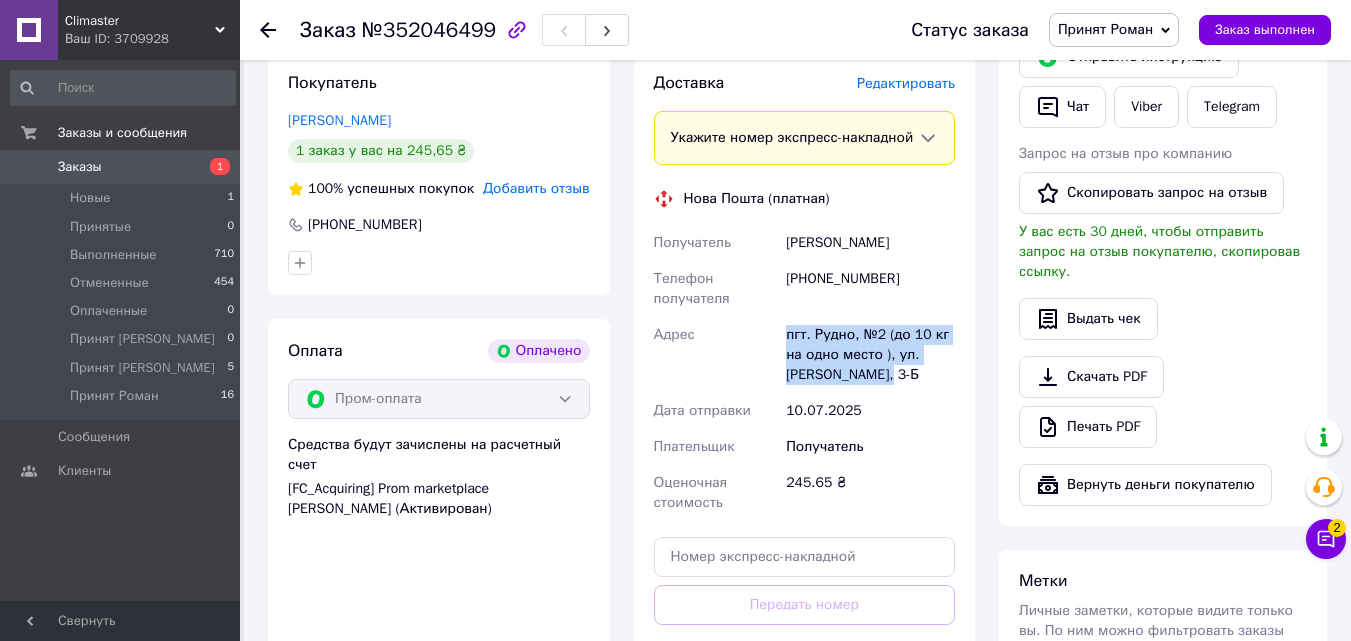 drag, startPoint x: 785, startPoint y: 329, endPoint x: 893, endPoint y: 377, distance: 118.186295 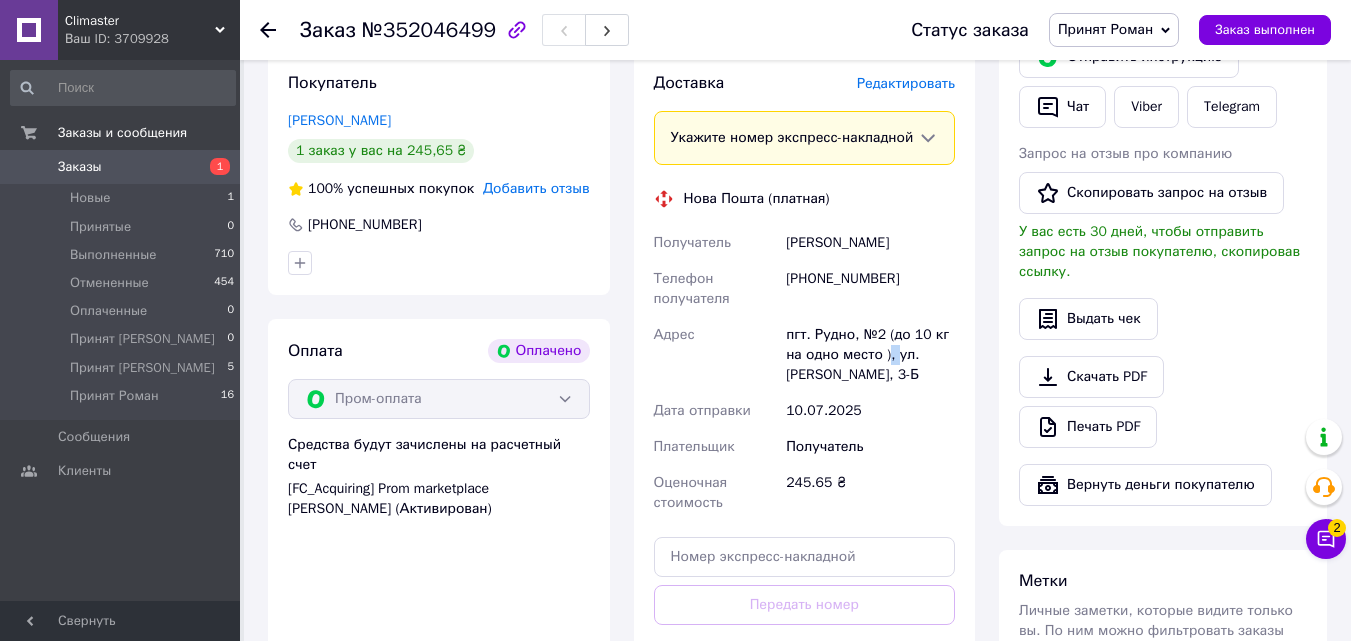 click on "пгт. Рудно, №2 (до 10 кг на одно место ), ул. [PERSON_NAME], 3-Б" at bounding box center (870, 355) 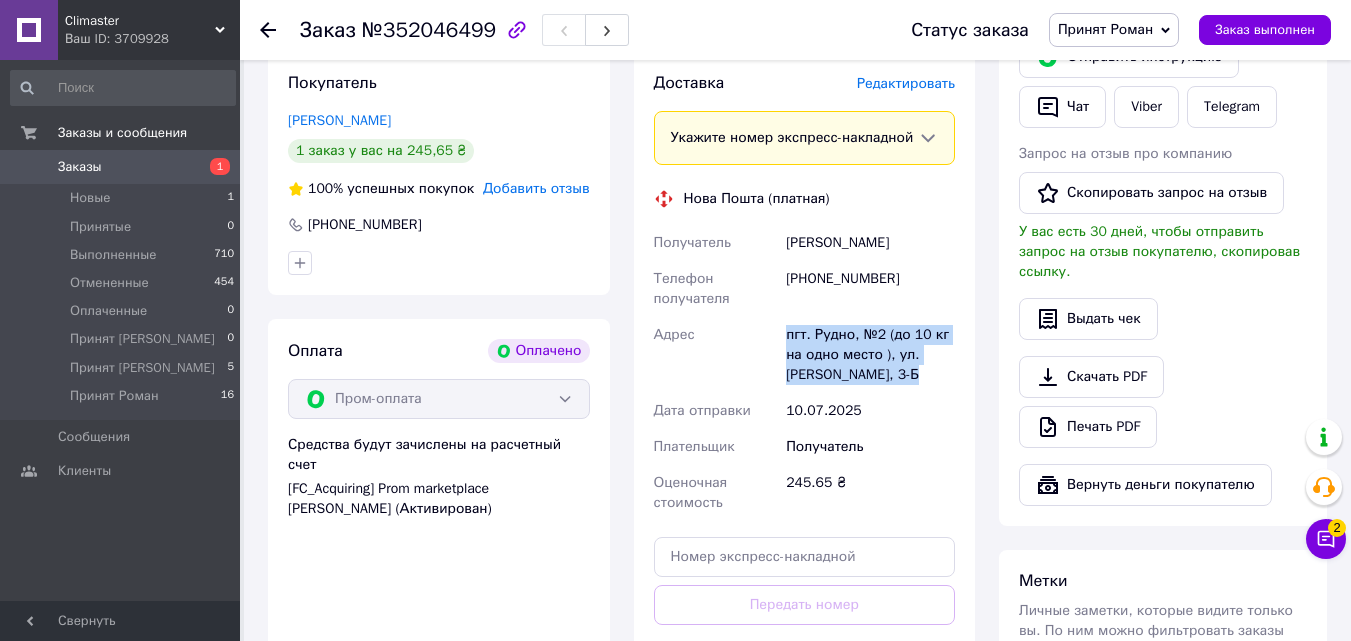 click on "пгт. Рудно, №2 (до 10 кг на одно место ), ул. [PERSON_NAME], 3-Б" at bounding box center [870, 355] 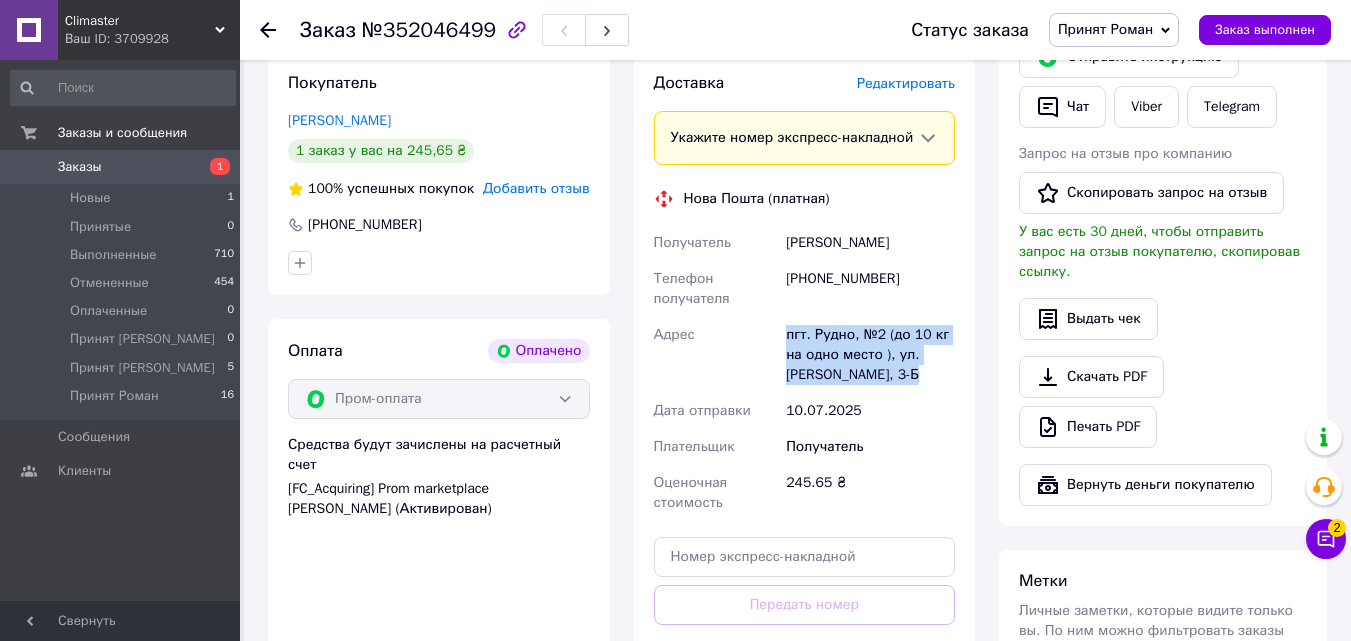 click on "Заказы" at bounding box center [121, 167] 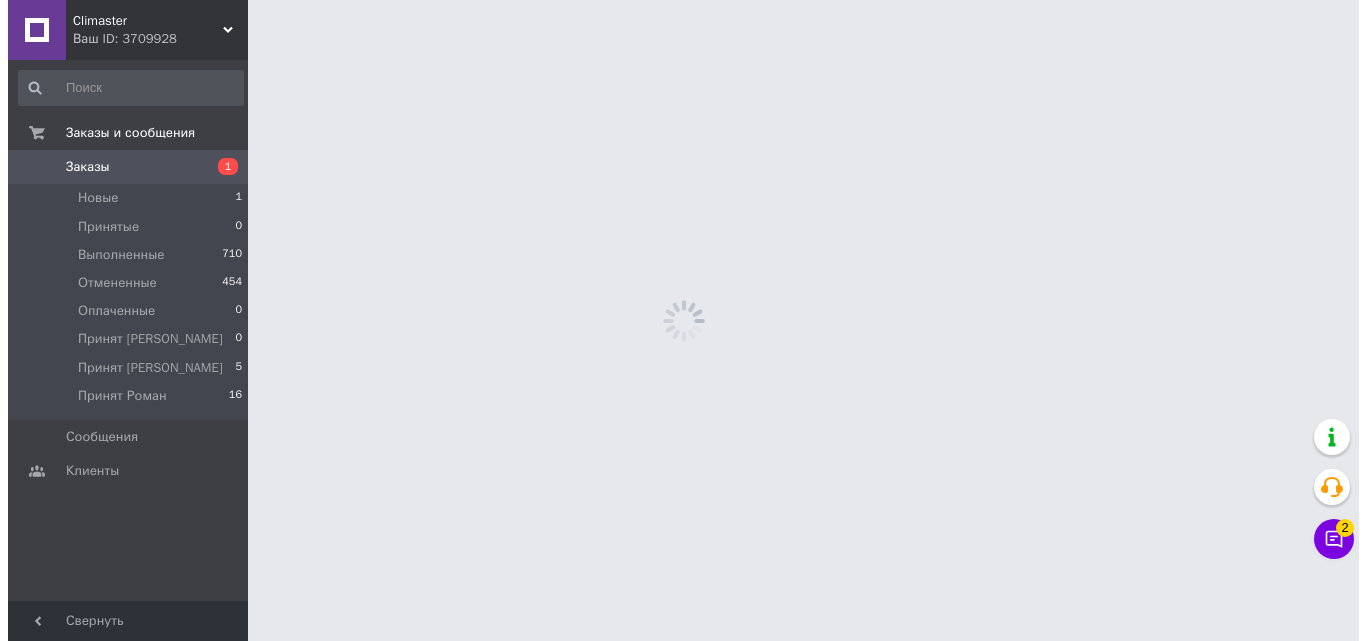 scroll, scrollTop: 0, scrollLeft: 0, axis: both 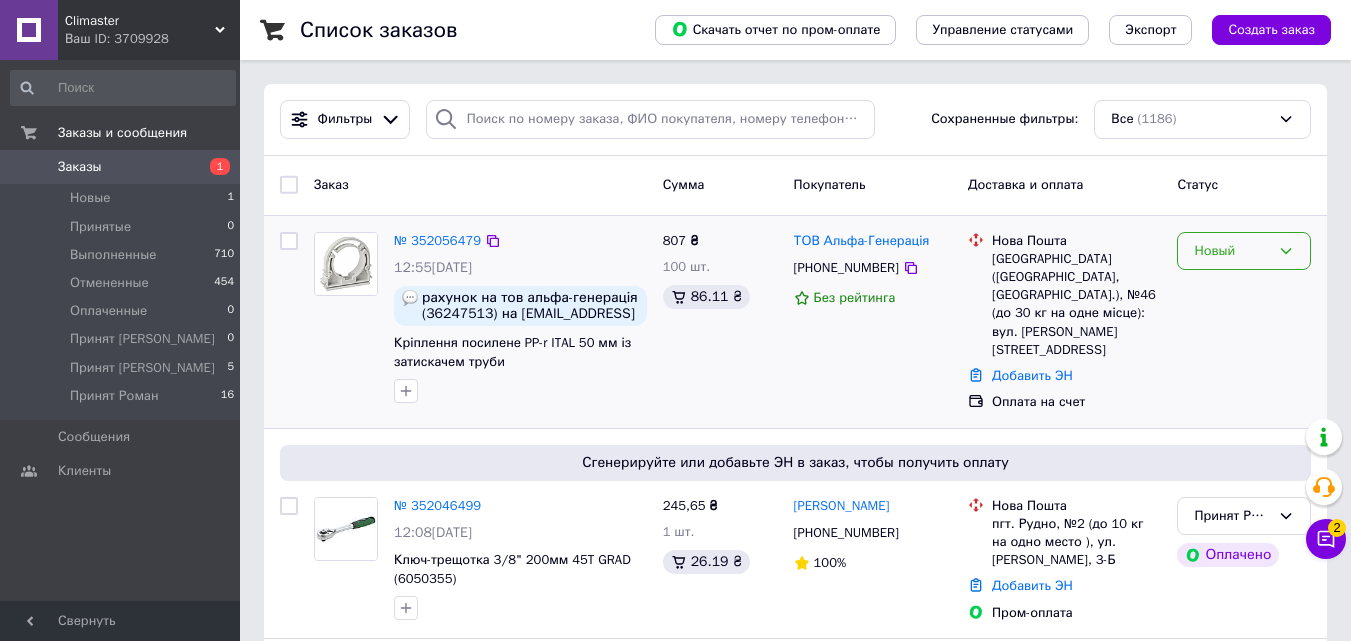 click on "Новый" at bounding box center [1232, 251] 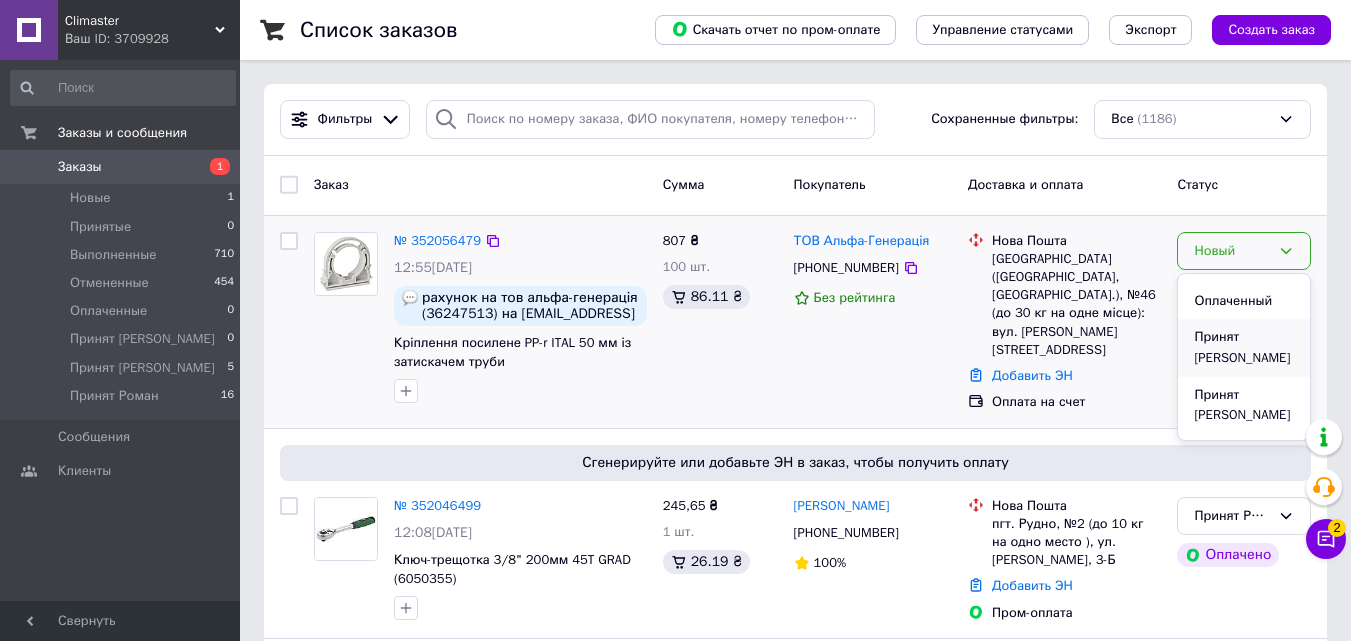 scroll, scrollTop: 111, scrollLeft: 0, axis: vertical 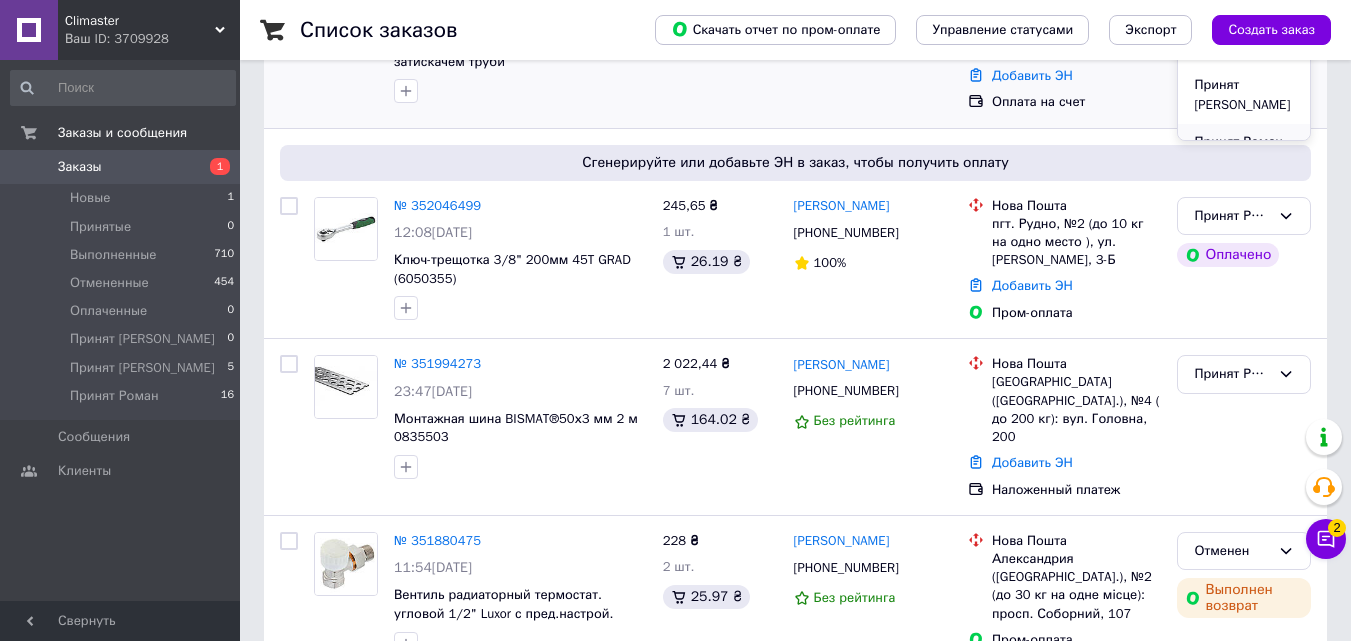 click on "Принят Роман" at bounding box center (1244, 142) 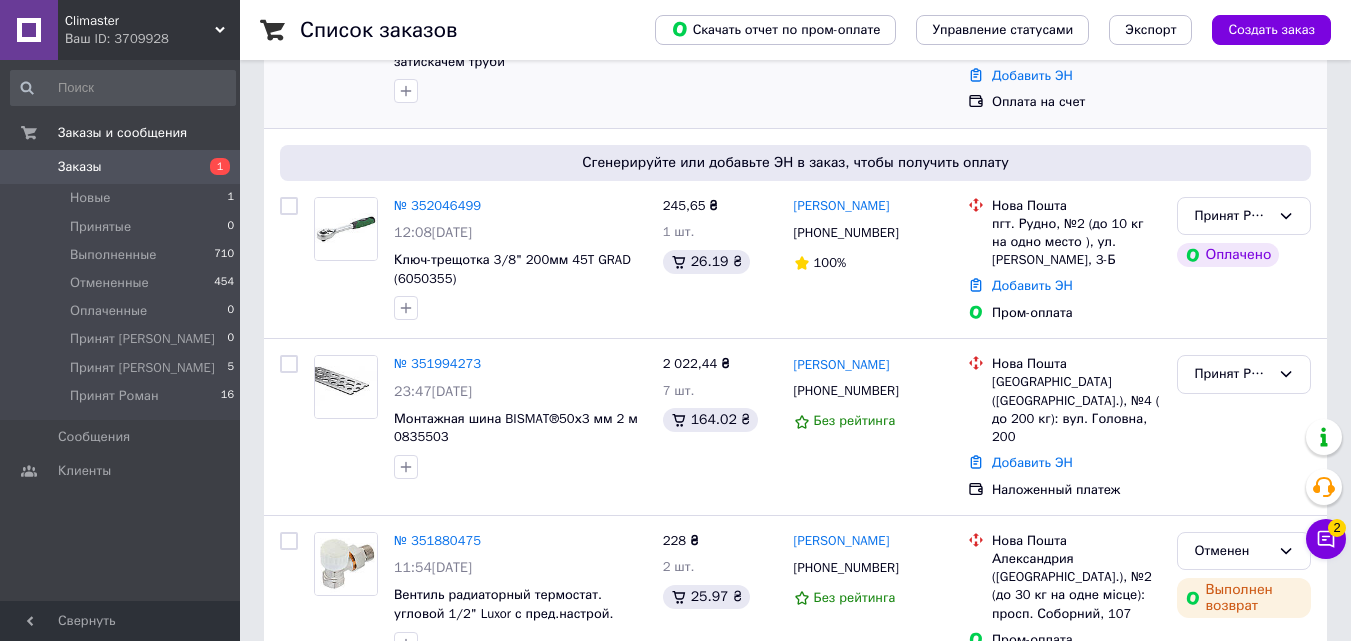 click on "Чат с покупателем 2" at bounding box center [1326, 539] 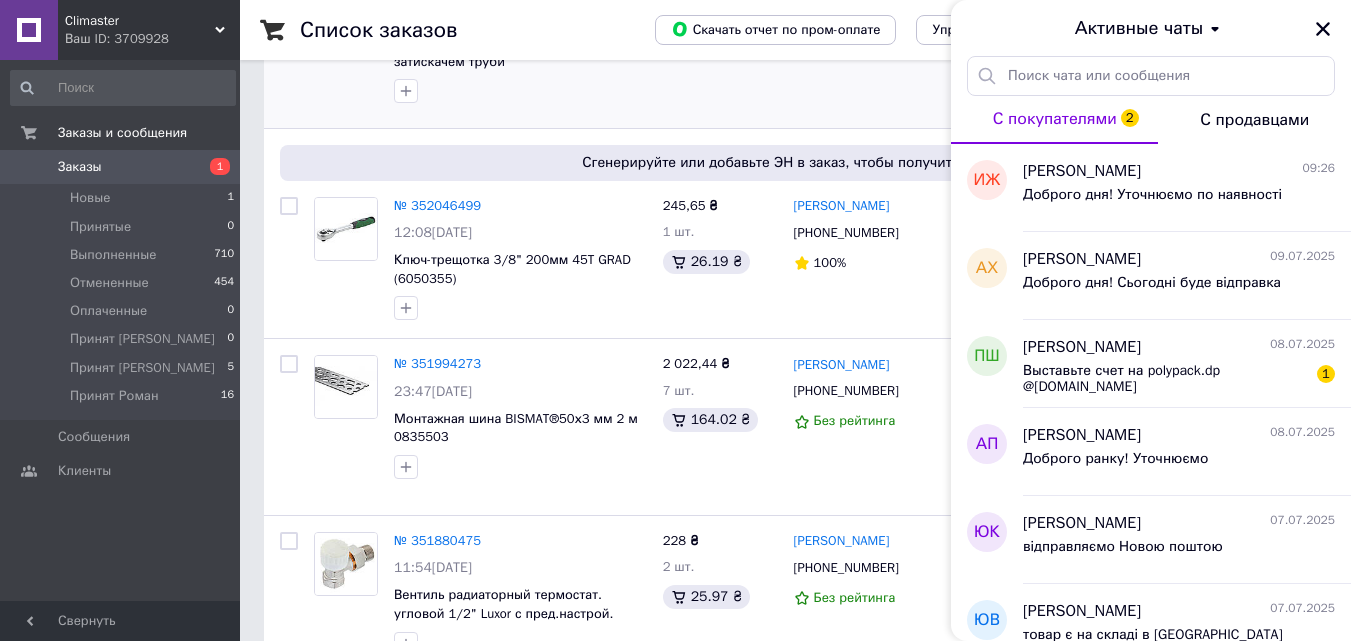 type 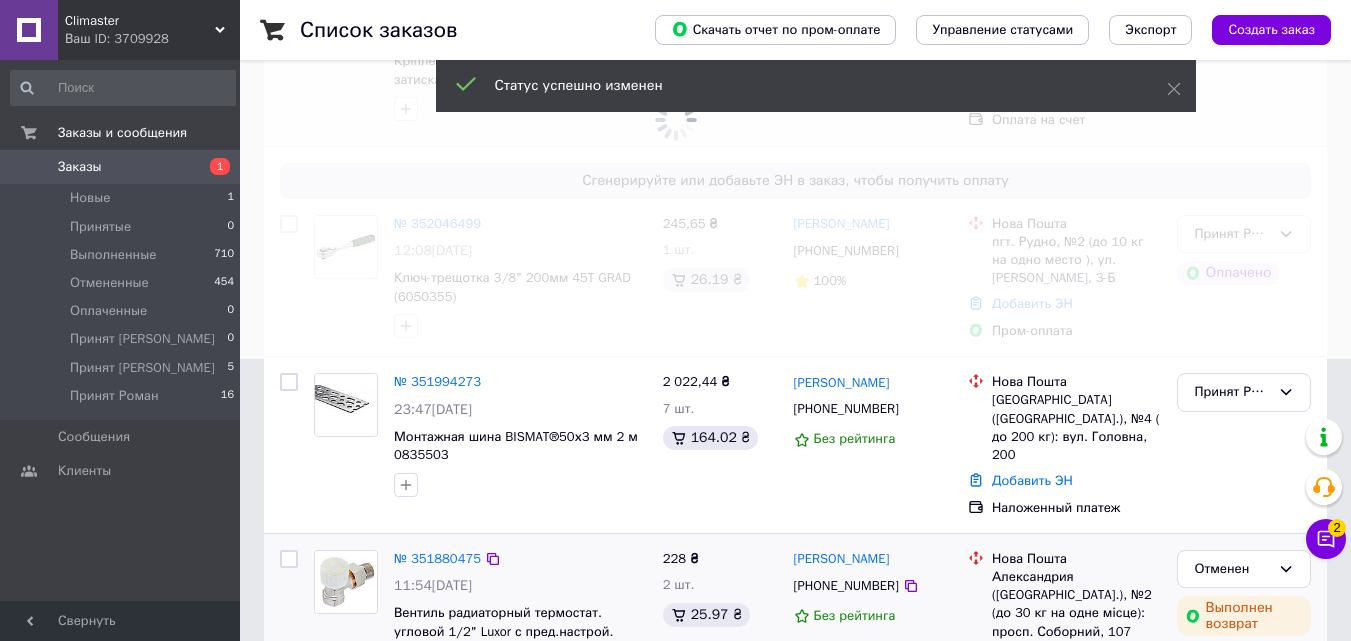 scroll, scrollTop: 0, scrollLeft: 0, axis: both 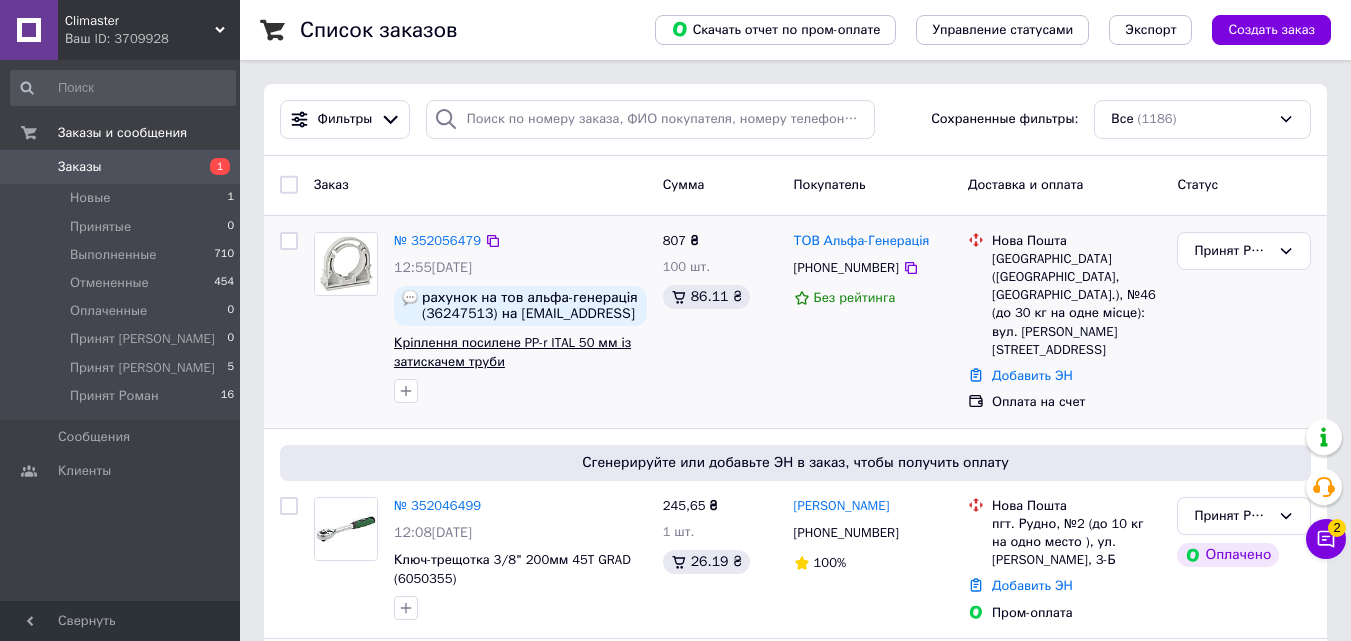 click on "Кріплення посилене PP-r ITAL 50 мм із затискачем труби" at bounding box center [512, 352] 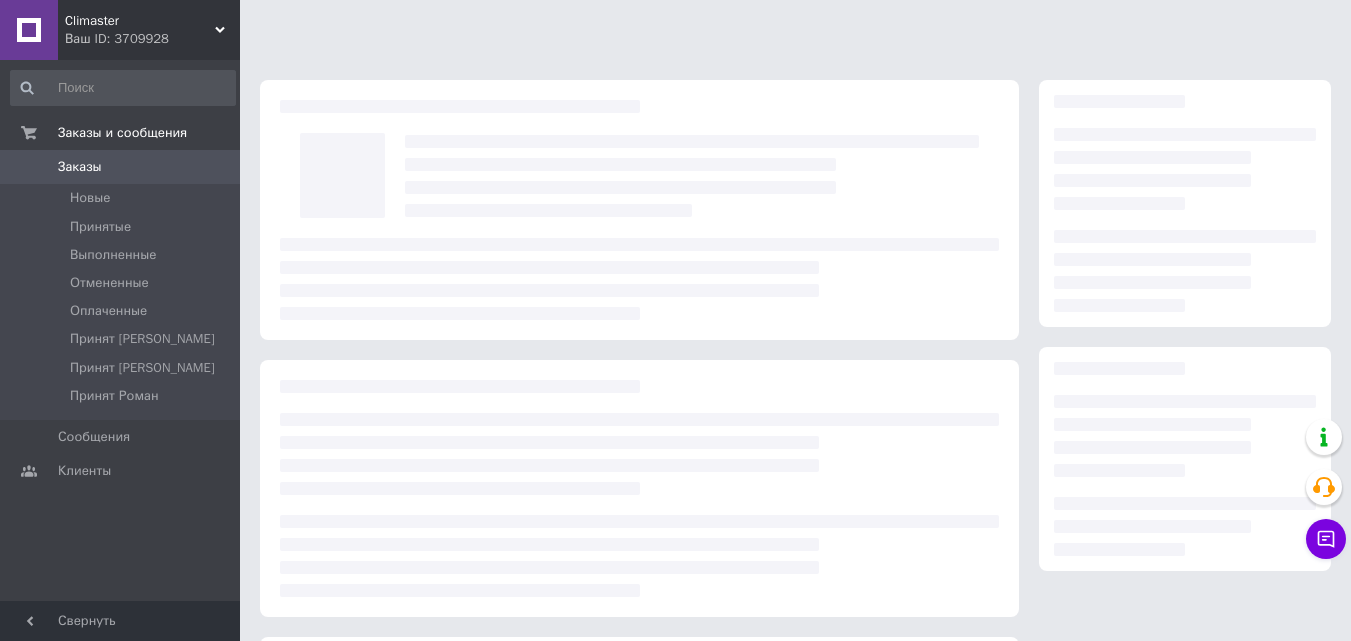 scroll, scrollTop: 0, scrollLeft: 0, axis: both 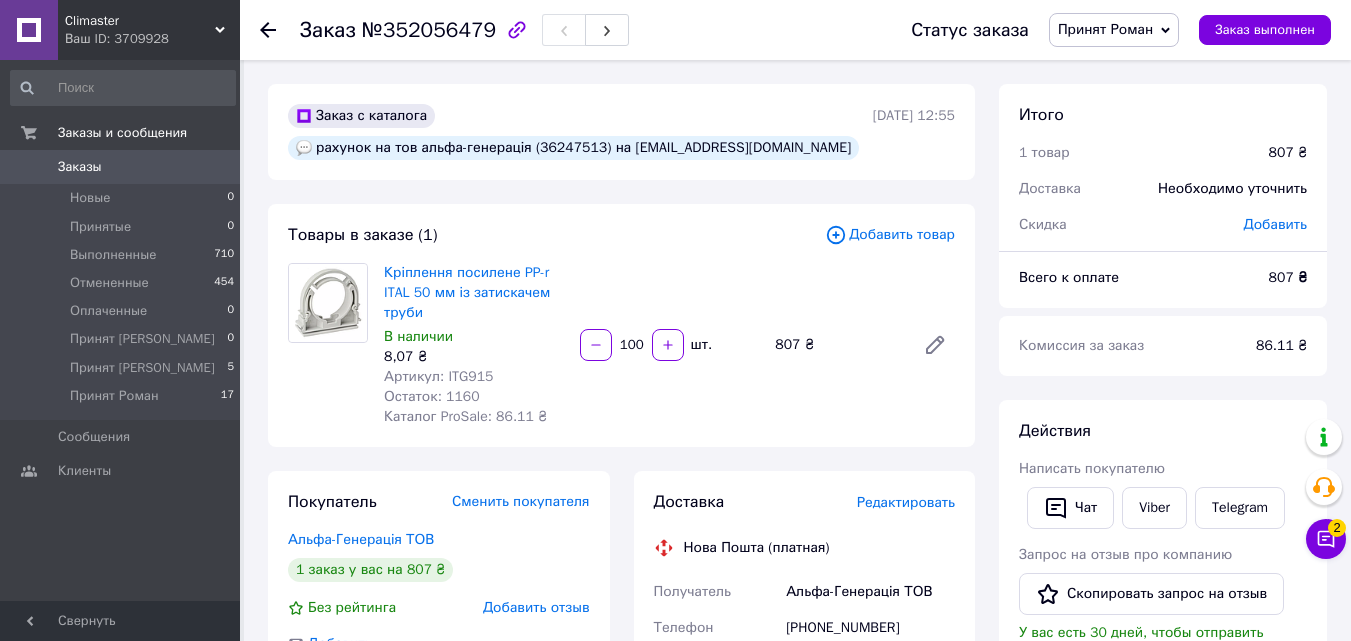 click on "Артикул: ITG915" at bounding box center [438, 376] 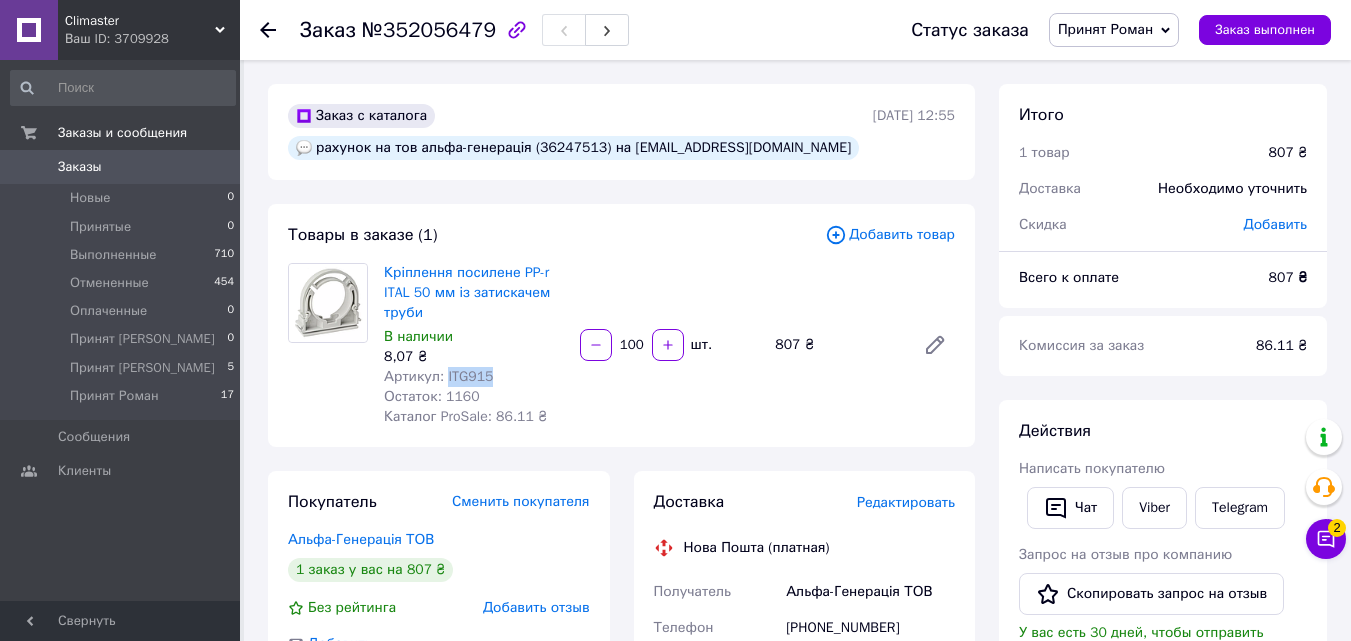 click on "Артикул: ITG915" at bounding box center [438, 376] 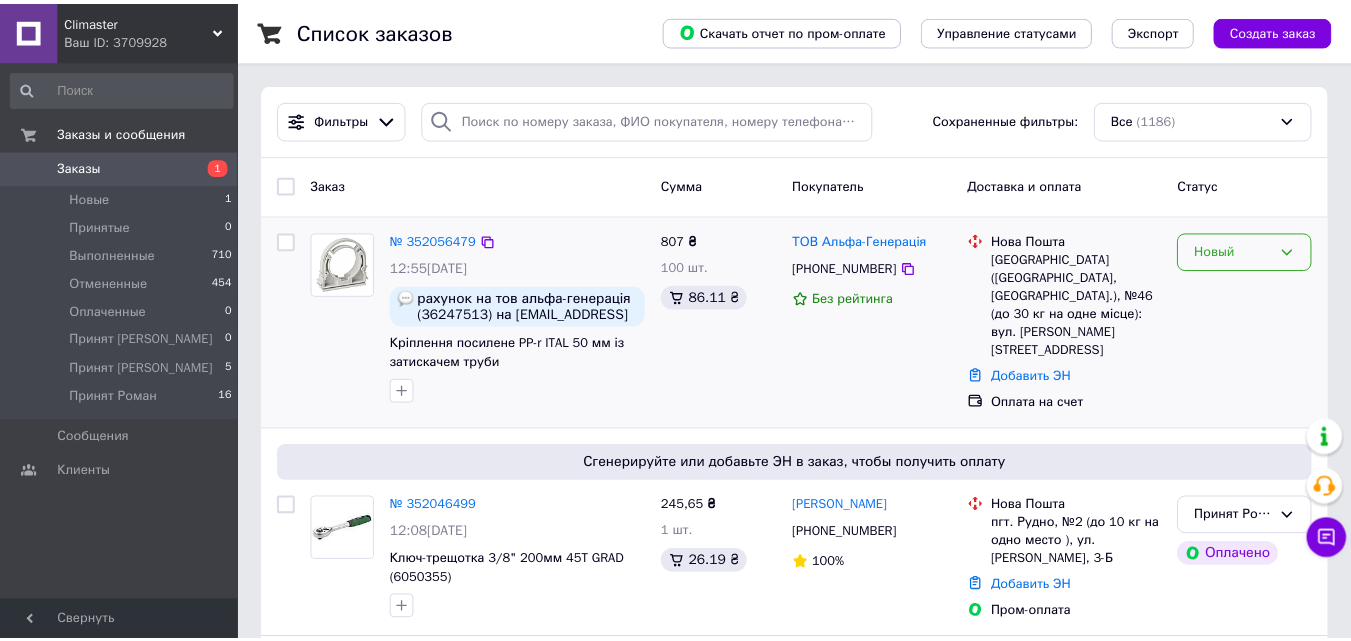 scroll, scrollTop: 0, scrollLeft: 0, axis: both 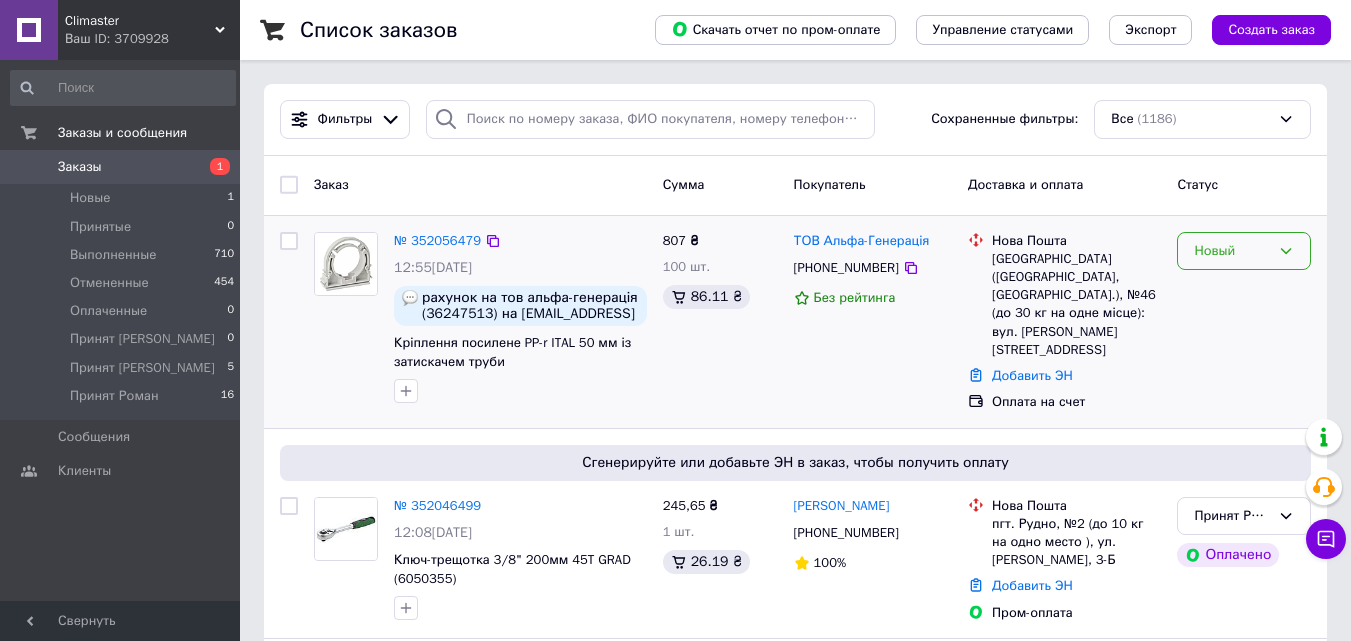 click on "Новый" at bounding box center (1232, 251) 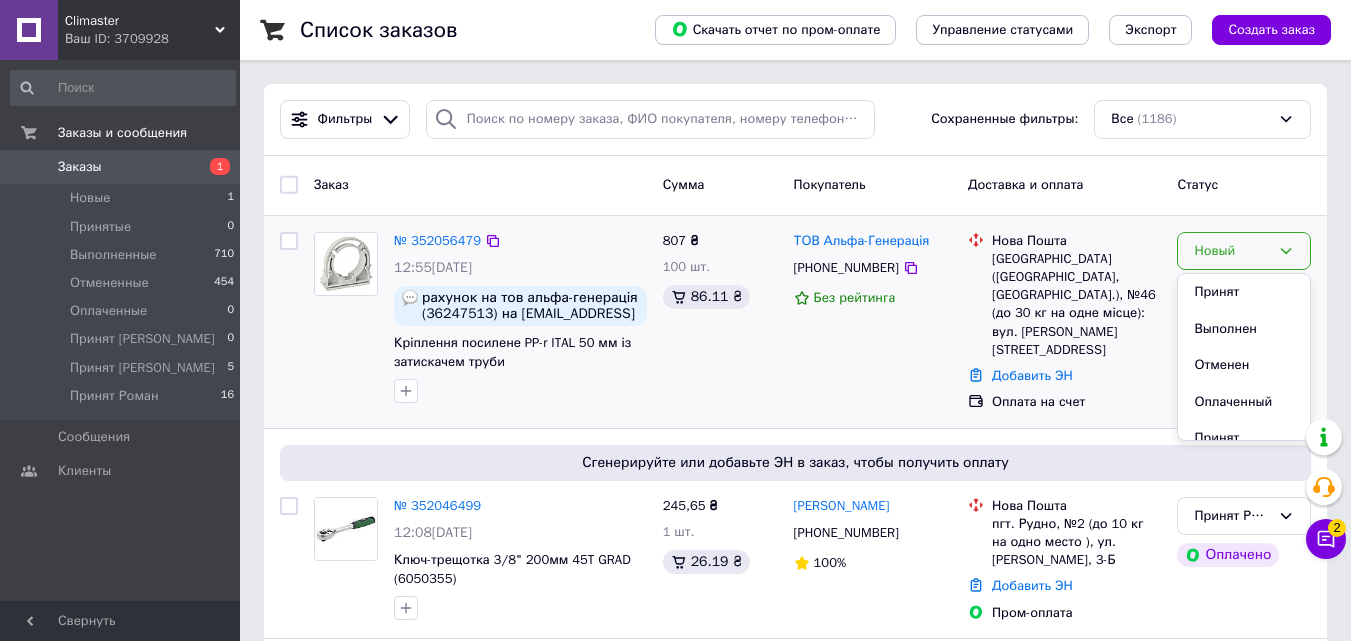scroll, scrollTop: 111, scrollLeft: 0, axis: vertical 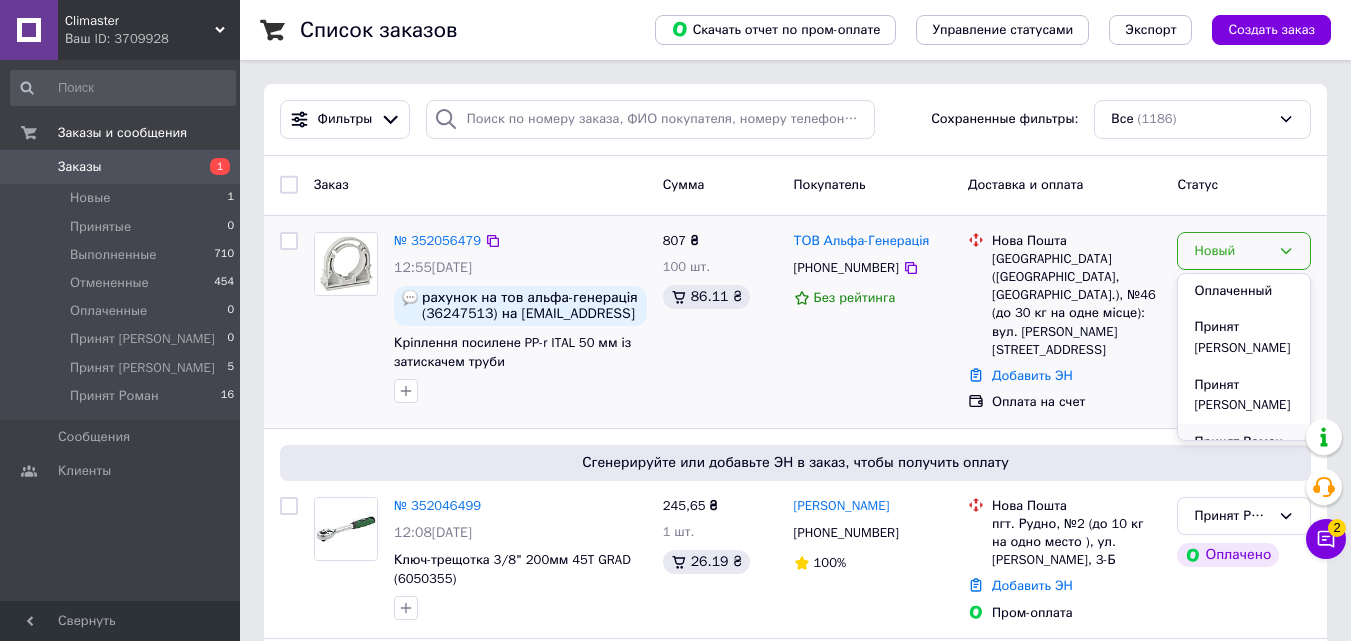 click on "Принят Роман" at bounding box center [1244, 442] 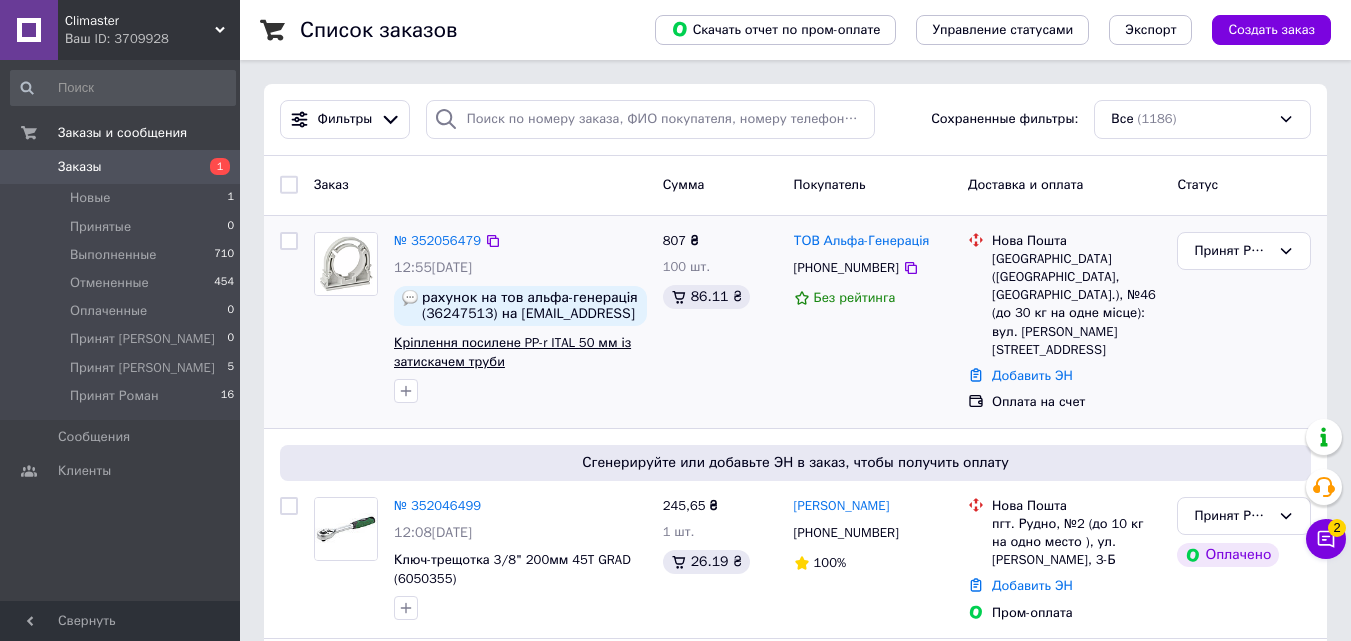 drag, startPoint x: 472, startPoint y: 330, endPoint x: 472, endPoint y: 343, distance: 13 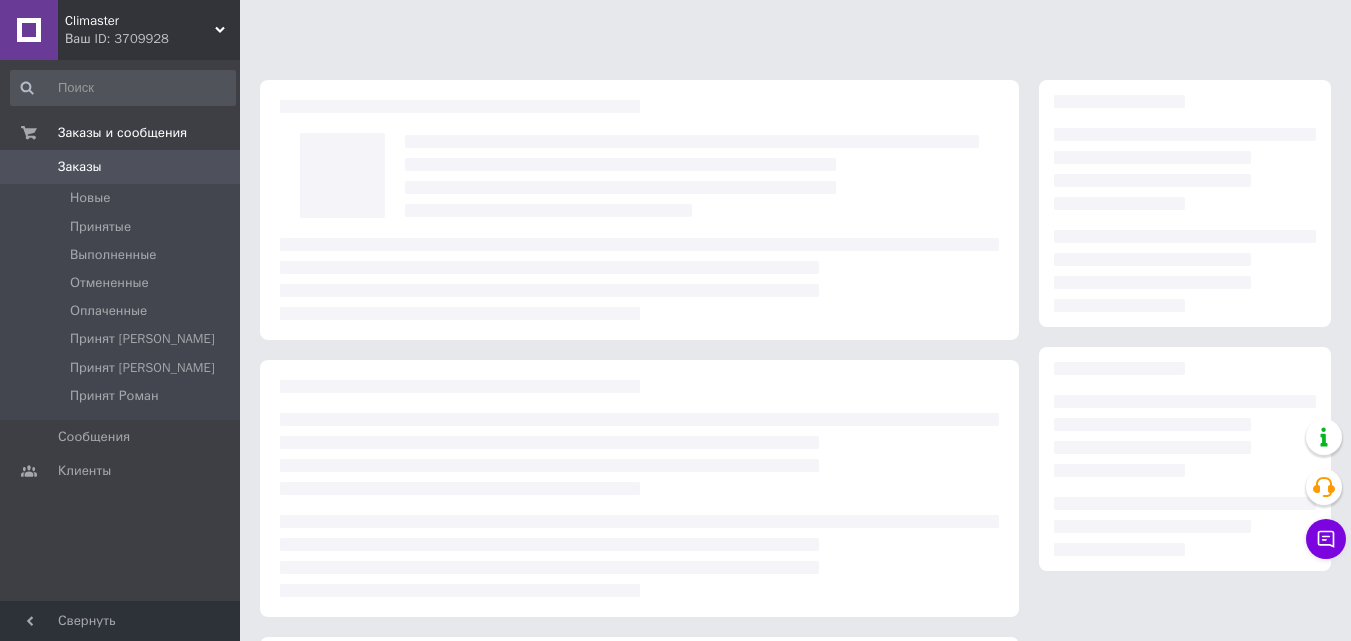 scroll, scrollTop: 0, scrollLeft: 0, axis: both 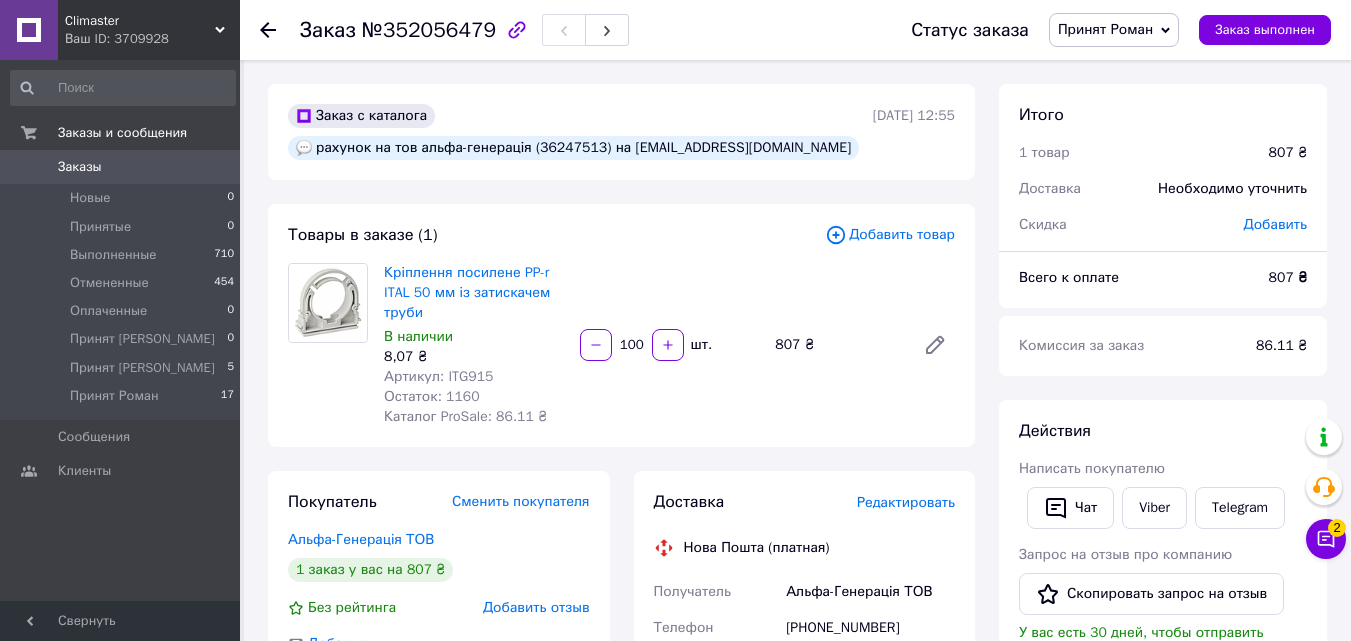 click on "Артикул: ITG915" at bounding box center (438, 376) 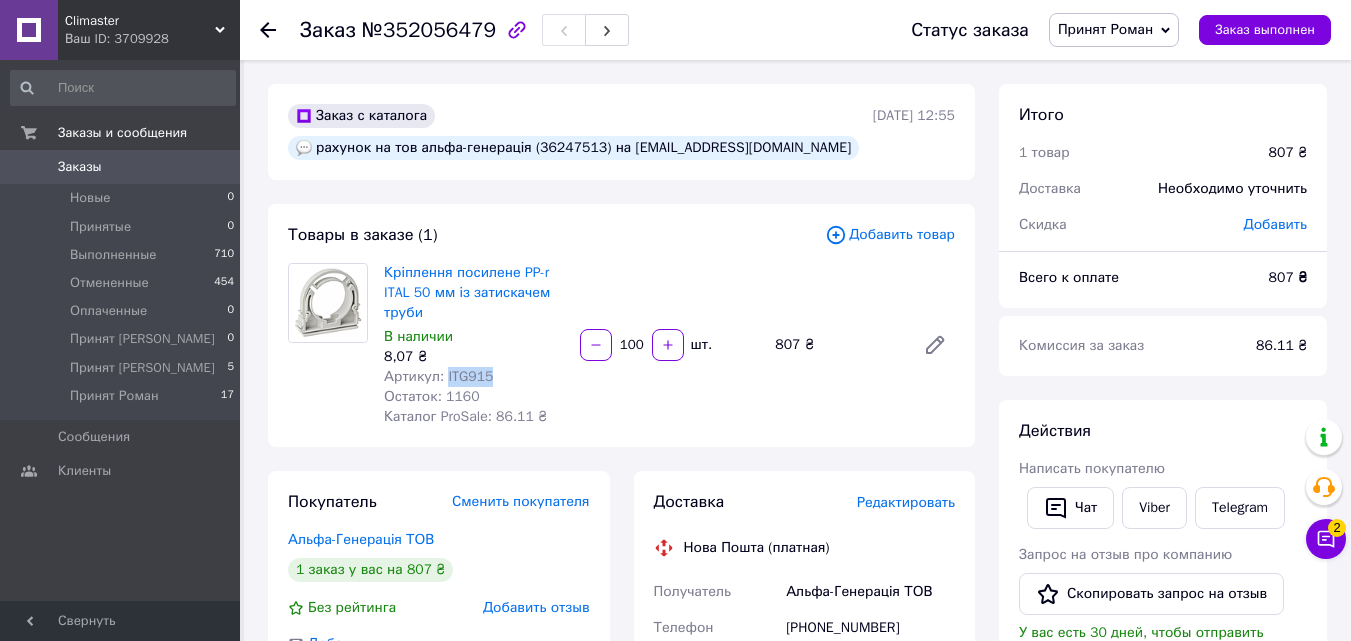click on "Артикул: ITG915" at bounding box center (438, 376) 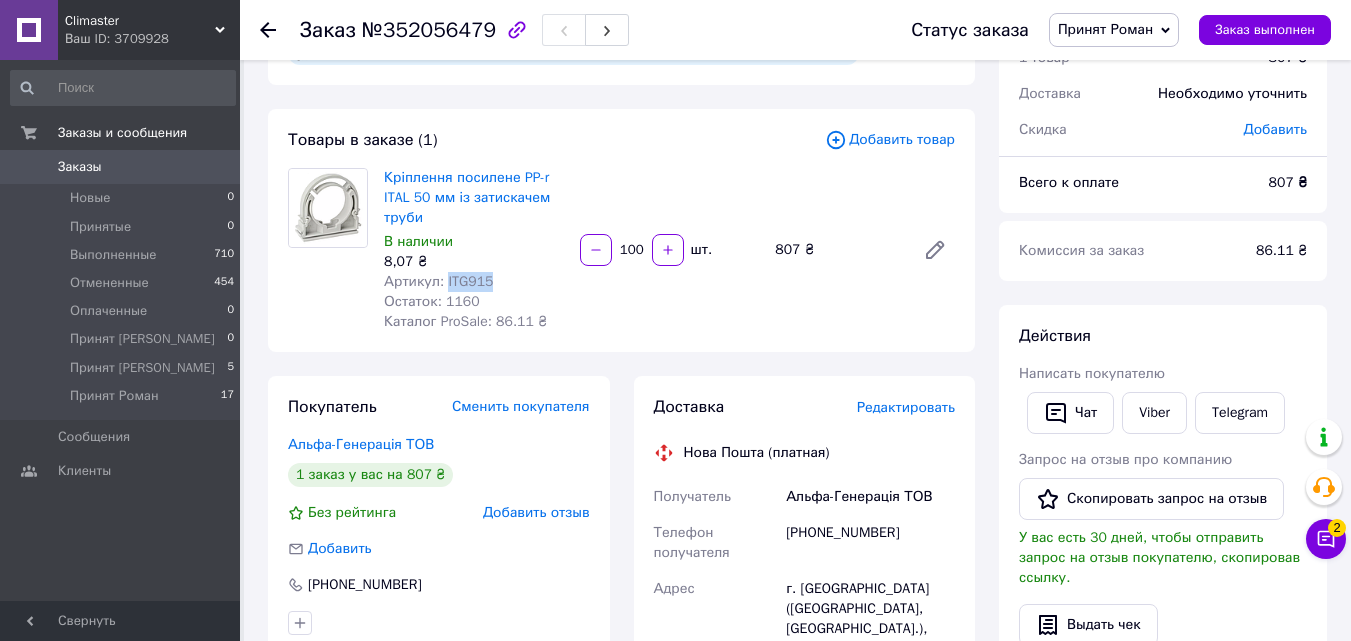 scroll, scrollTop: 100, scrollLeft: 0, axis: vertical 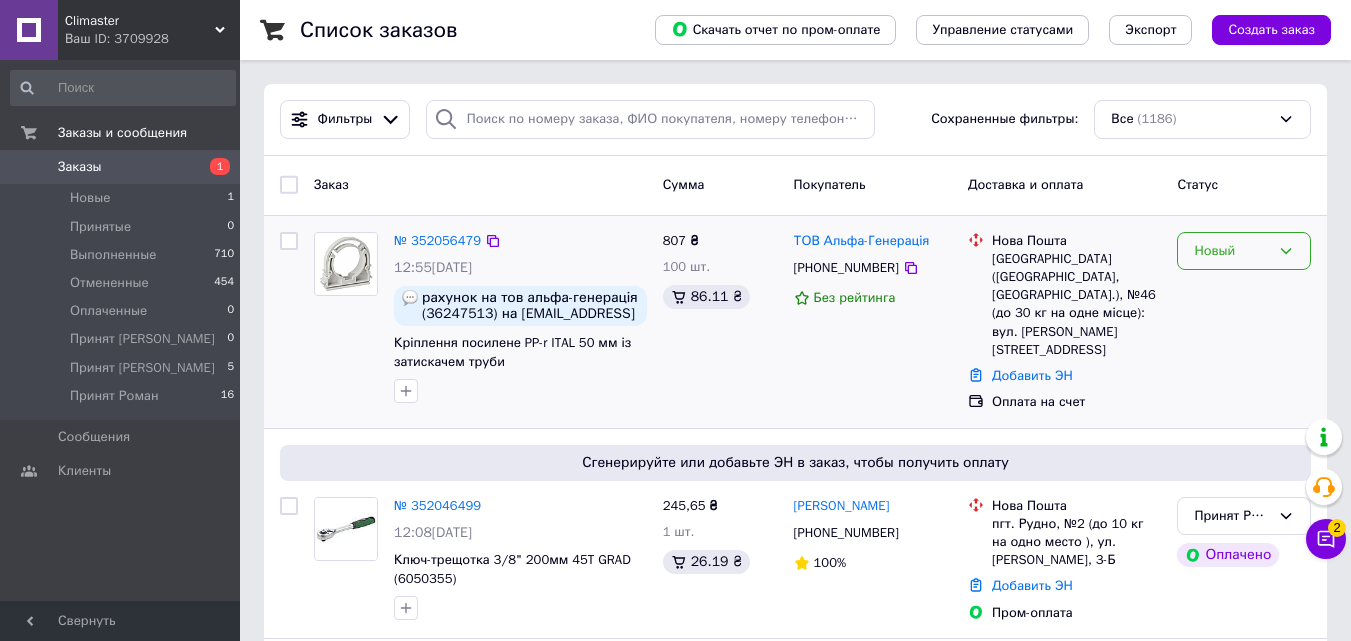 click on "Новый" at bounding box center [1244, 251] 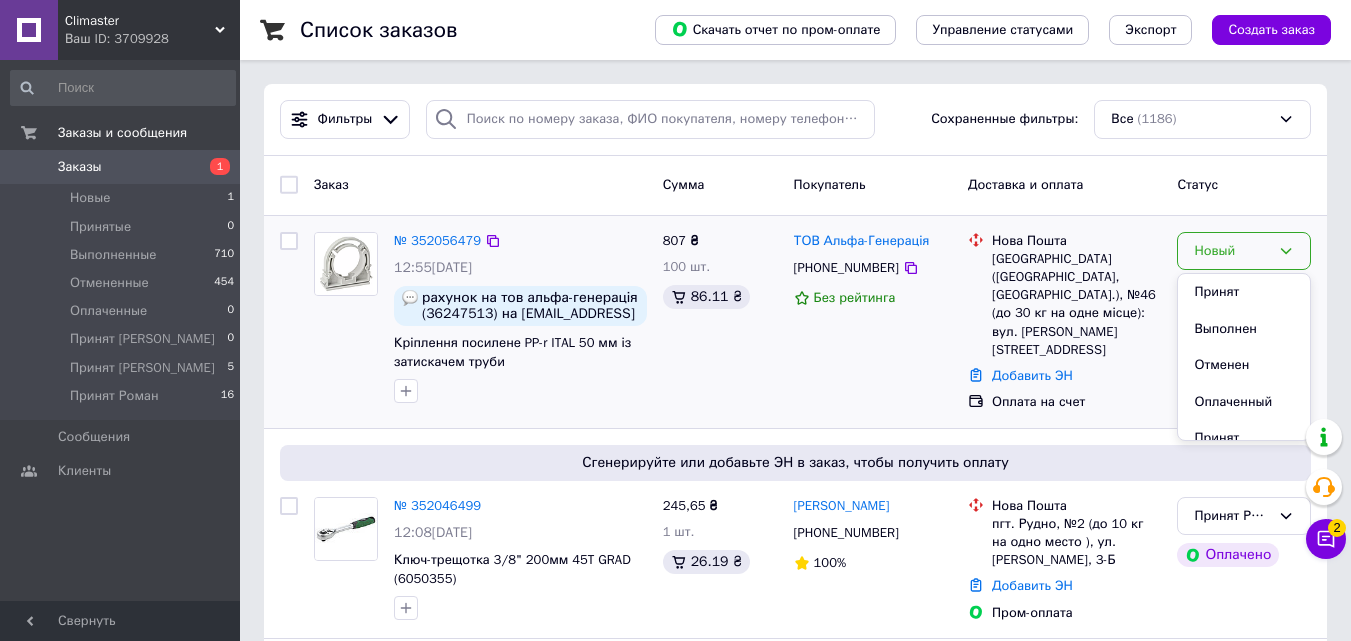scroll, scrollTop: 111, scrollLeft: 0, axis: vertical 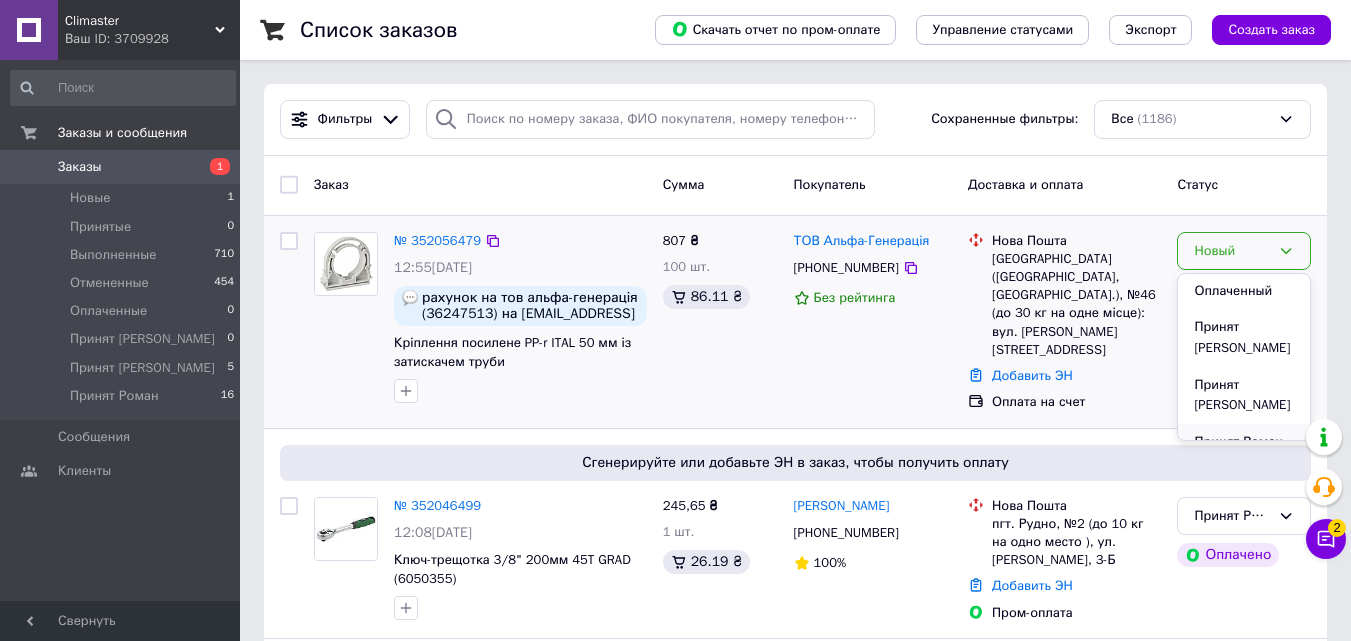 click on "Принят Роман" at bounding box center (1244, 442) 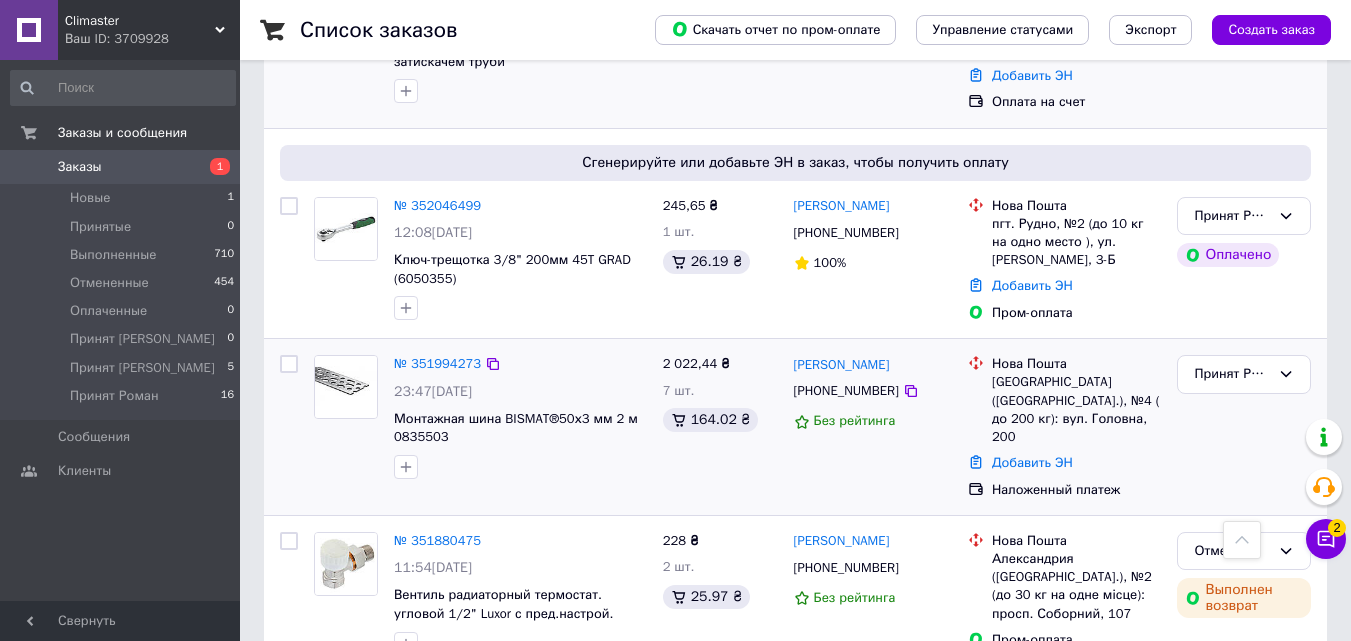 scroll, scrollTop: 0, scrollLeft: 0, axis: both 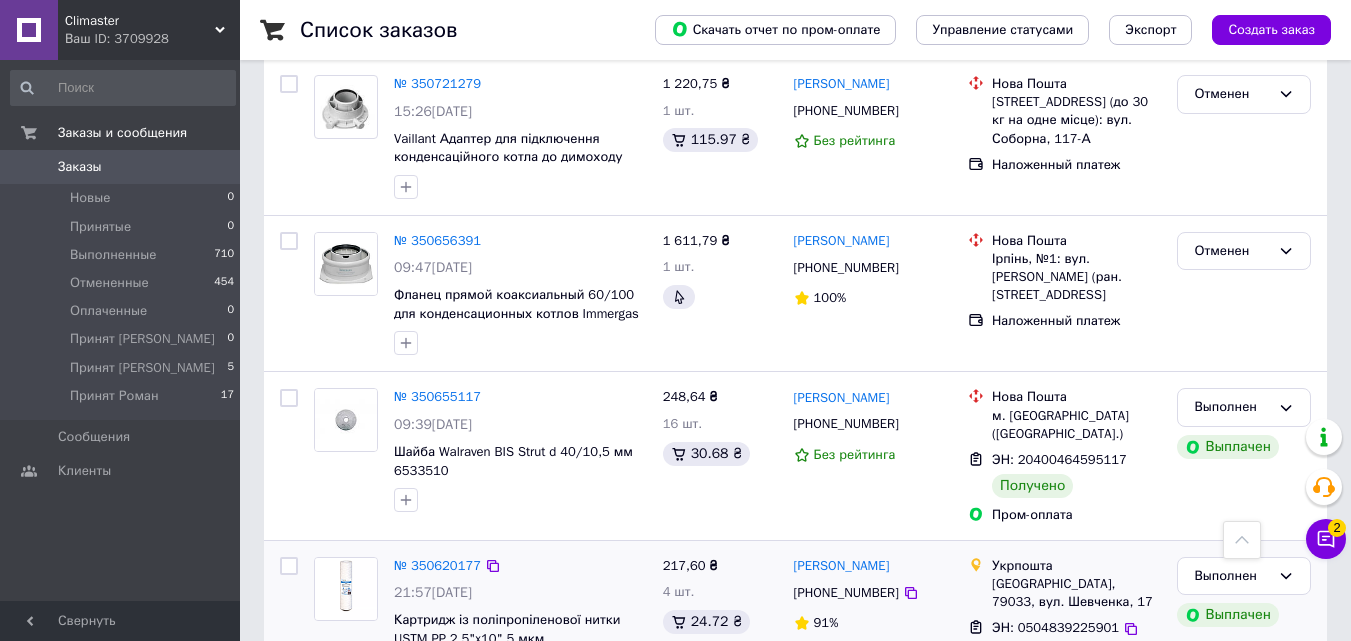 click at bounding box center [520, 668] 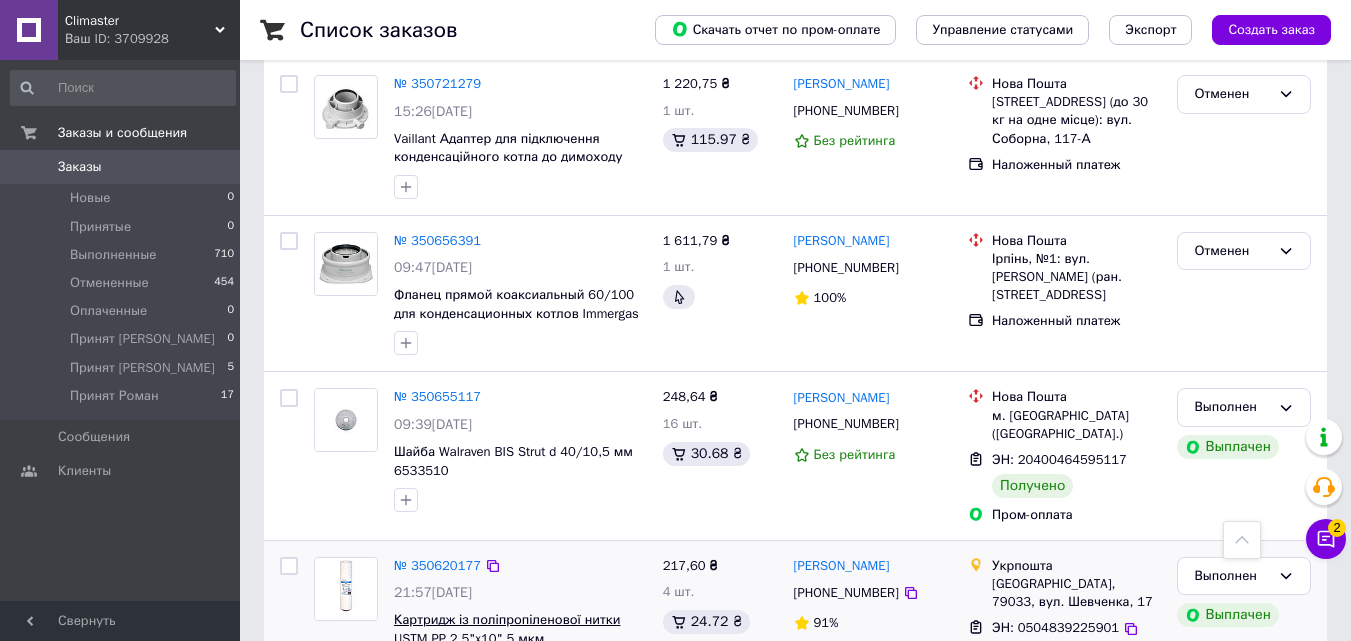 click on "Картридж із поліпропіленової нитки USTM PP 2,5"x10" 5 мкм" at bounding box center [507, 629] 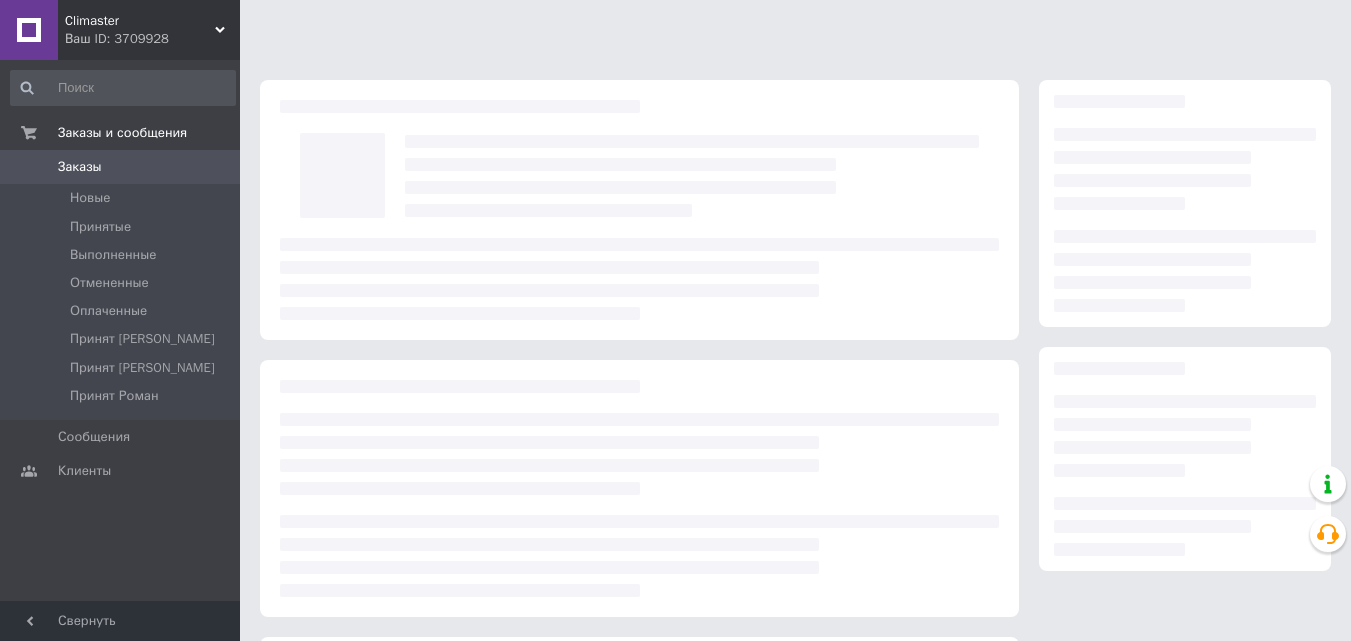 scroll, scrollTop: 0, scrollLeft: 0, axis: both 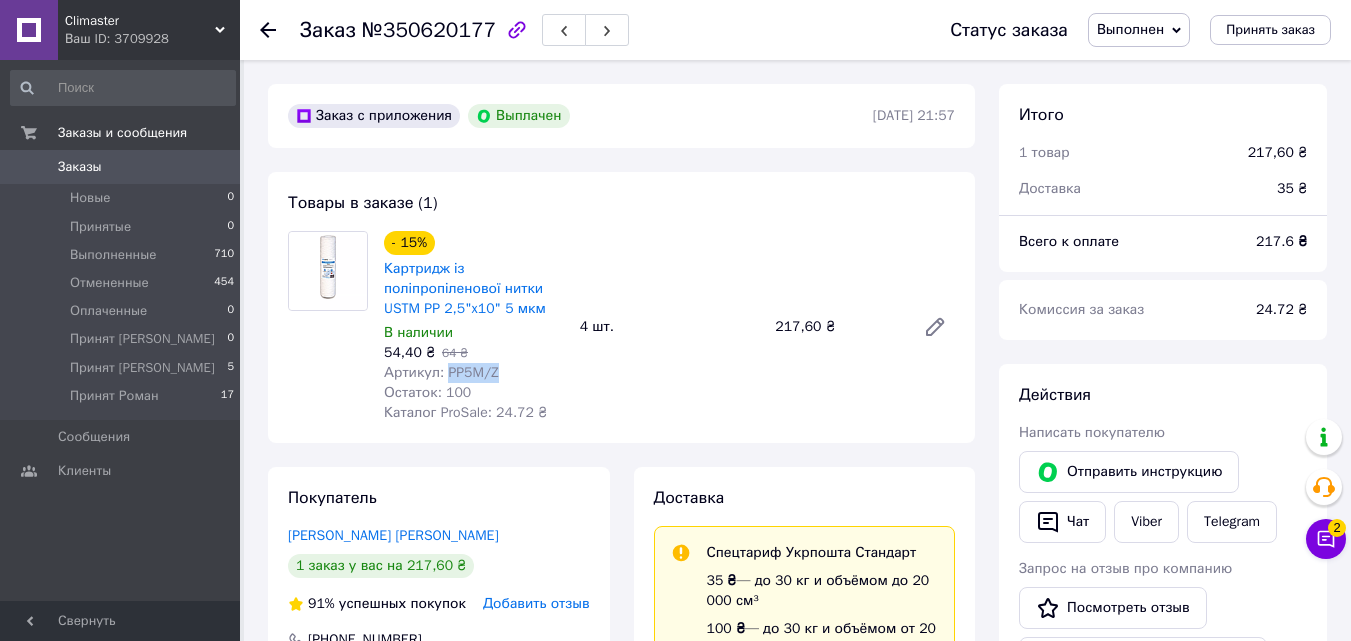 drag, startPoint x: 445, startPoint y: 373, endPoint x: 493, endPoint y: 366, distance: 48.507732 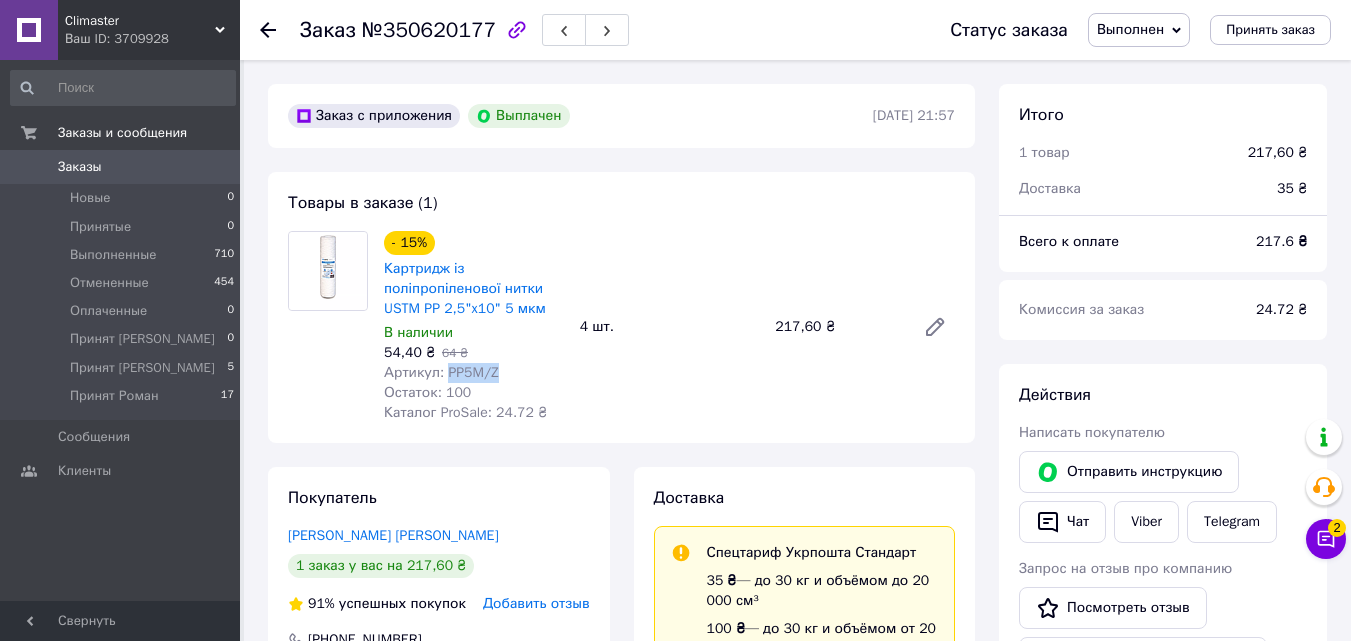 click on "Артикул: PP5M/Z" at bounding box center (474, 373) 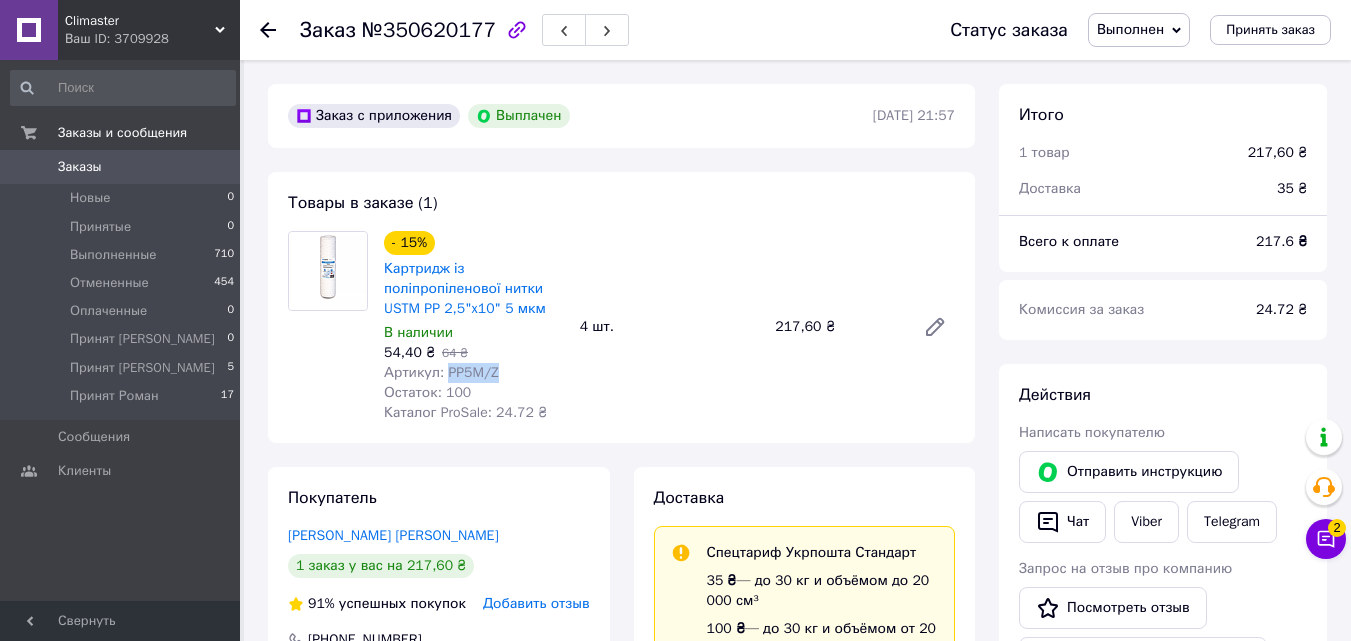 copy on "PP5M/Z" 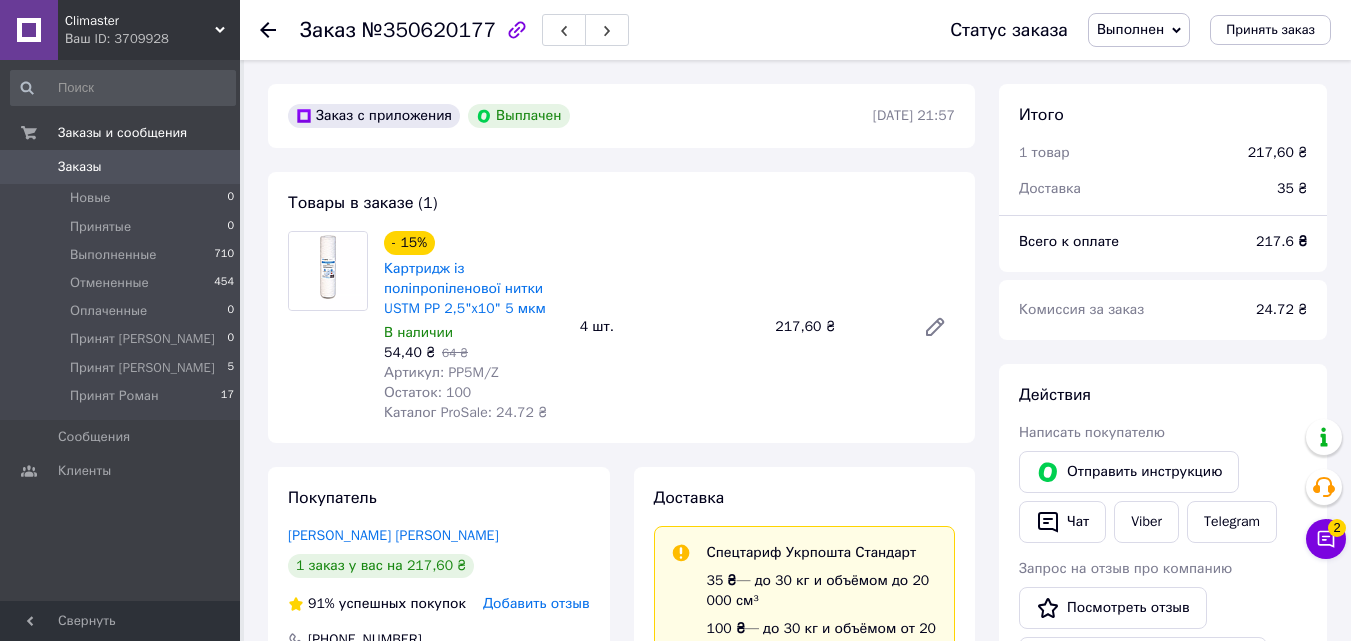 click 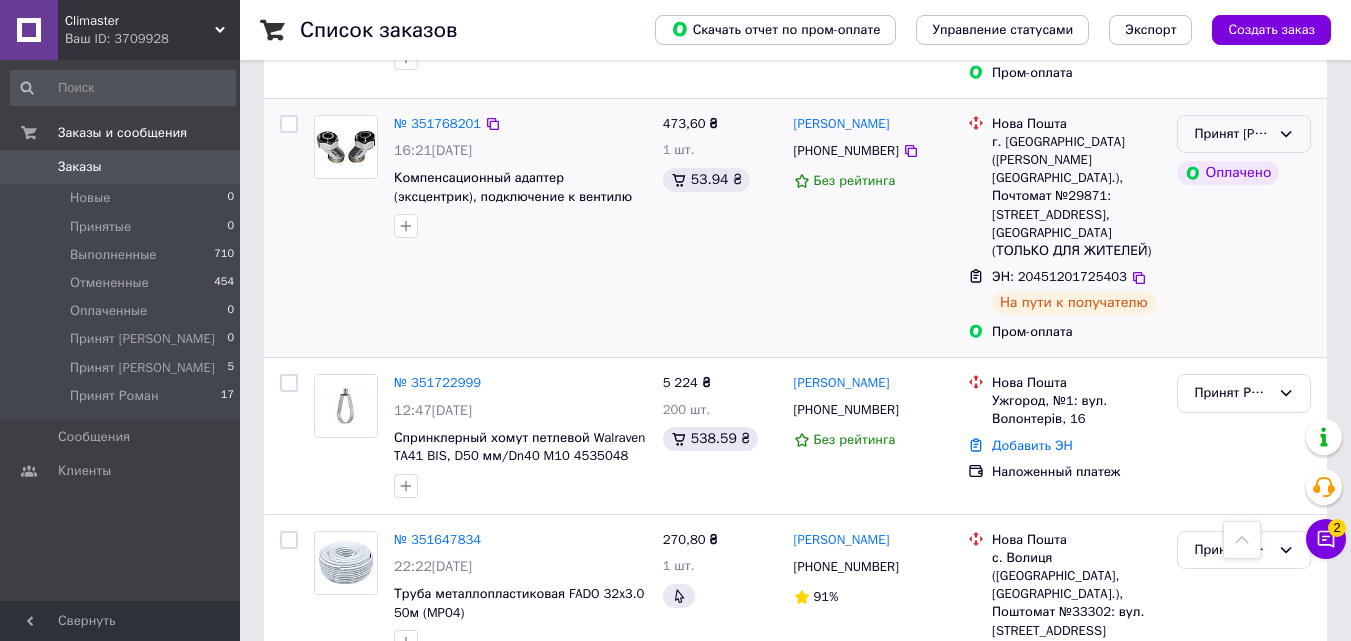 scroll, scrollTop: 2261, scrollLeft: 0, axis: vertical 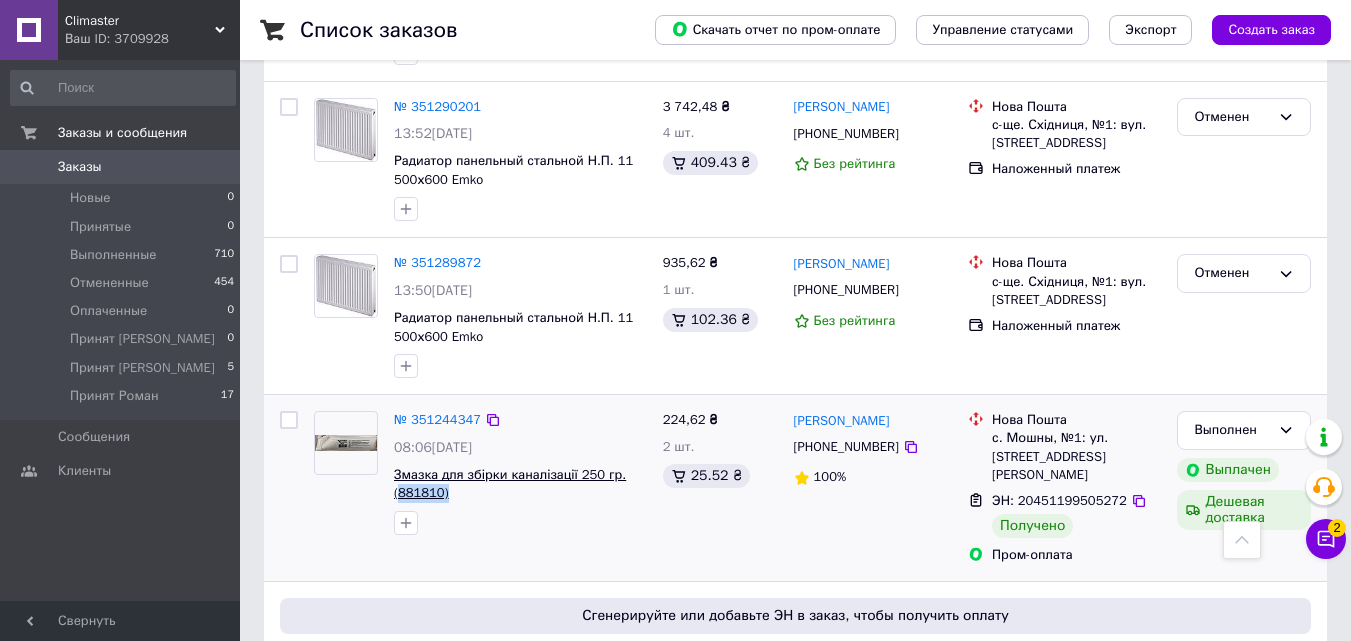 drag, startPoint x: 467, startPoint y: 399, endPoint x: 400, endPoint y: 401, distance: 67.02985 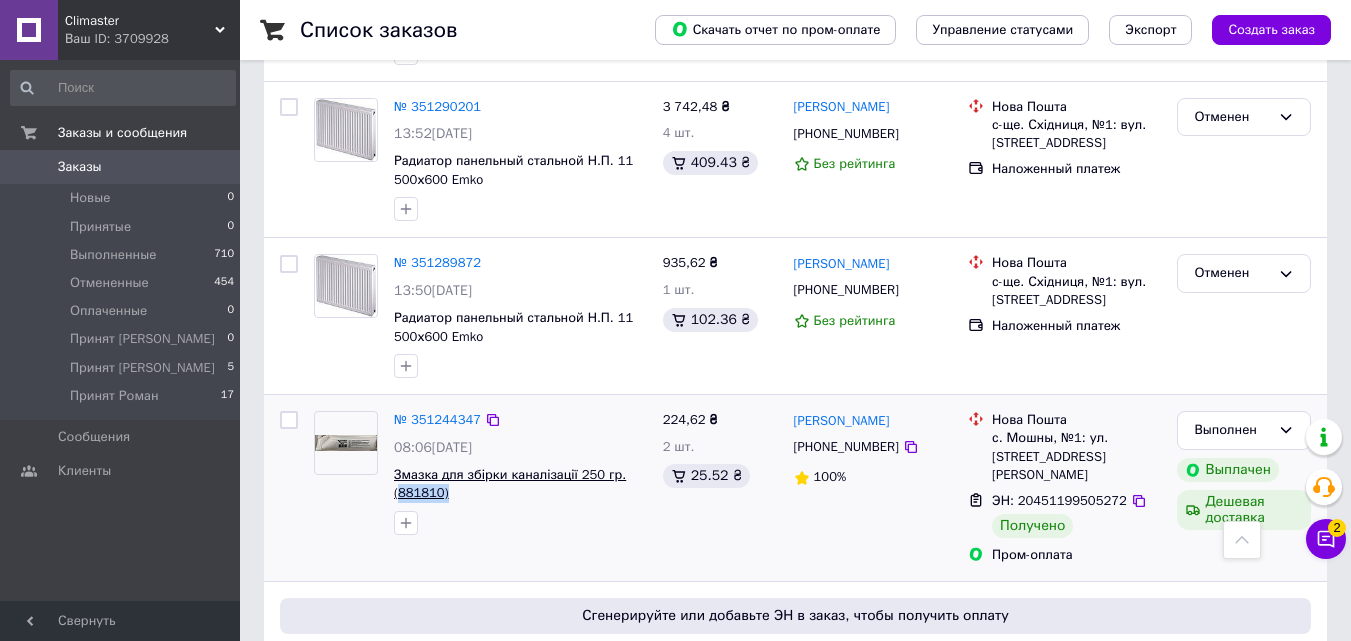 click on "Змазка для збірки каналізації  250  гр. (881810)" at bounding box center (520, 484) 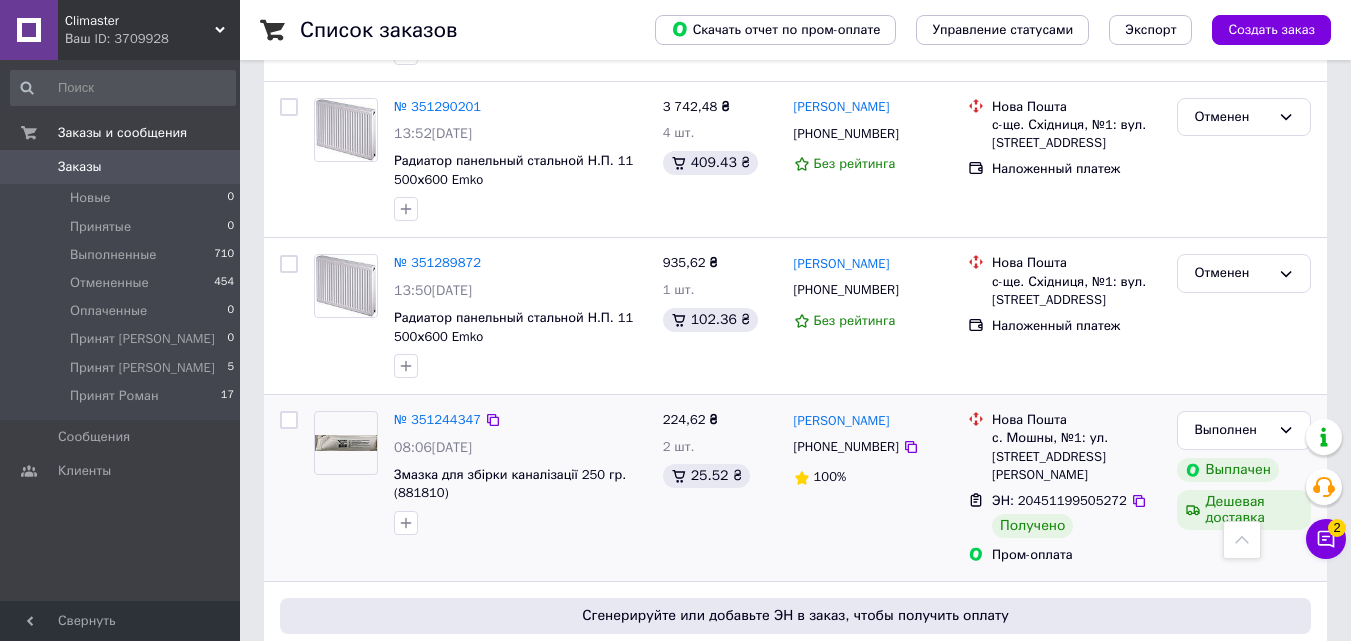 click at bounding box center (520, 523) 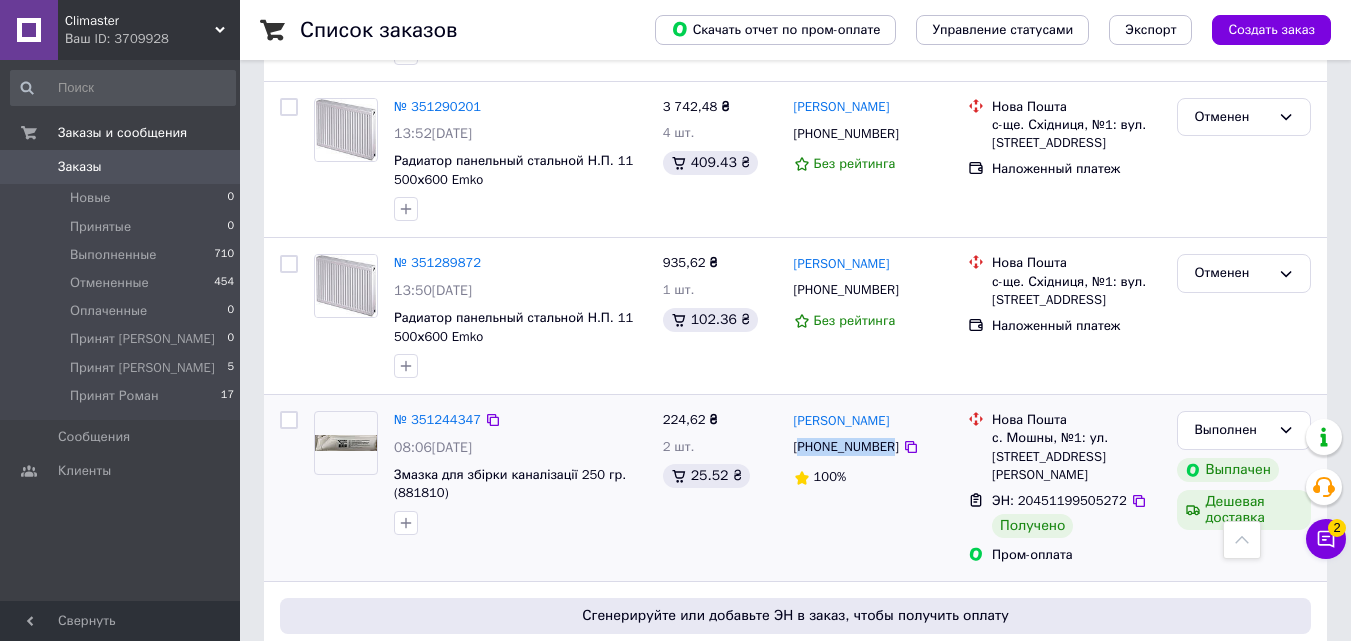 click on "+380938556545" at bounding box center [846, 447] 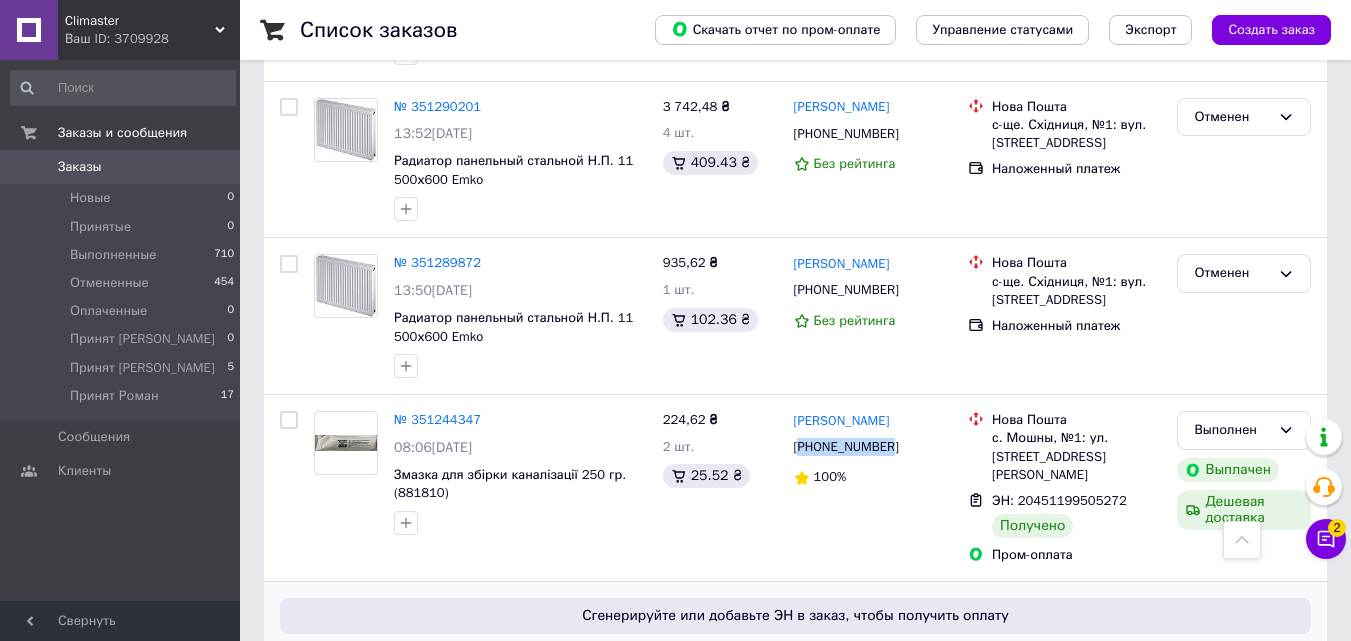 copy on "380938556545" 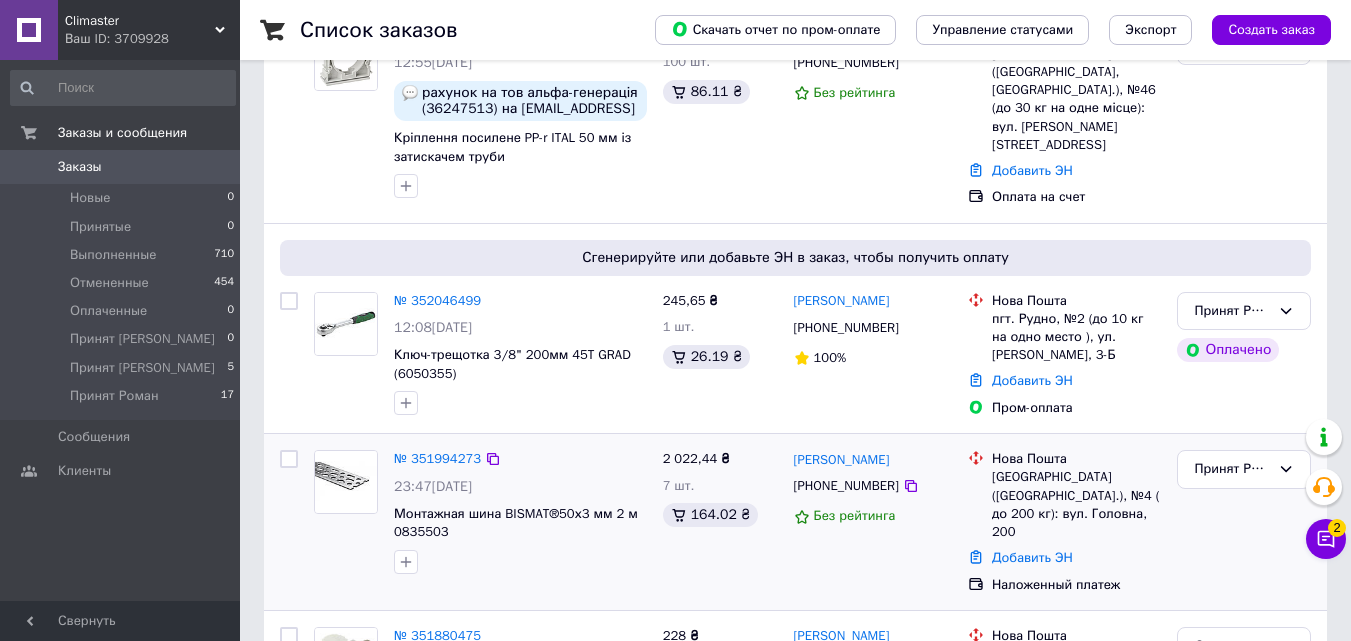 scroll, scrollTop: 200, scrollLeft: 0, axis: vertical 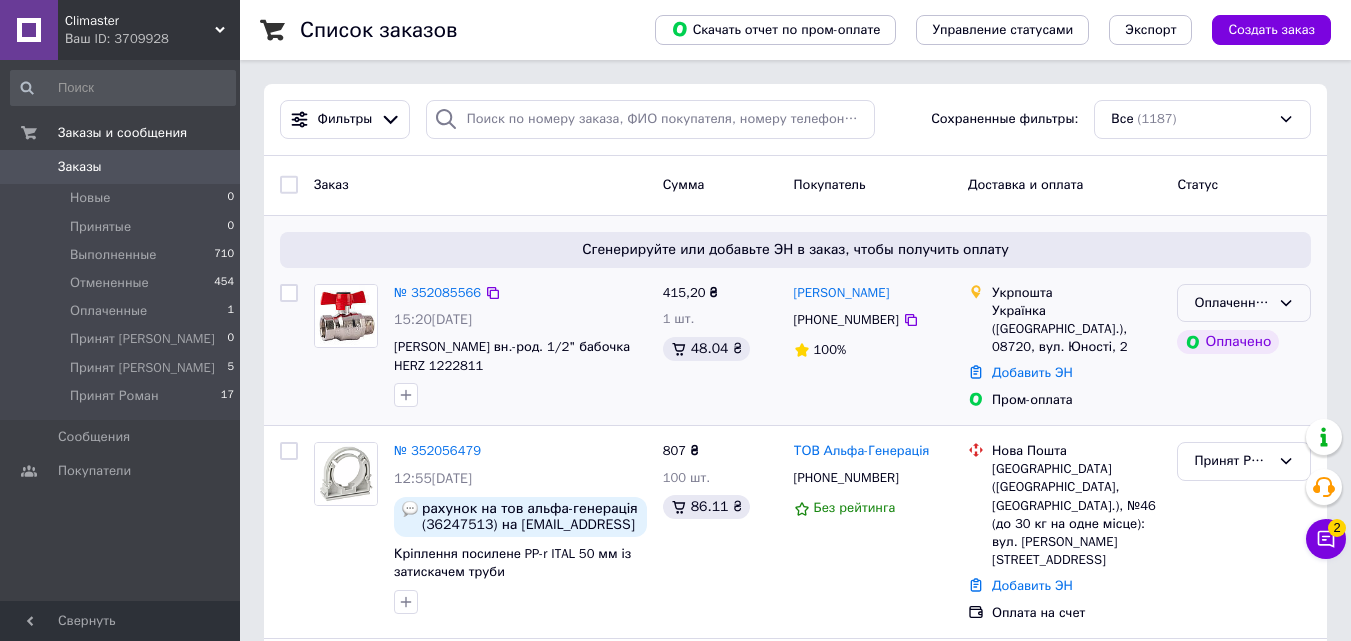 click on "Оплаченный" at bounding box center (1232, 303) 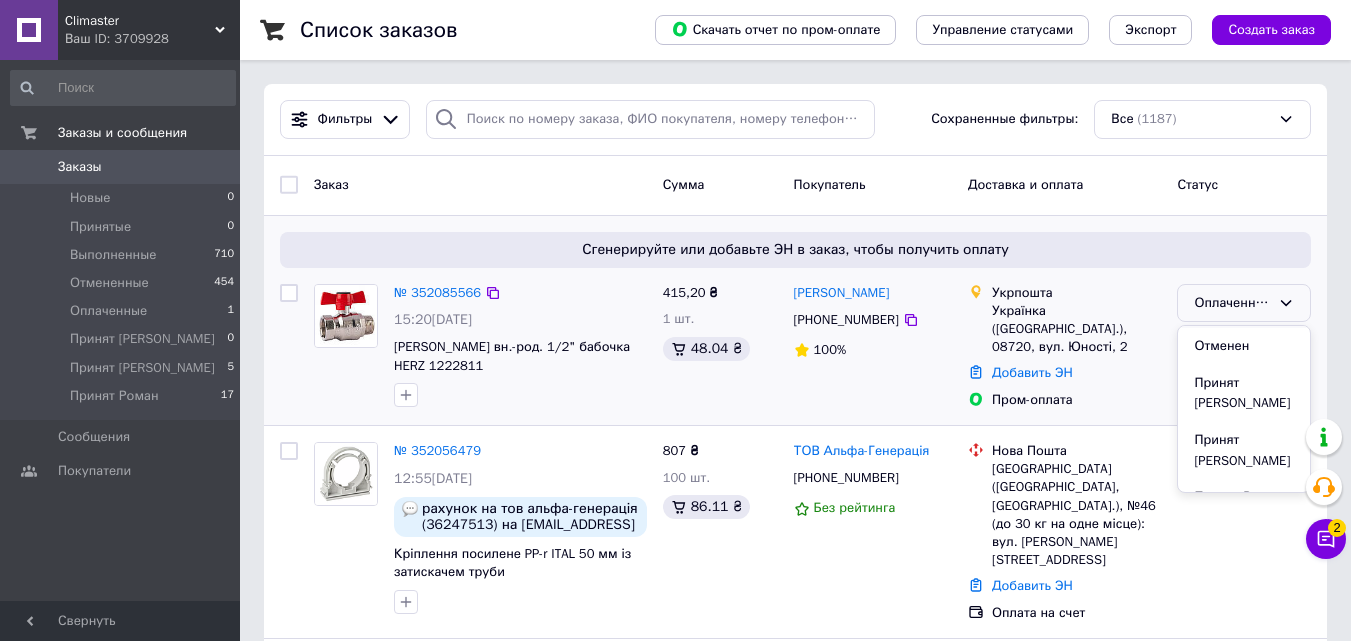scroll, scrollTop: 74, scrollLeft: 0, axis: vertical 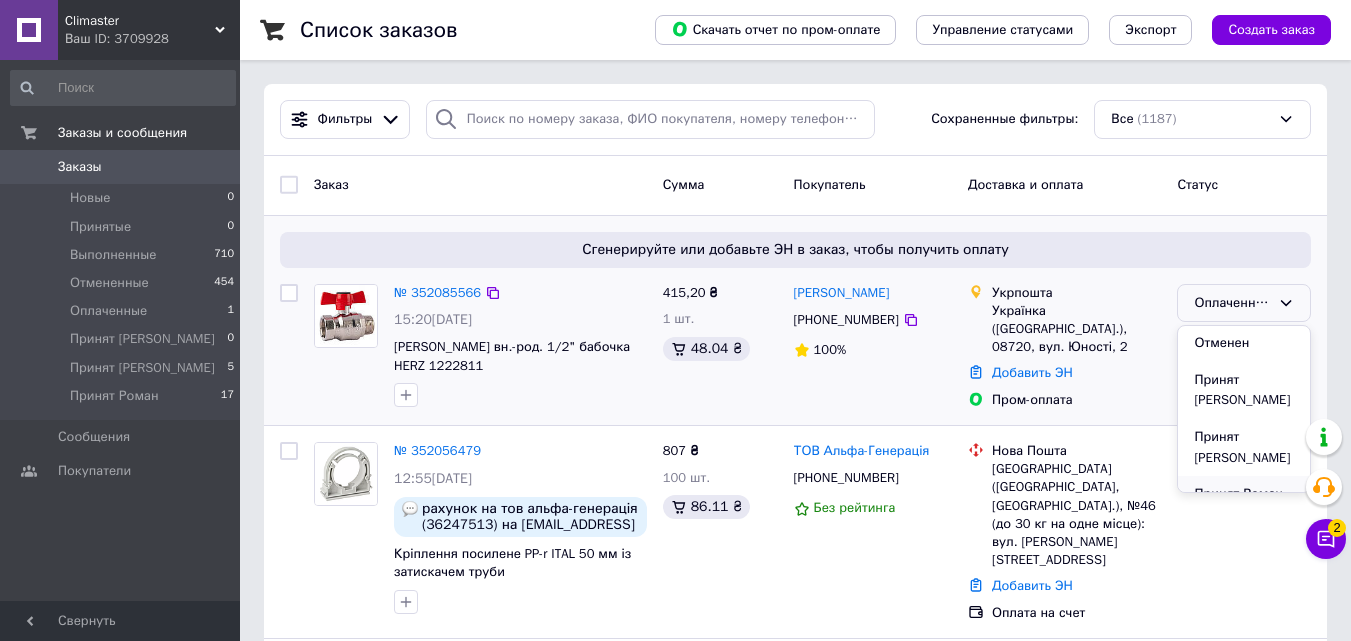 click on "Принят Роман" at bounding box center (1244, 494) 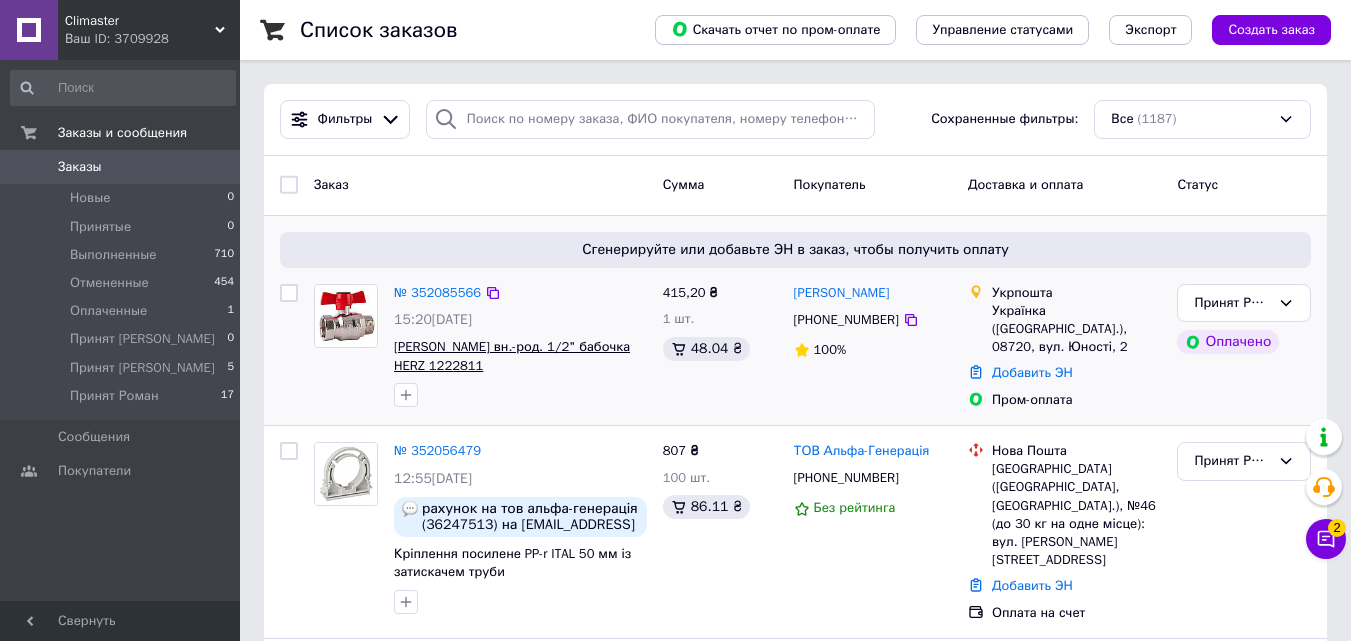 click on "[PERSON_NAME] вн.-род. 1/2" бабочка HERZ 1222811" at bounding box center [512, 356] 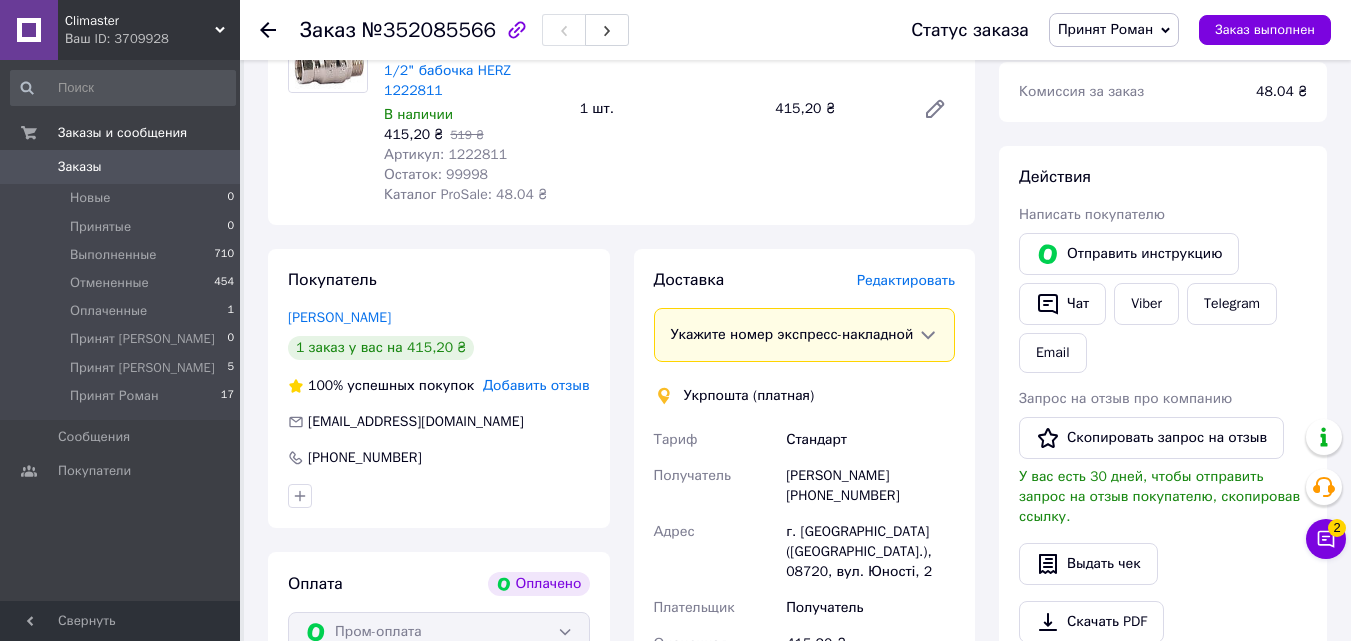 scroll, scrollTop: 700, scrollLeft: 0, axis: vertical 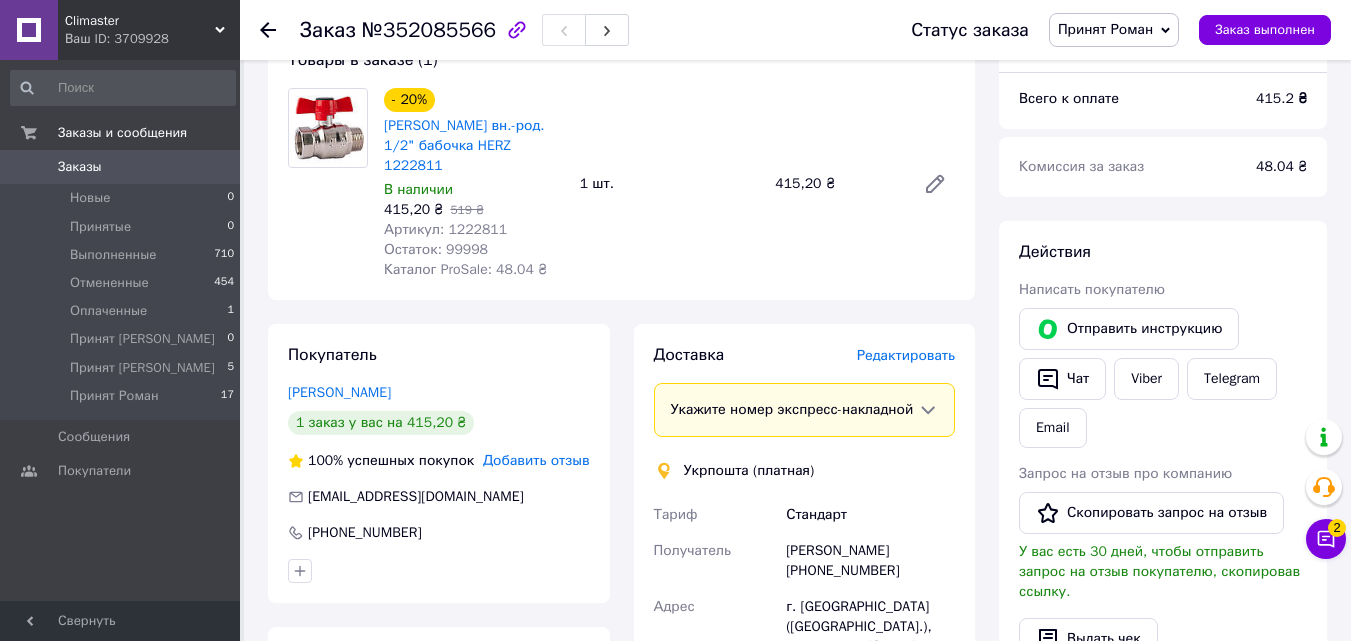 click on "Остаток: 99998" at bounding box center [436, 249] 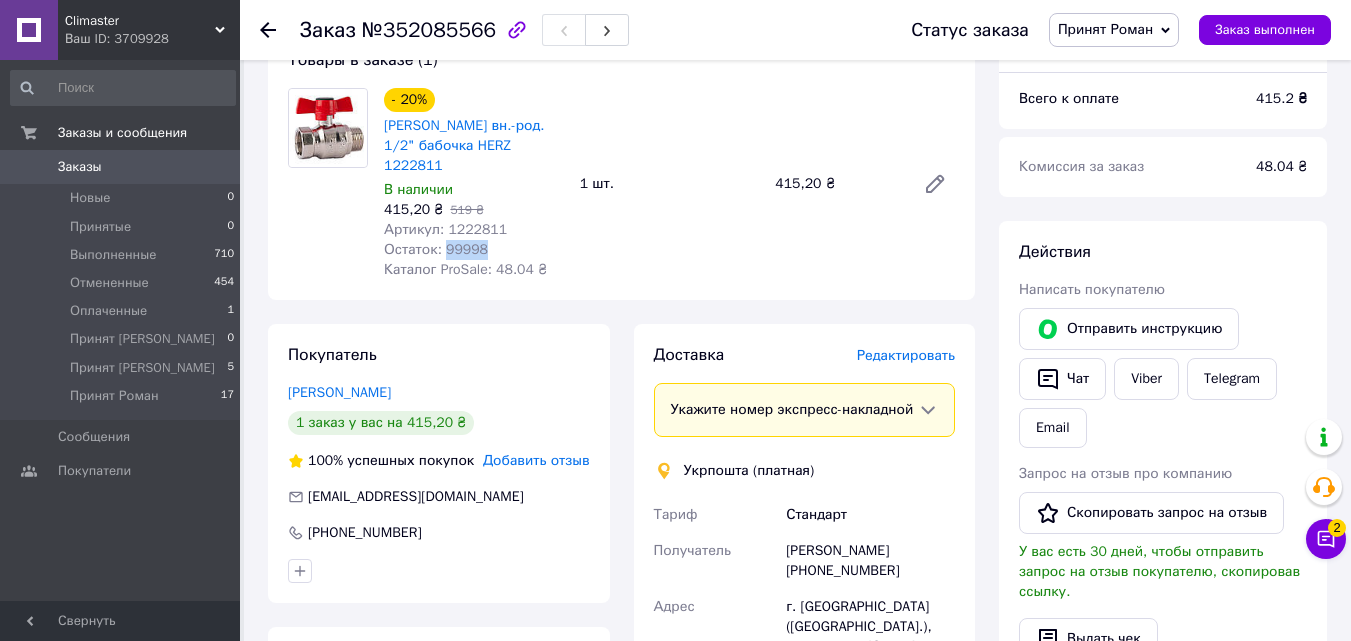 click on "Остаток: 99998" at bounding box center (436, 249) 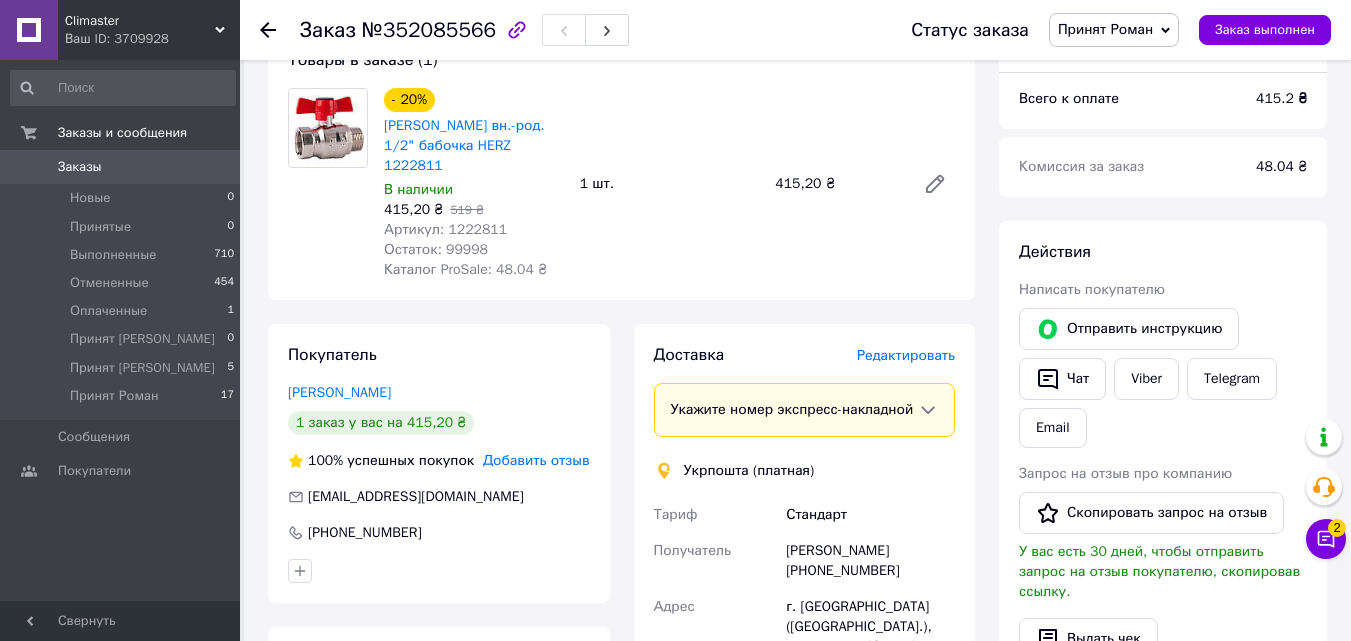click on "Артикул: 1222811" at bounding box center (445, 229) 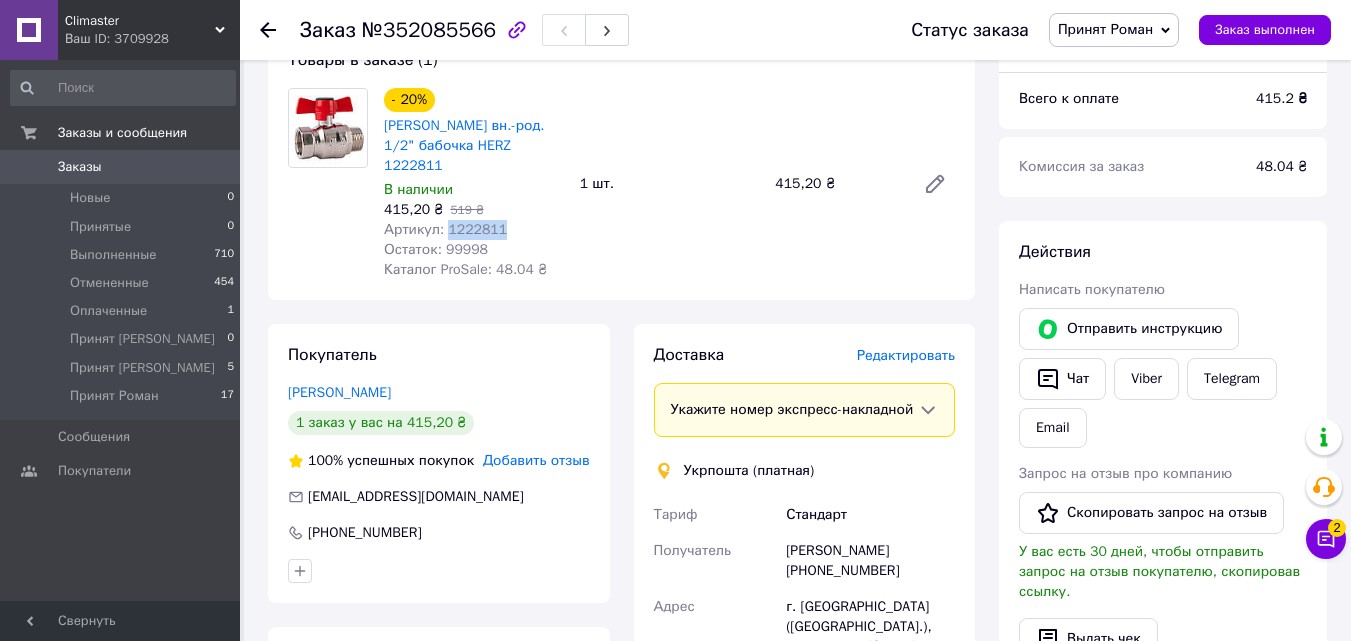 click on "Артикул: 1222811" at bounding box center [445, 229] 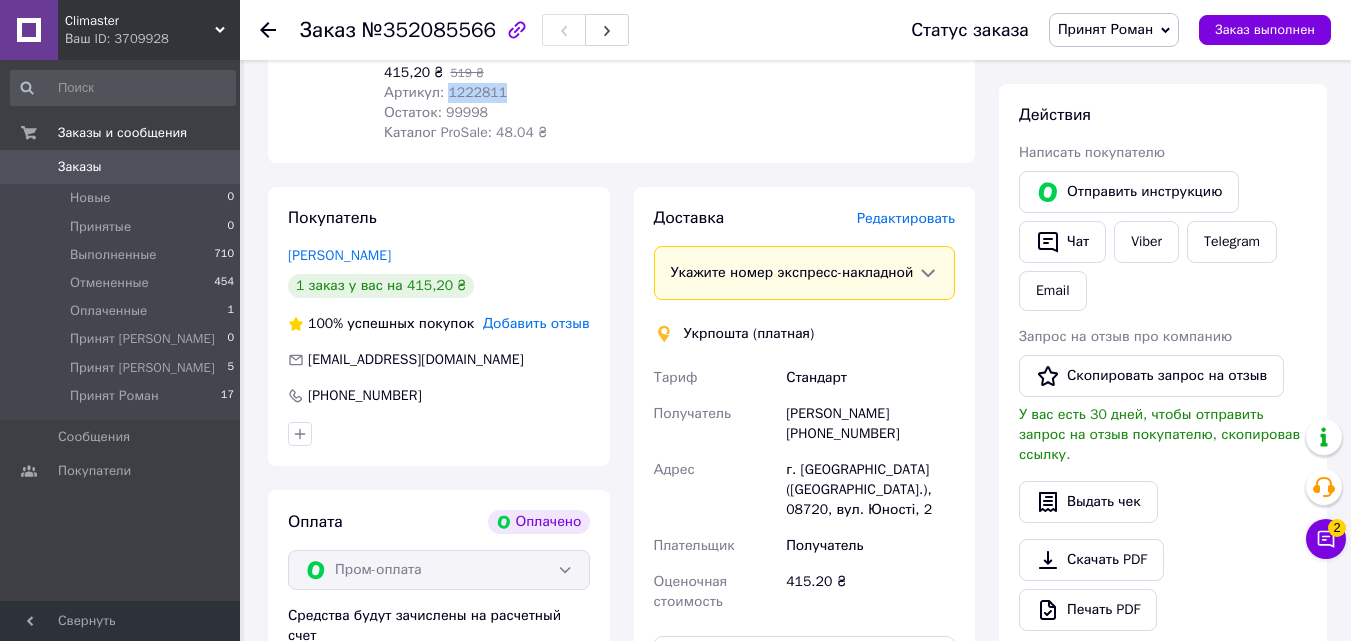 scroll, scrollTop: 900, scrollLeft: 0, axis: vertical 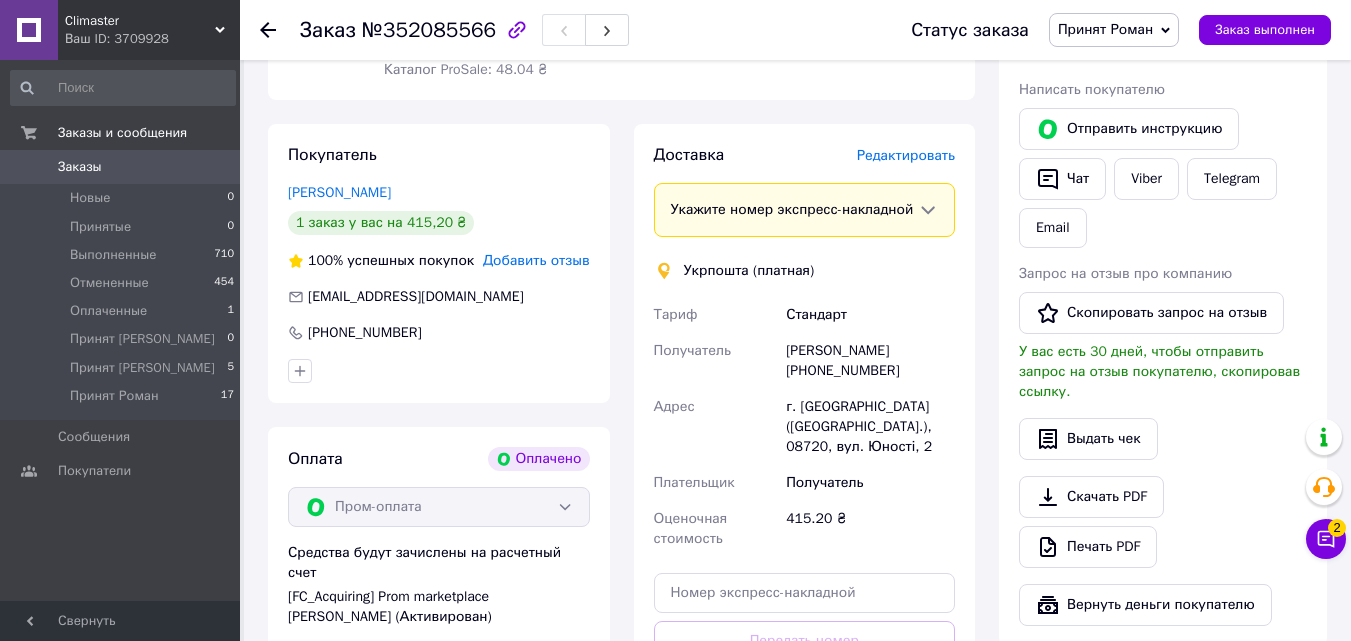 drag, startPoint x: 788, startPoint y: 351, endPoint x: 898, endPoint y: 378, distance: 113.265175 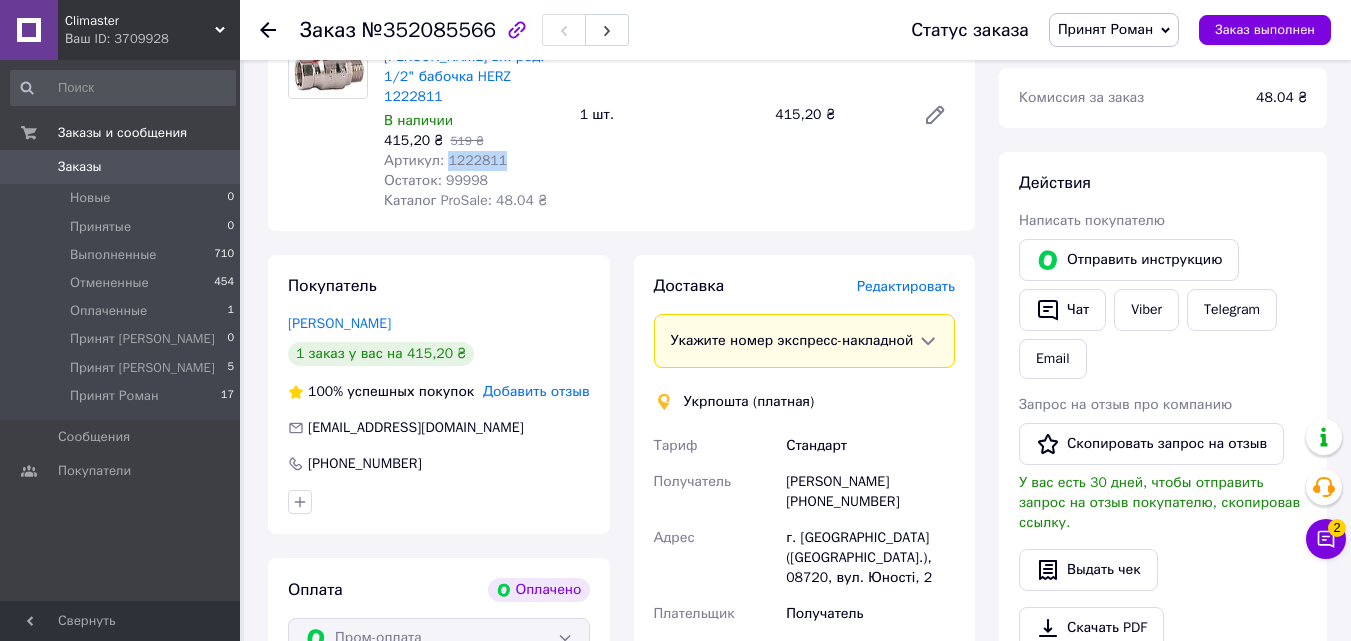 scroll, scrollTop: 800, scrollLeft: 0, axis: vertical 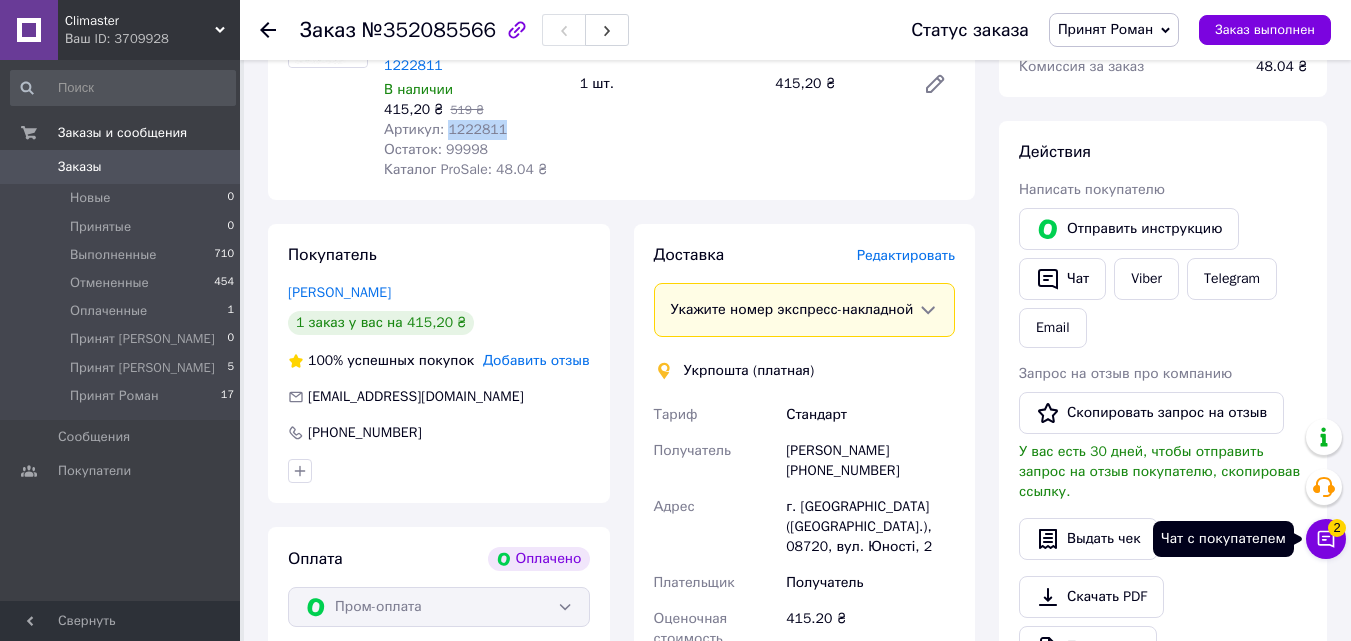 click 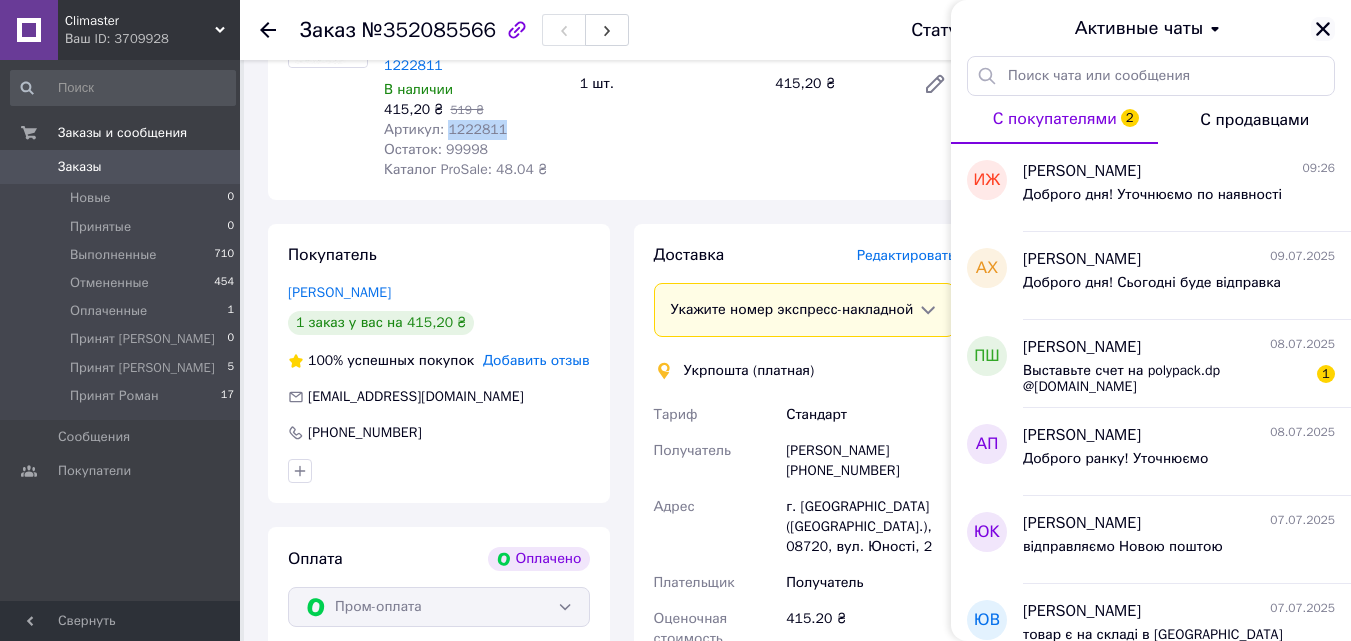 click 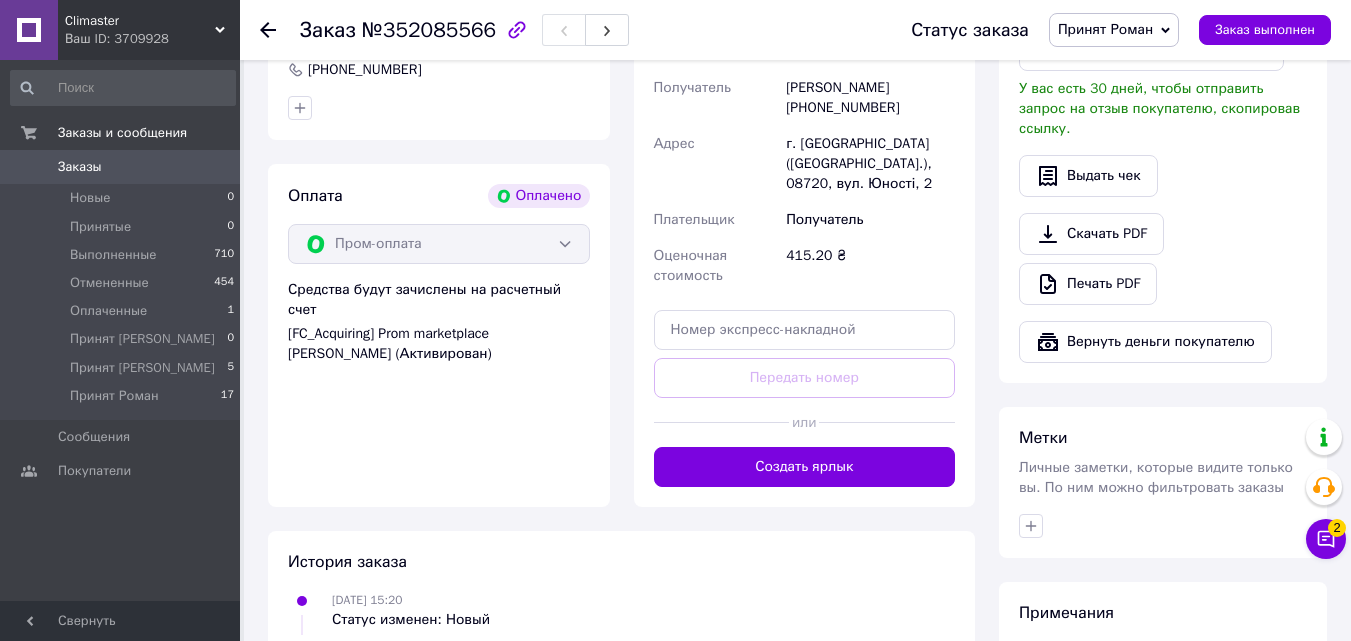 scroll, scrollTop: 1100, scrollLeft: 0, axis: vertical 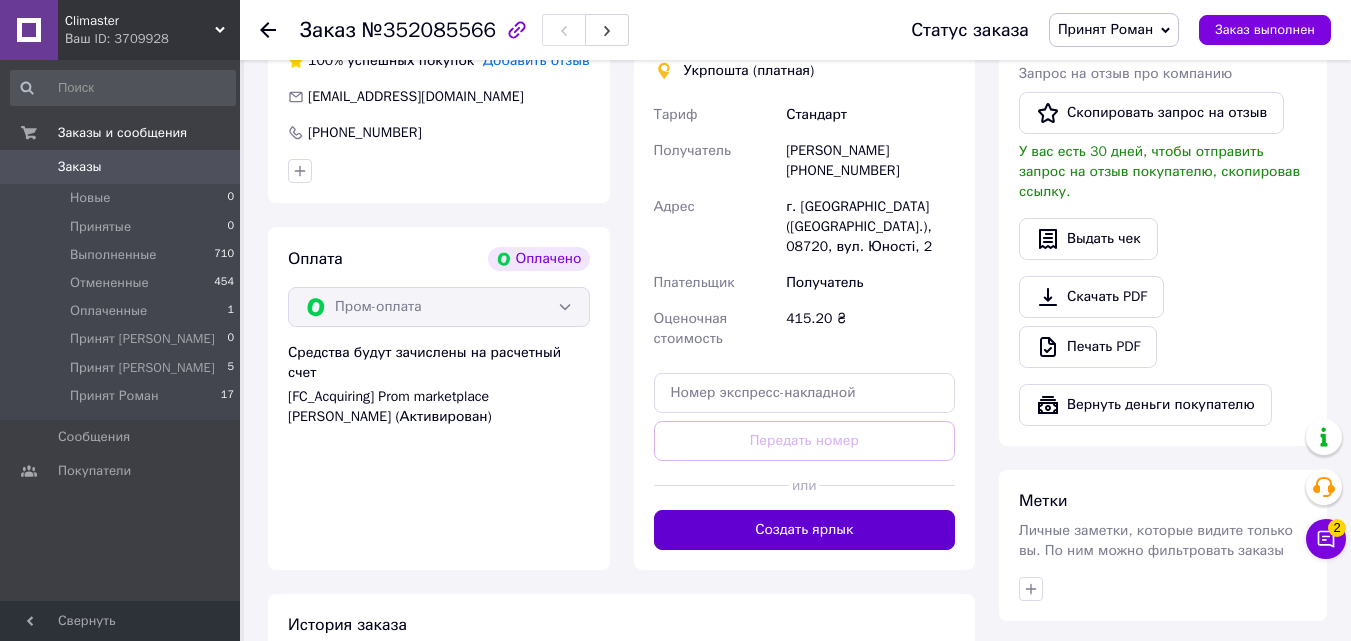 click on "Создать ярлык" at bounding box center [805, 530] 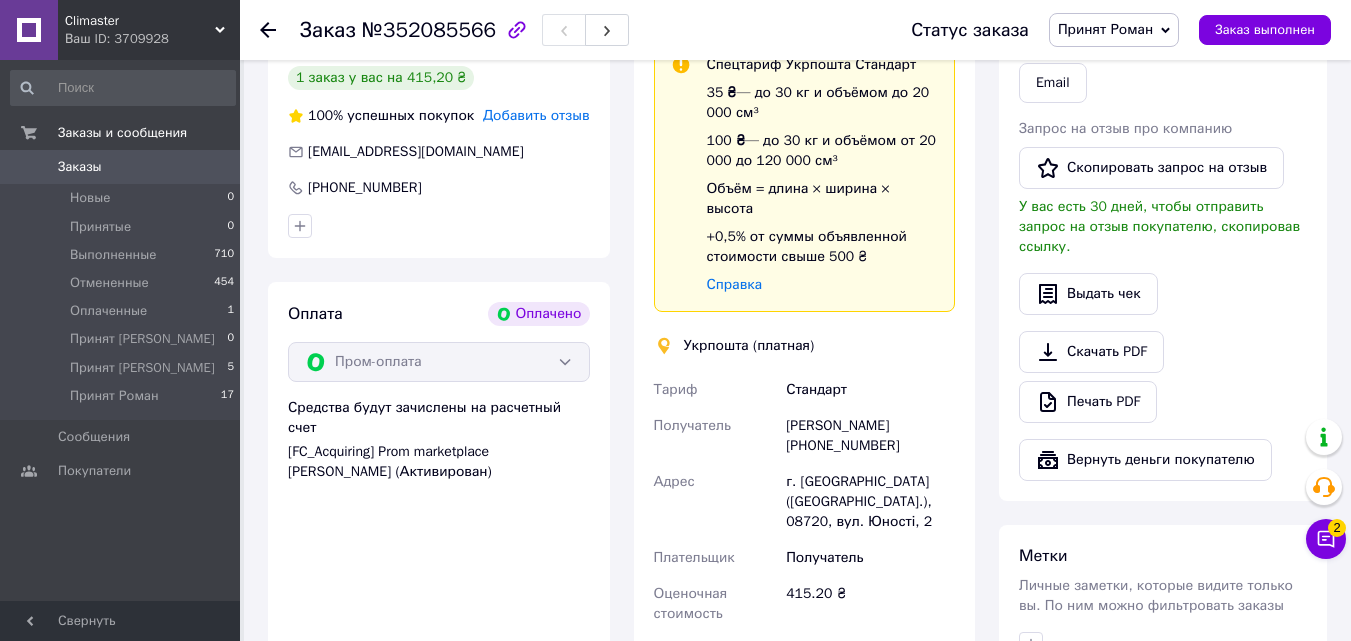 scroll, scrollTop: 1300, scrollLeft: 0, axis: vertical 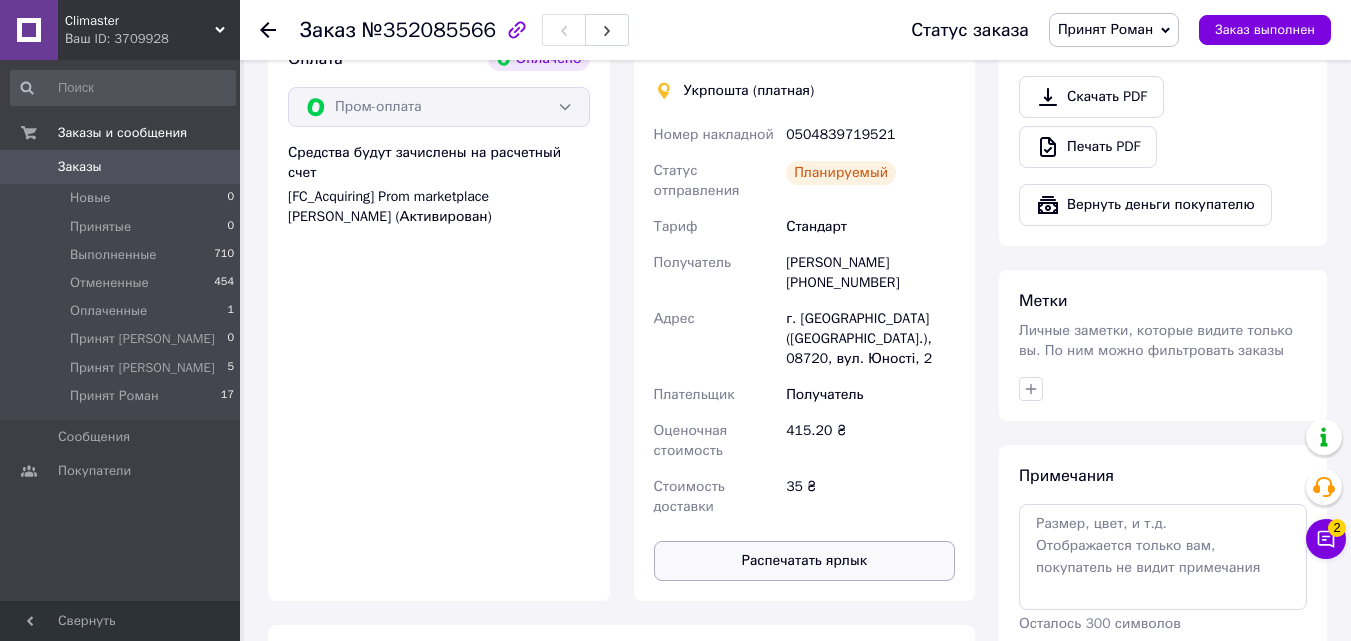 click on "Распечатать ярлык" at bounding box center [805, 561] 